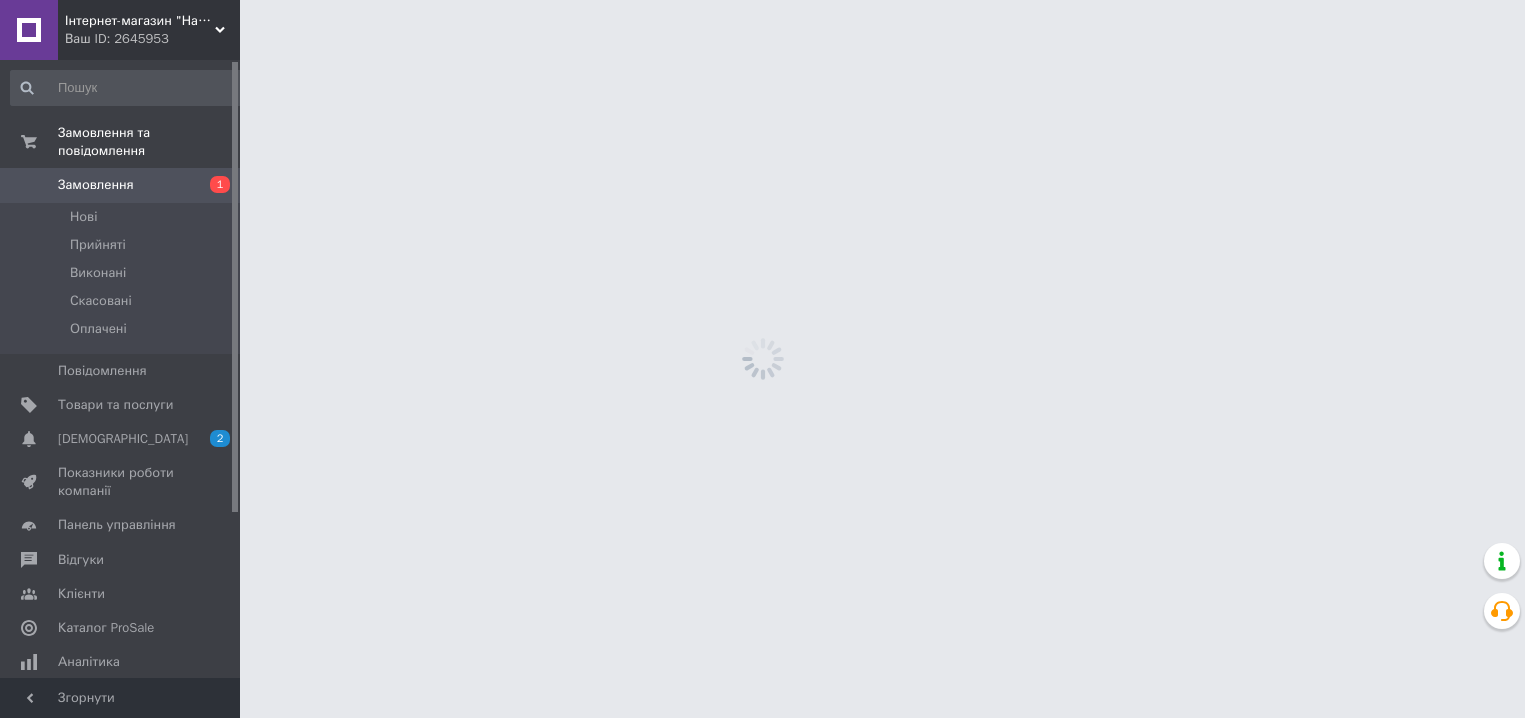scroll, scrollTop: 0, scrollLeft: 0, axis: both 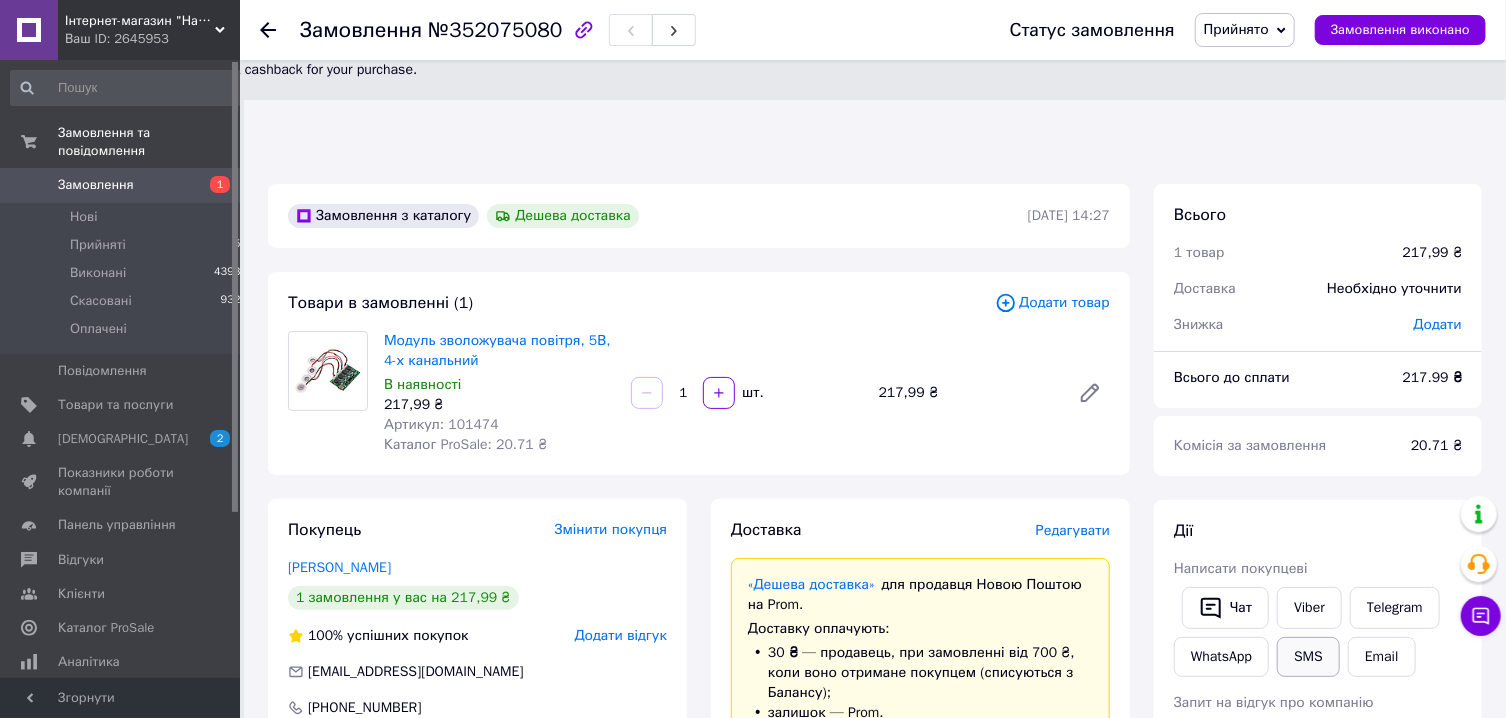 click on "SMS" at bounding box center (1308, 657) 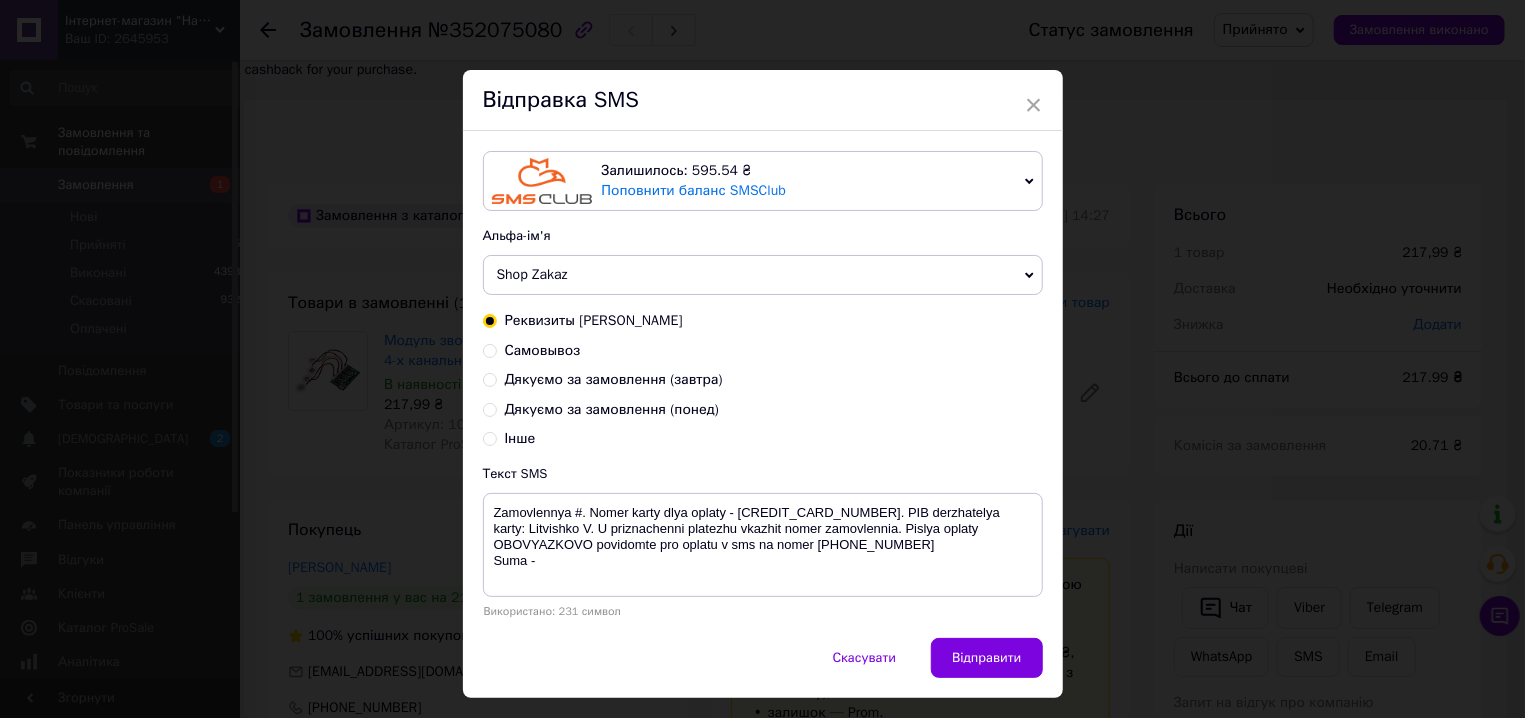 click on "Дякуємо за замовлення (завтра)" at bounding box center (614, 379) 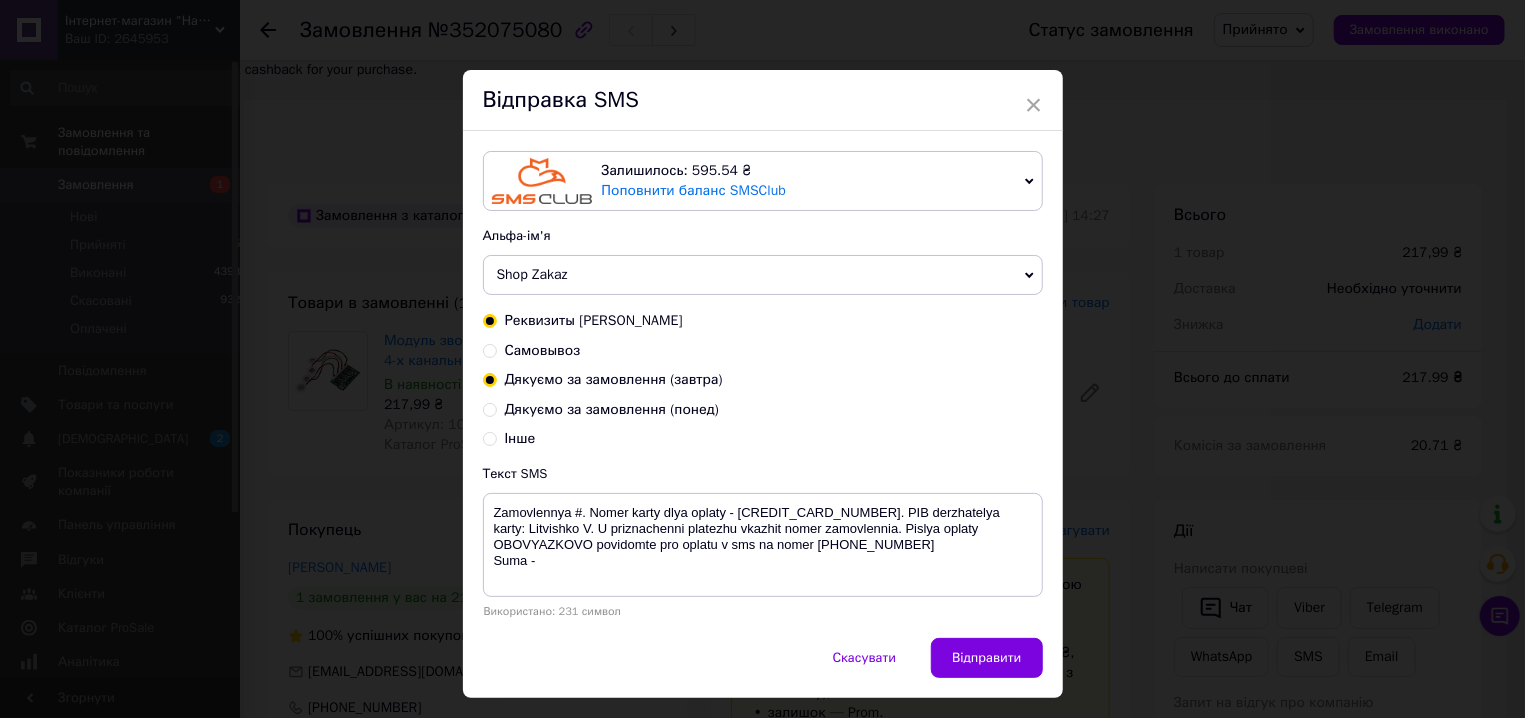 radio on "true" 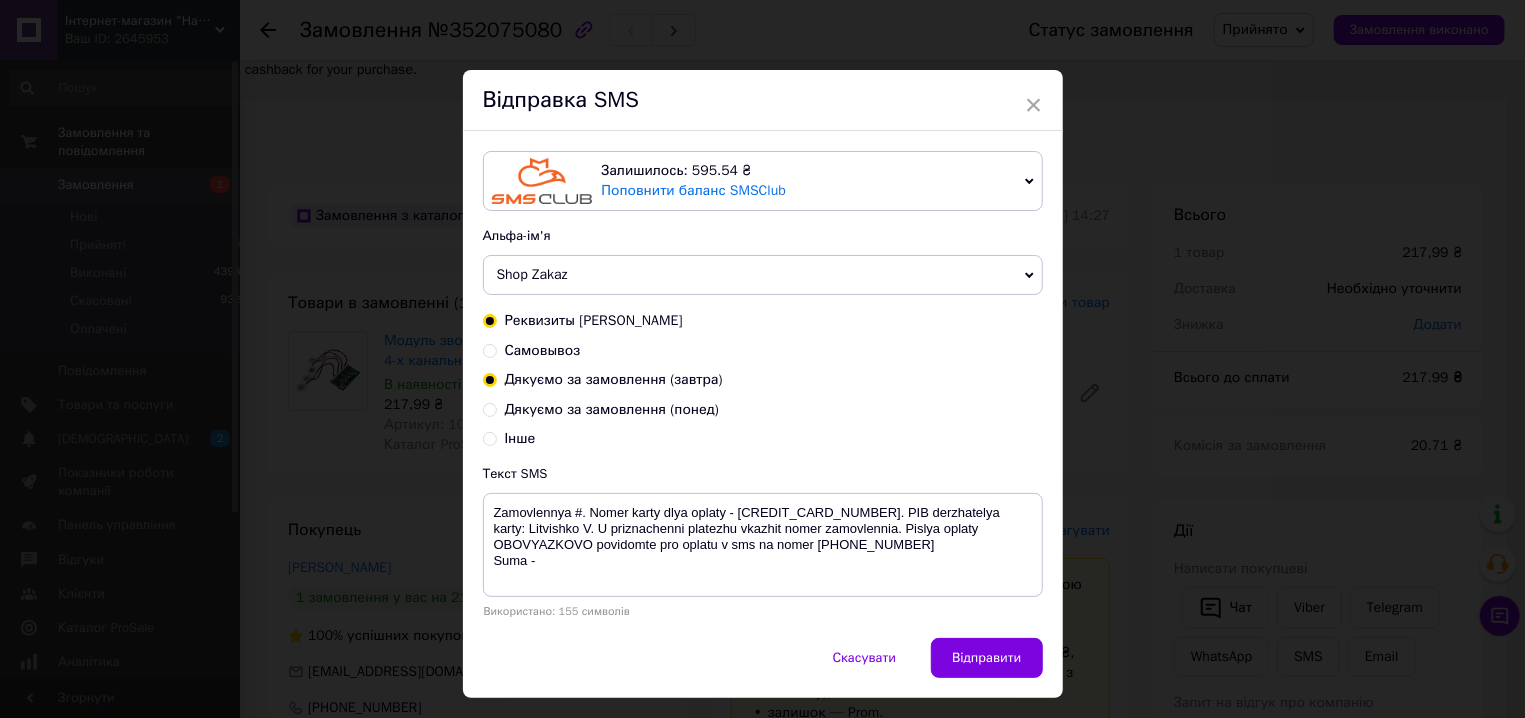 radio on "false" 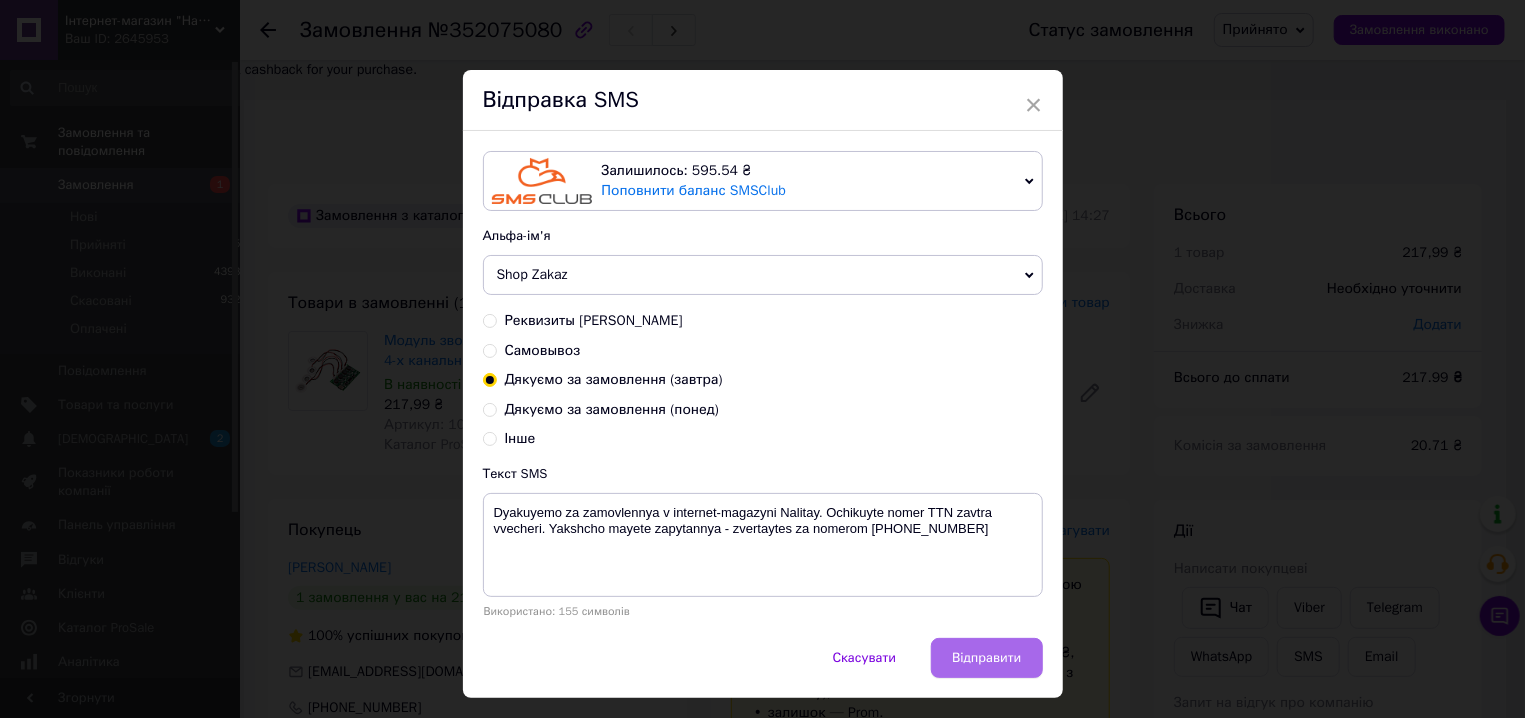 click on "Відправити" at bounding box center (986, 658) 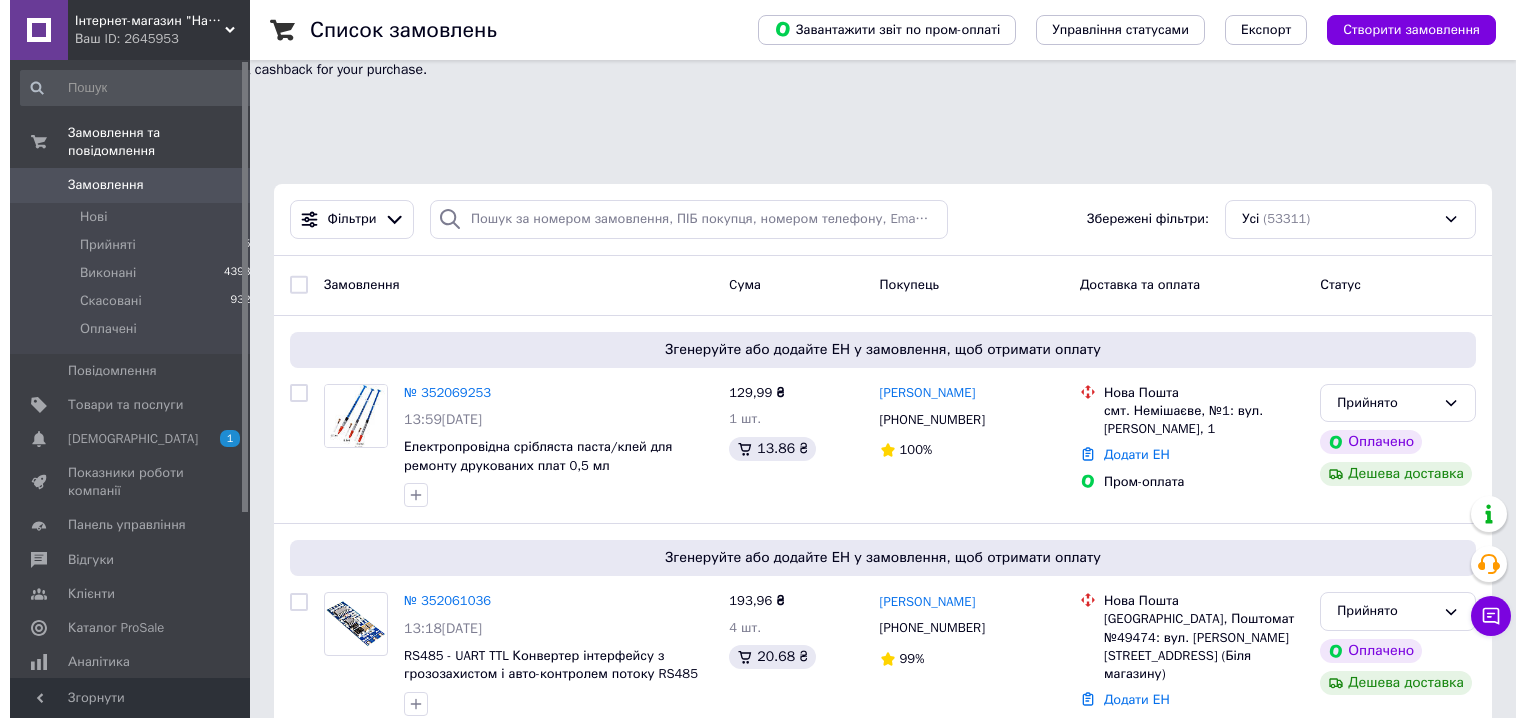 scroll, scrollTop: 0, scrollLeft: 0, axis: both 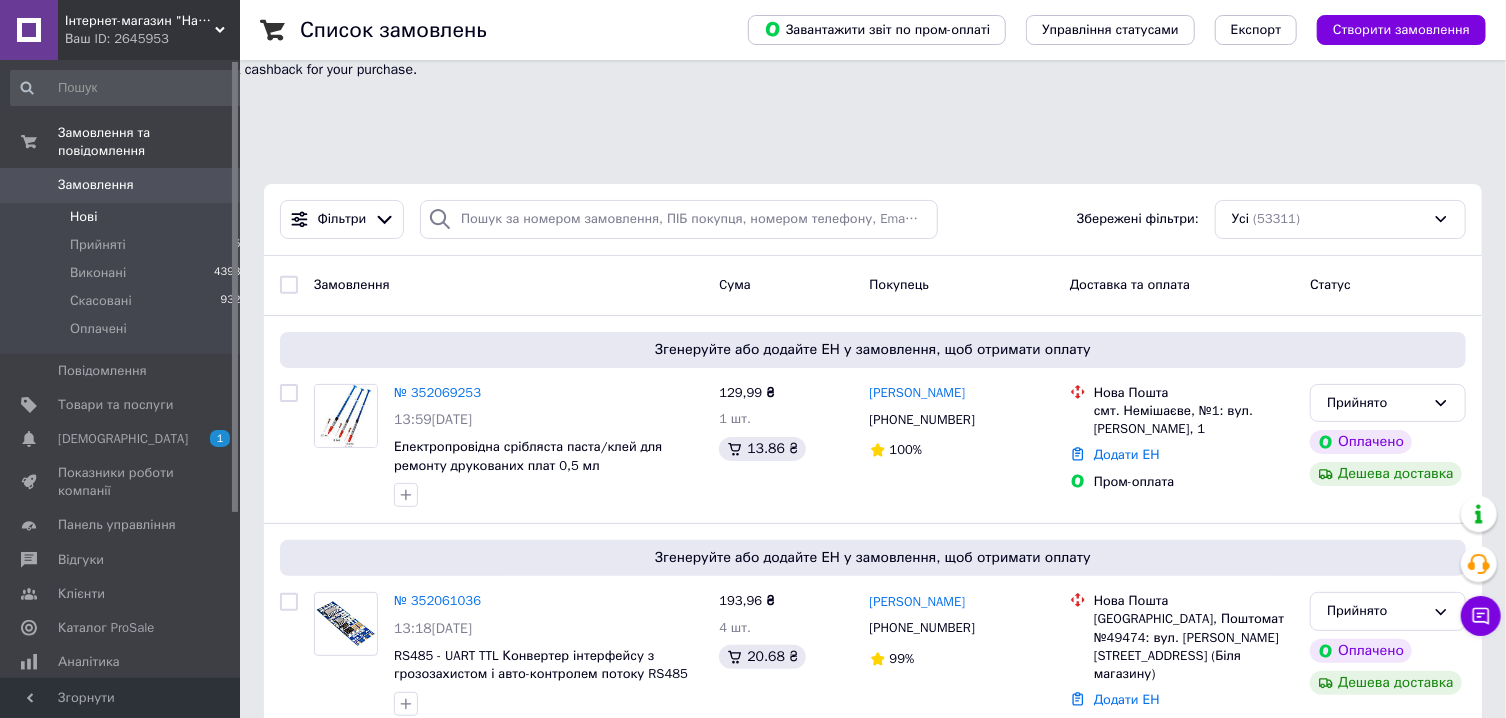 click on "Нові 0" at bounding box center [129, 217] 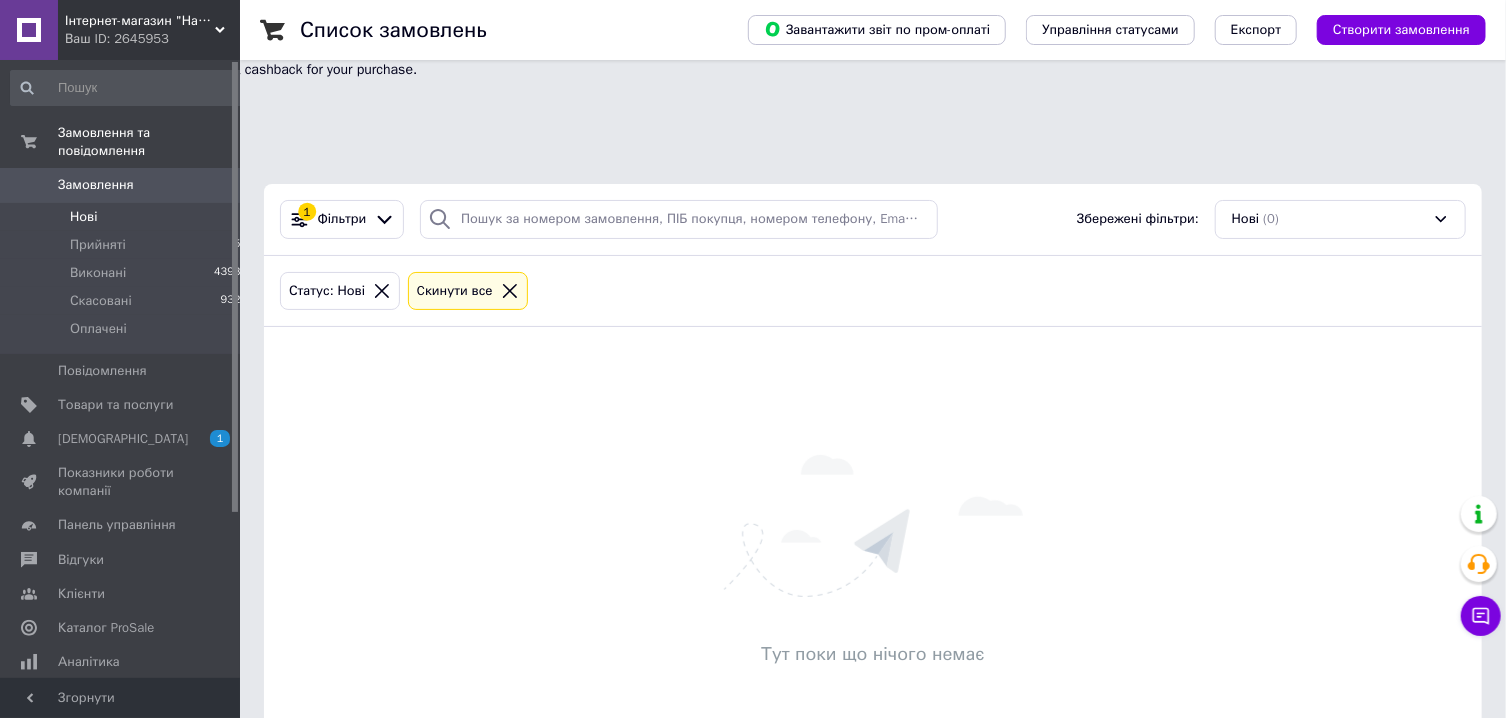 click 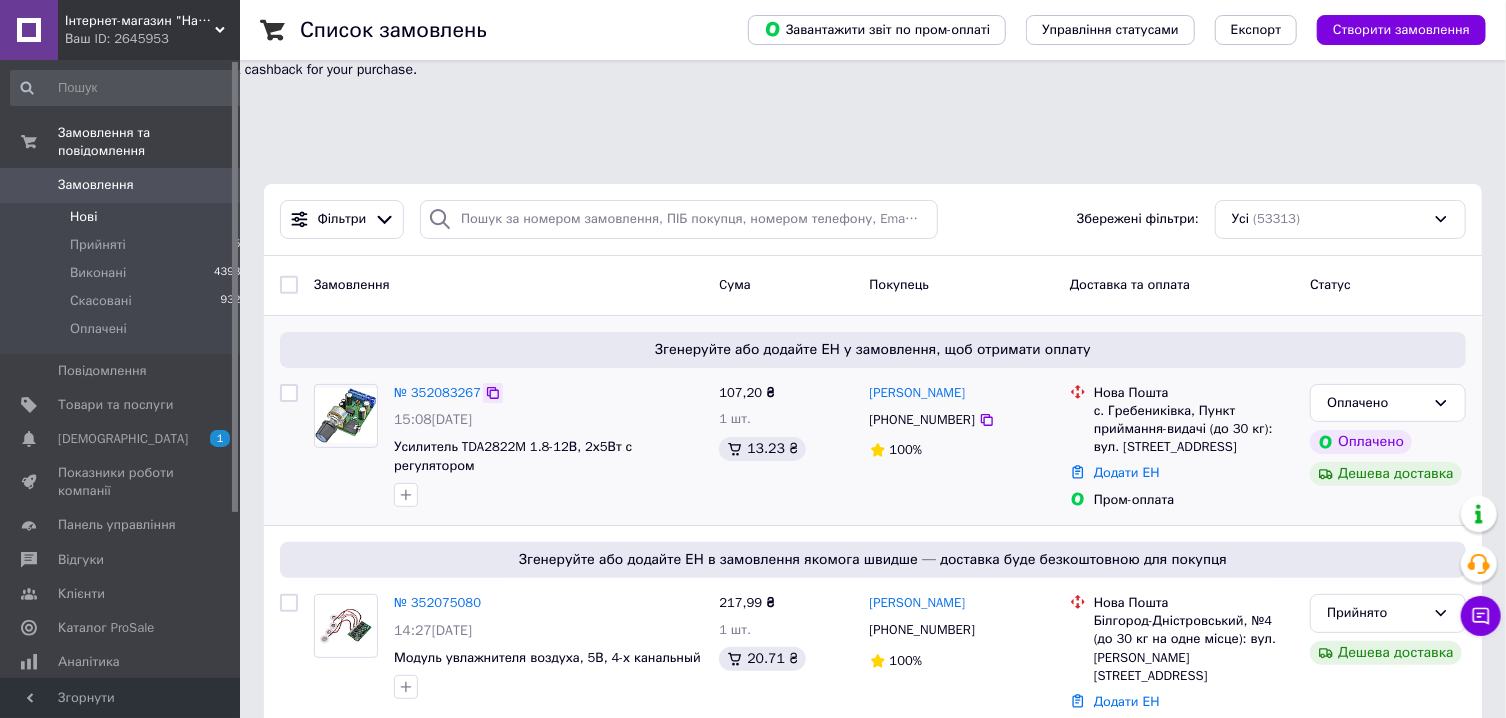 click 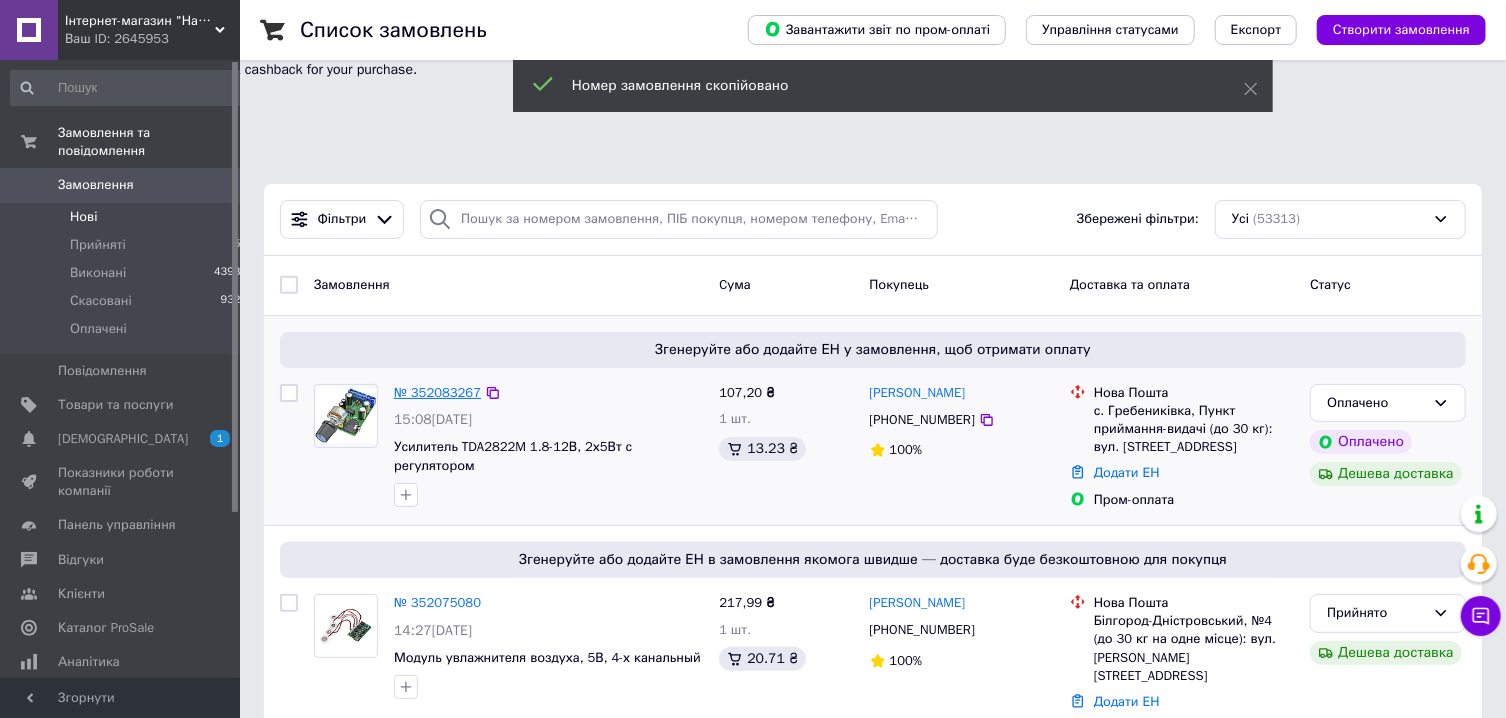 click on "№ 352083267" at bounding box center (437, 392) 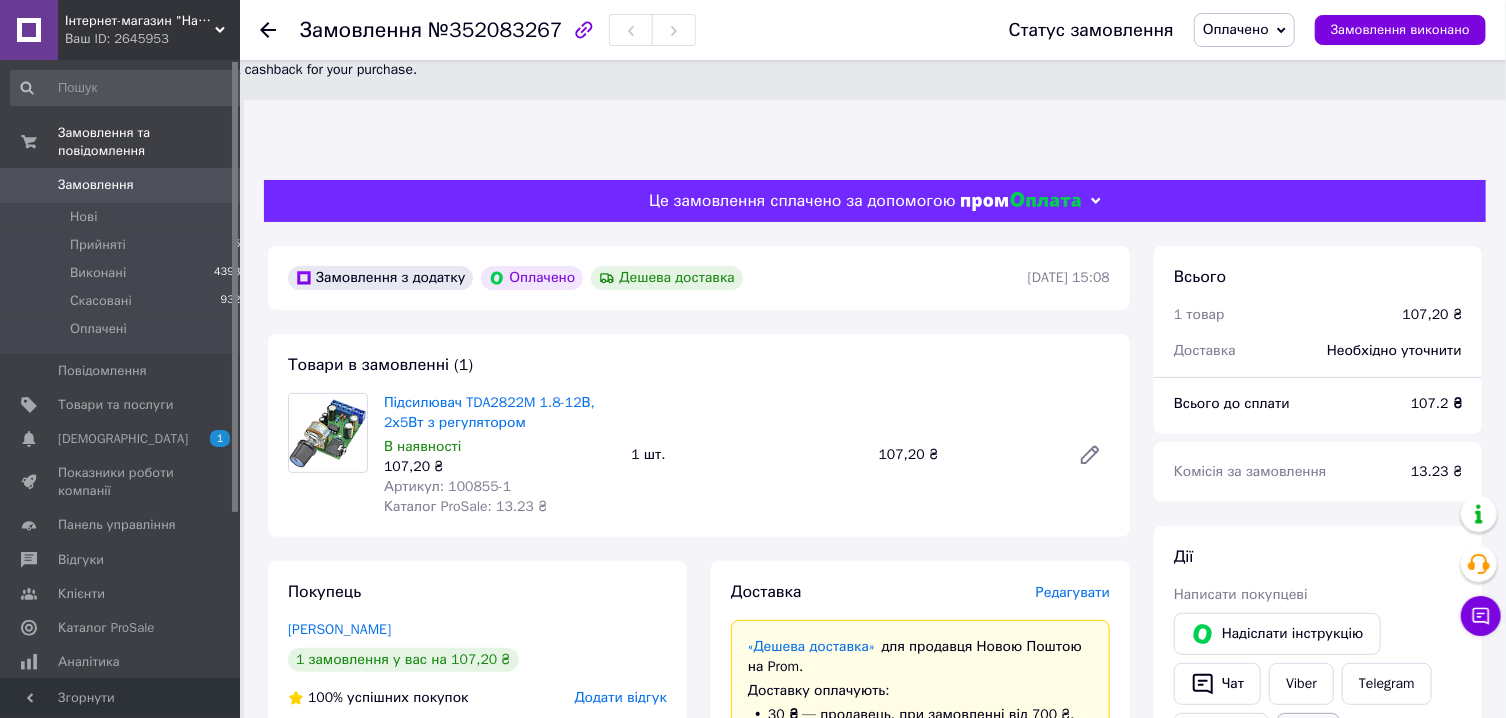 click on "SMS" at bounding box center (1308, 733) 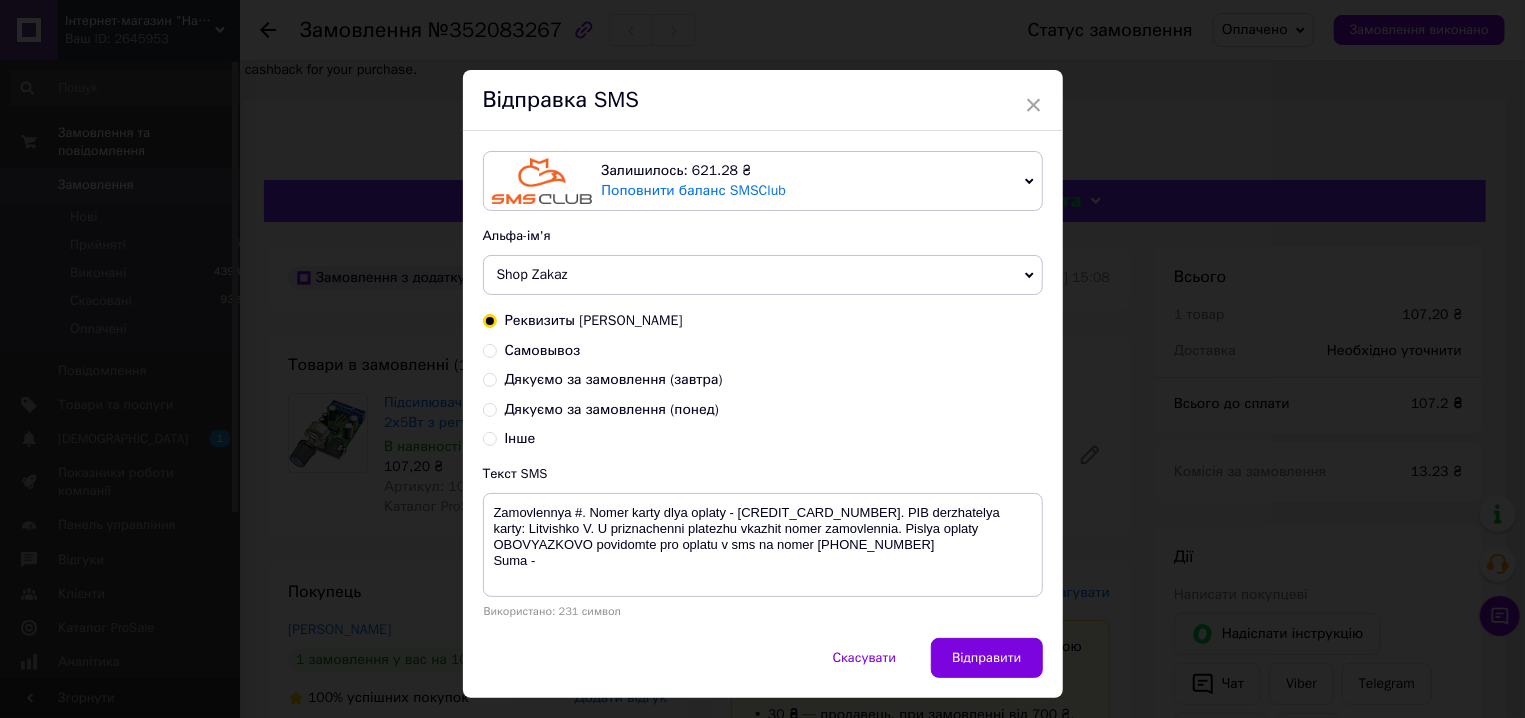 click on "Дякуємо за замовлення (завтра)" at bounding box center [614, 379] 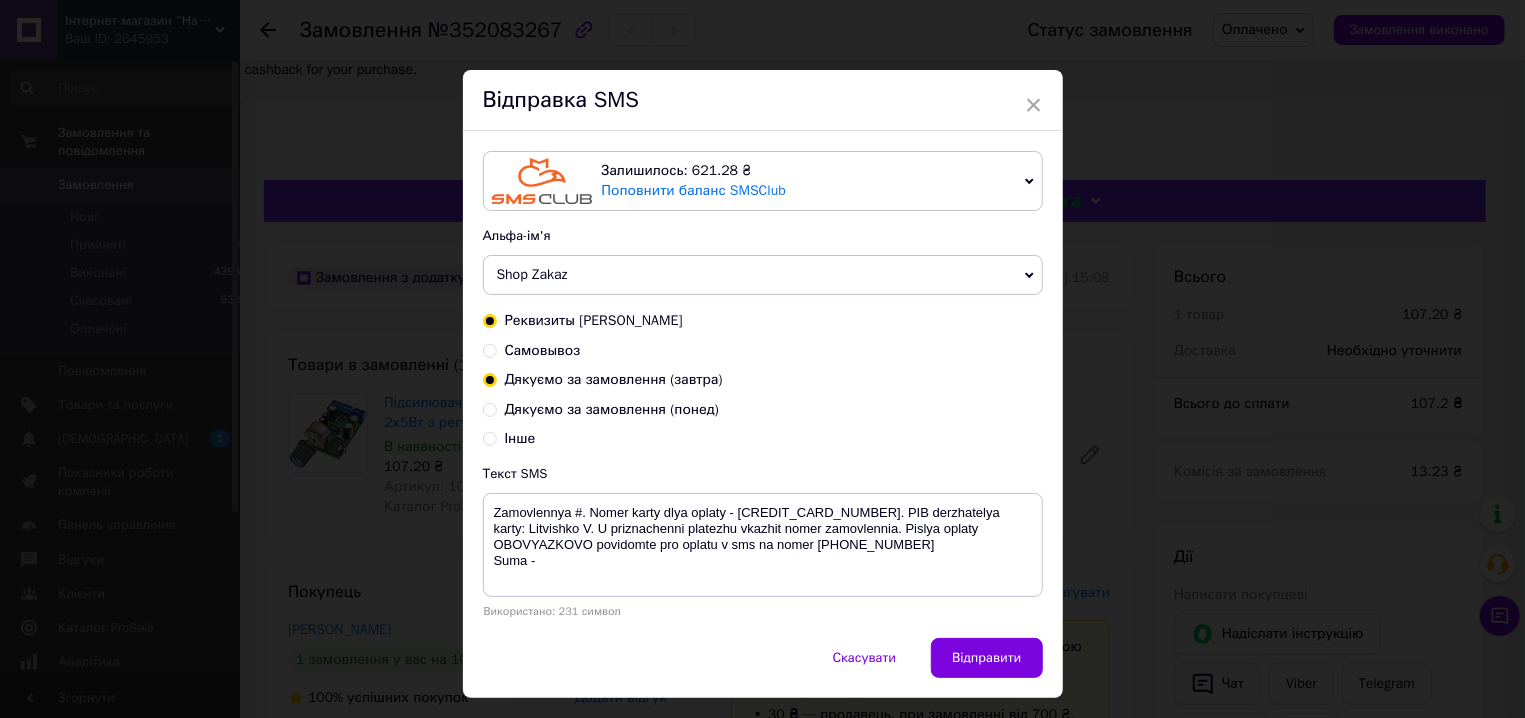 radio on "true" 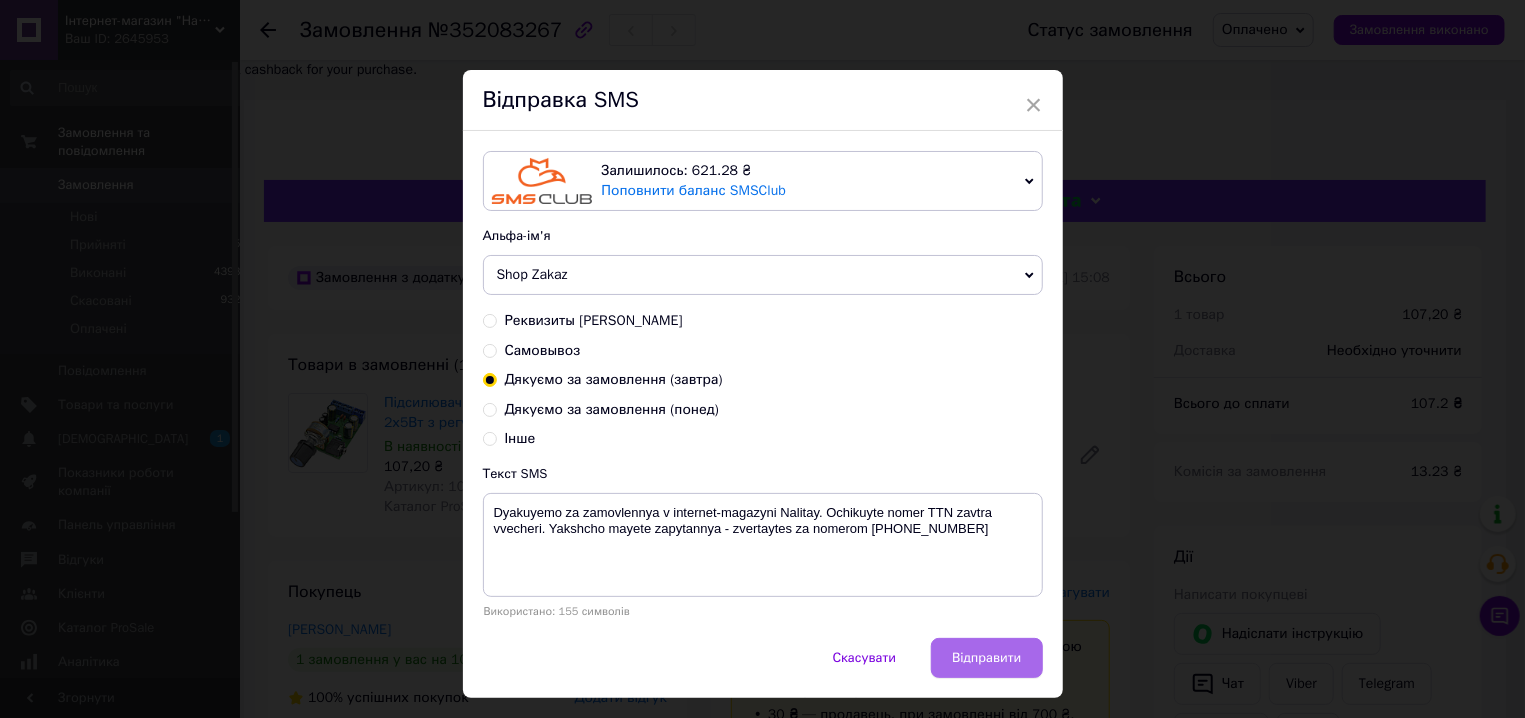 click on "Відправити" at bounding box center [986, 658] 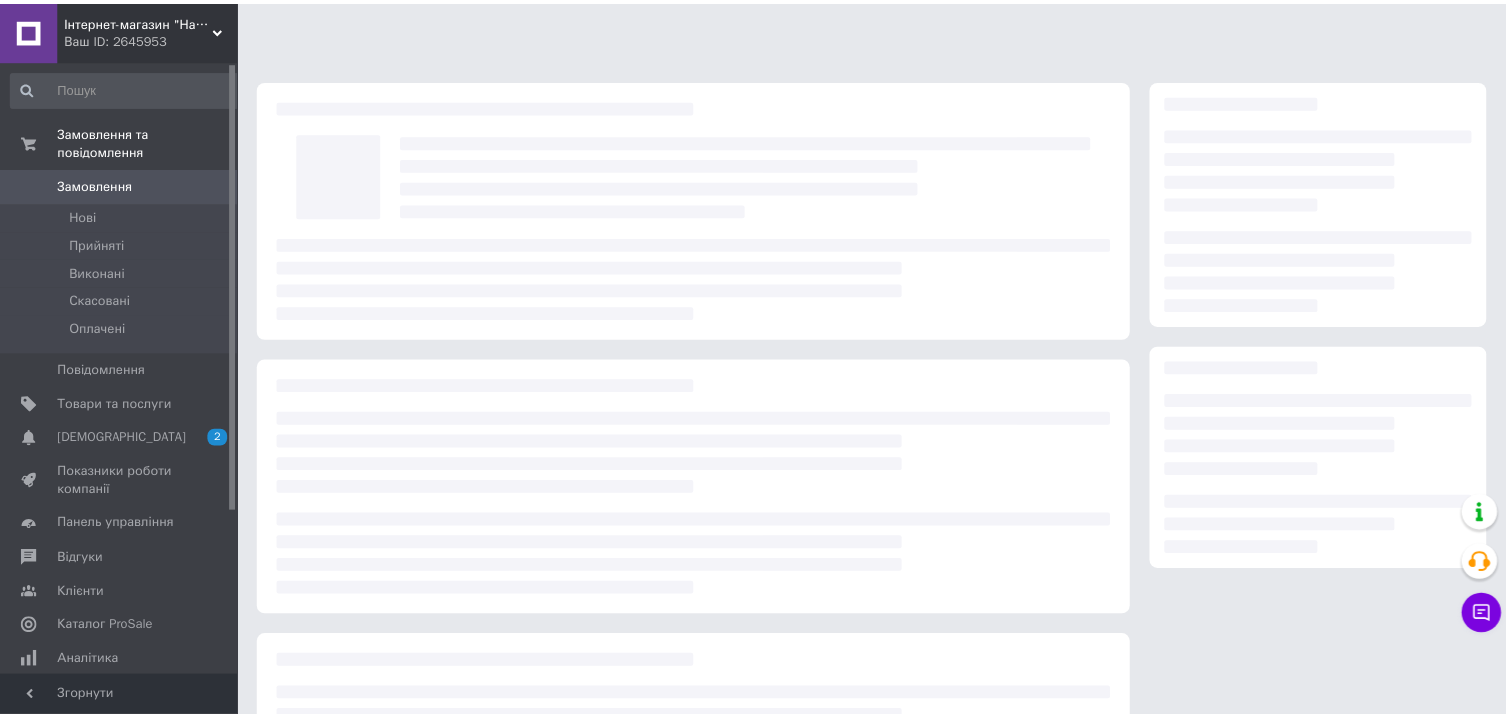 scroll, scrollTop: 0, scrollLeft: 0, axis: both 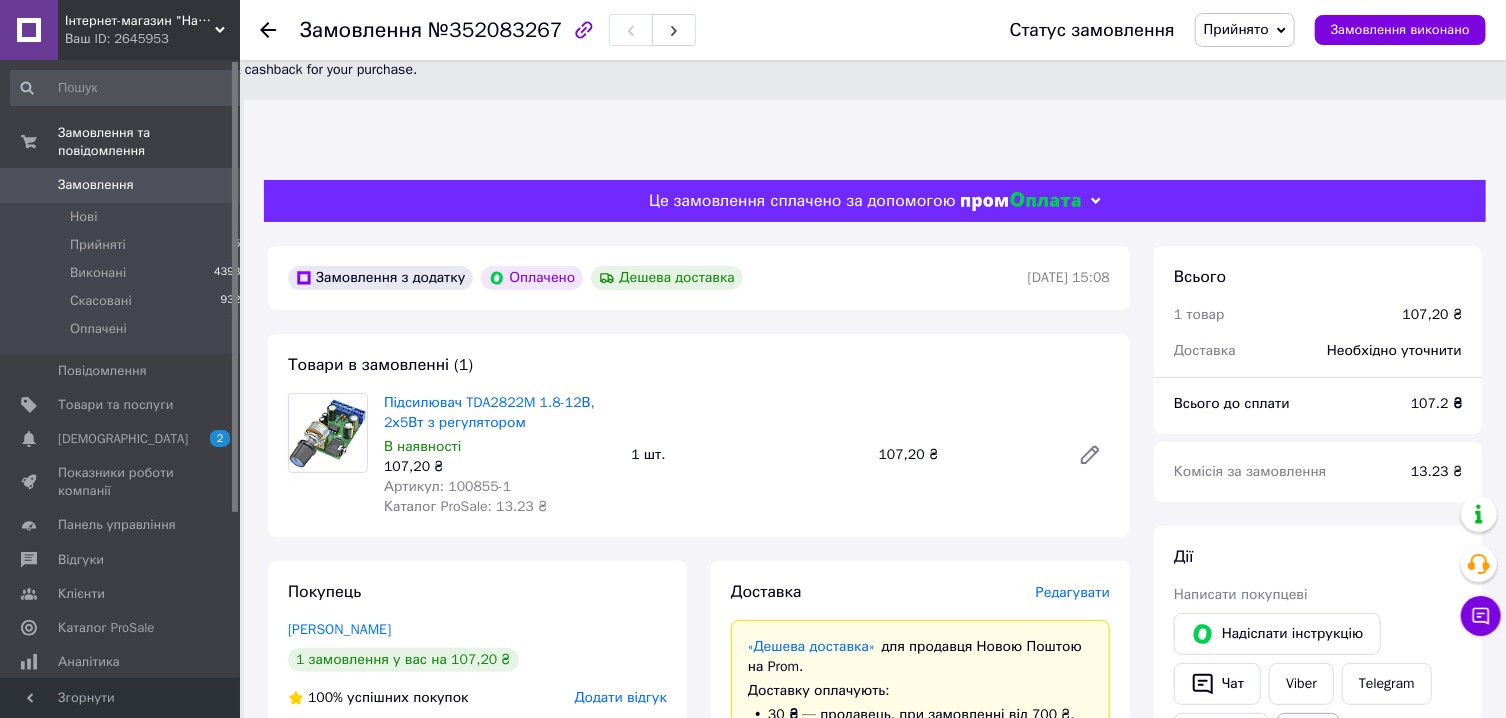 click on "SMS" at bounding box center [1308, 733] 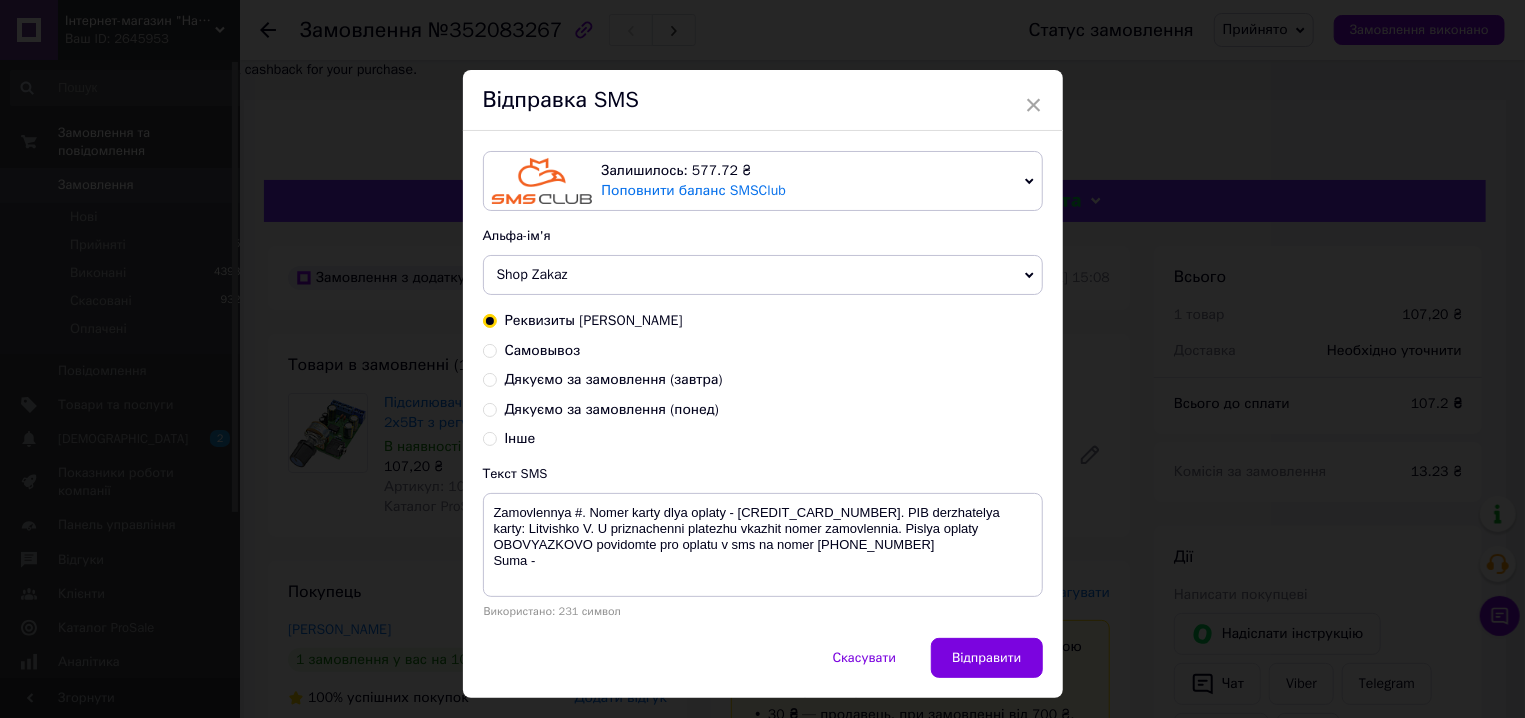 click on "Дякуємо за замовлення (завтра)" at bounding box center [614, 379] 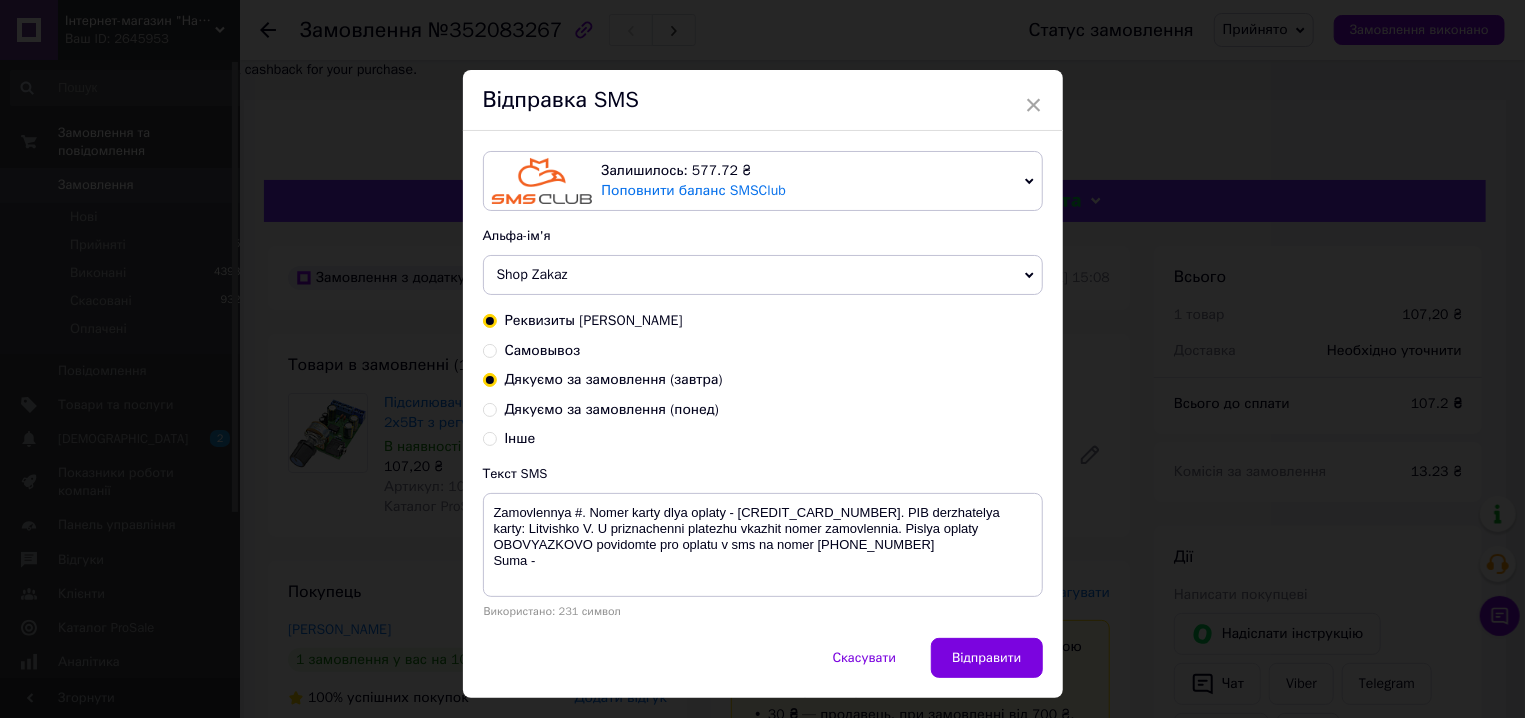 radio on "true" 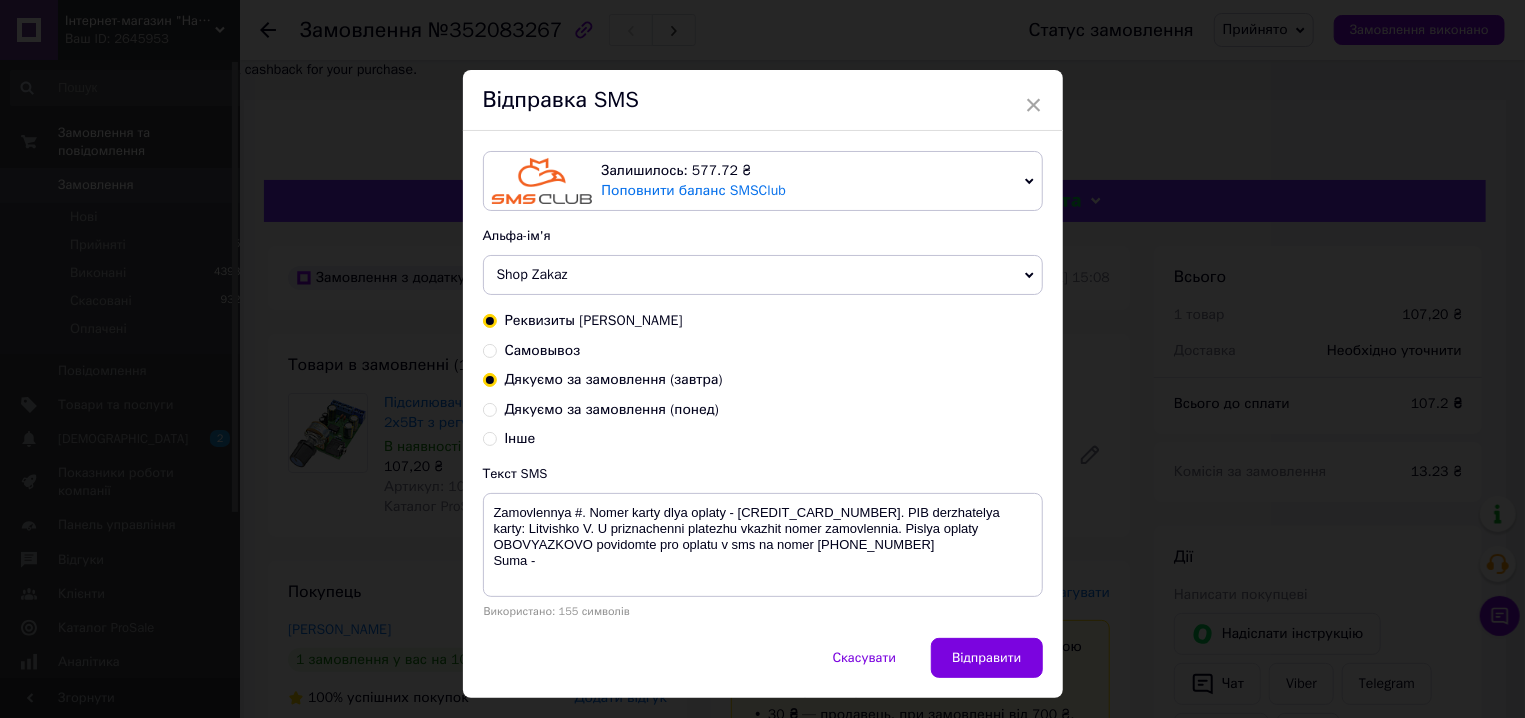 radio on "false" 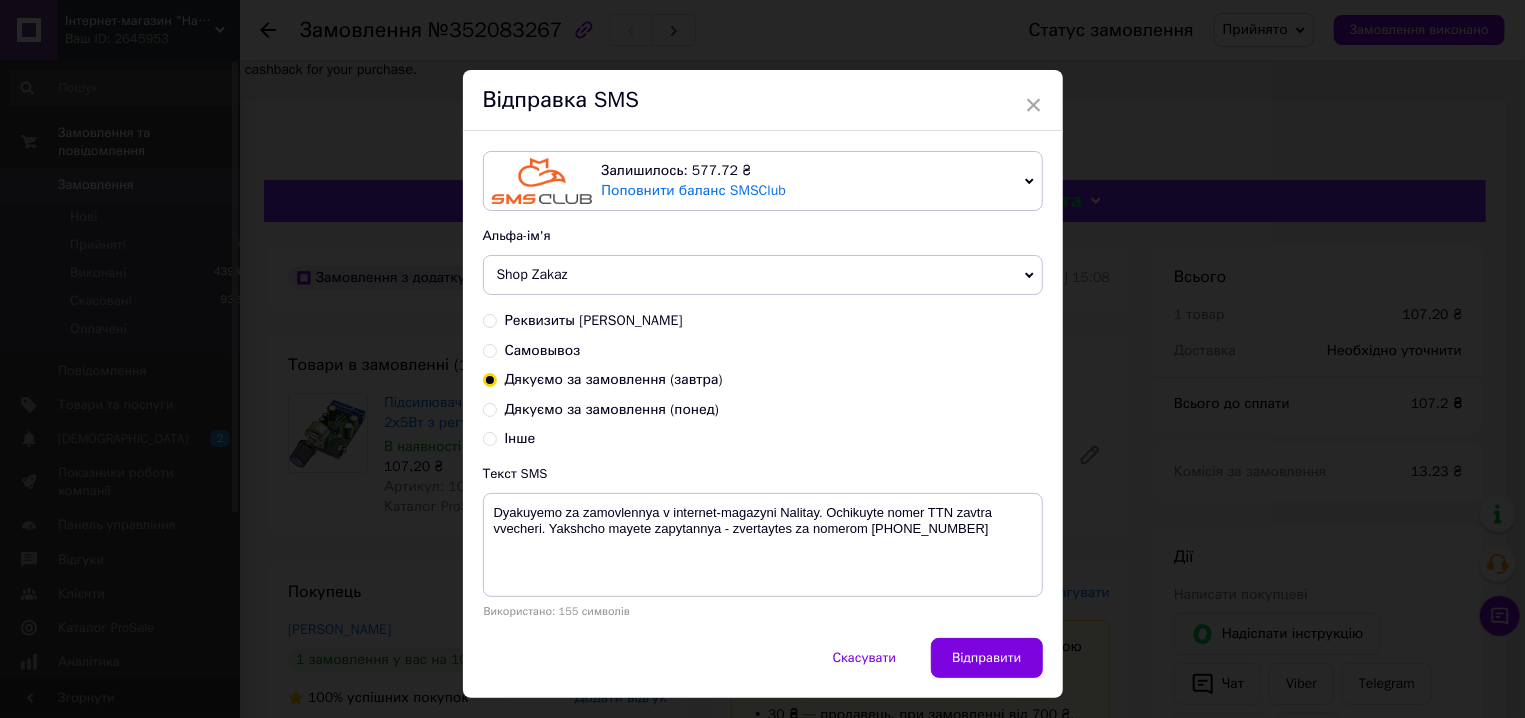 click on "Відправити" at bounding box center [986, 658] 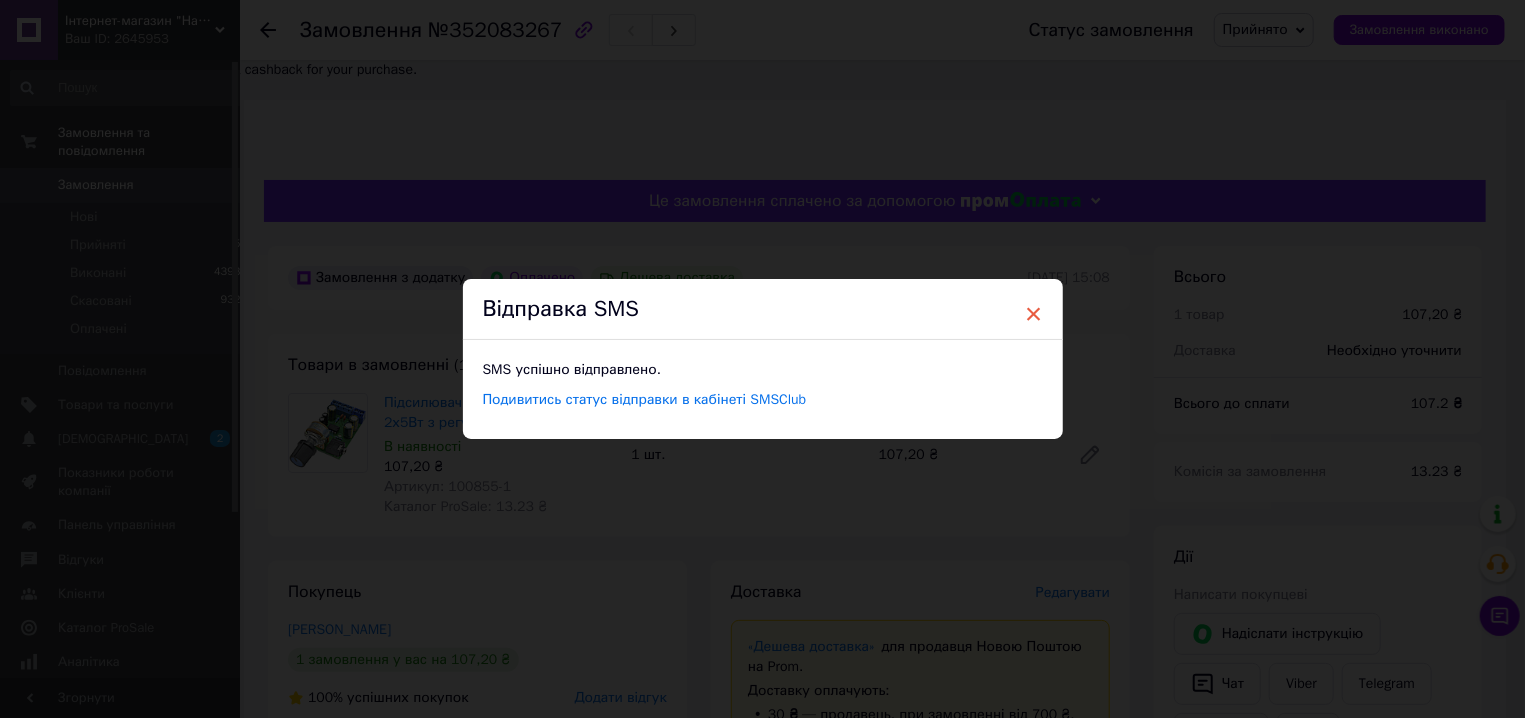 click on "×" at bounding box center [1034, 314] 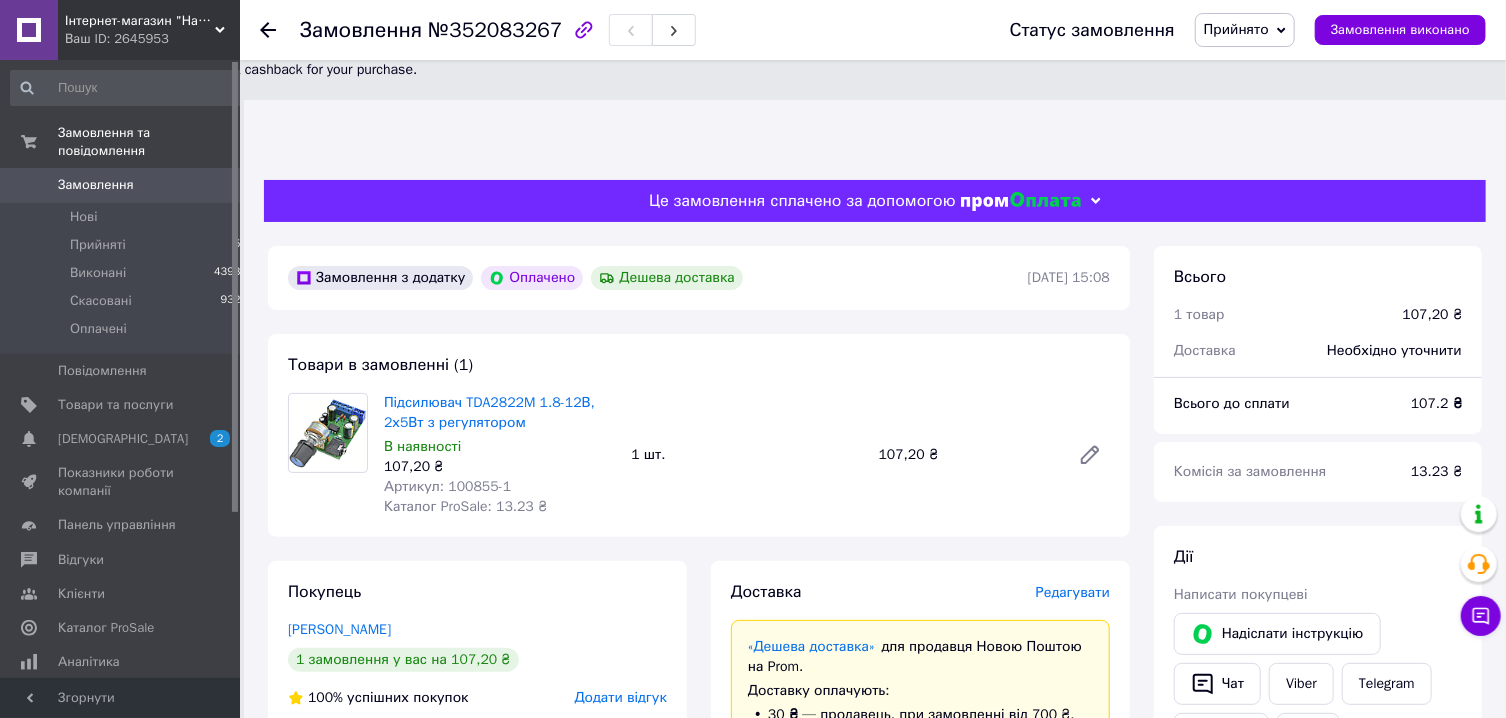 click on "Замовлення" at bounding box center (121, 185) 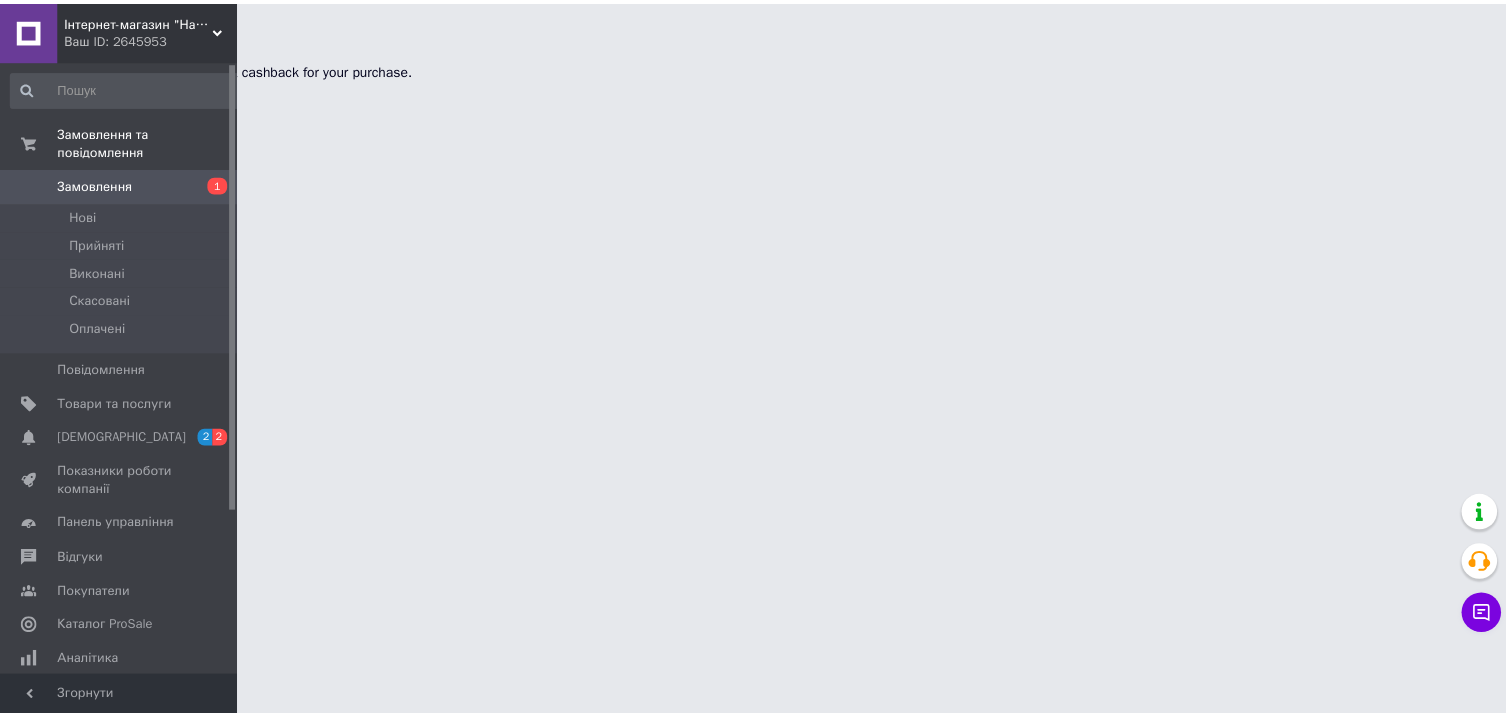 scroll, scrollTop: 0, scrollLeft: 0, axis: both 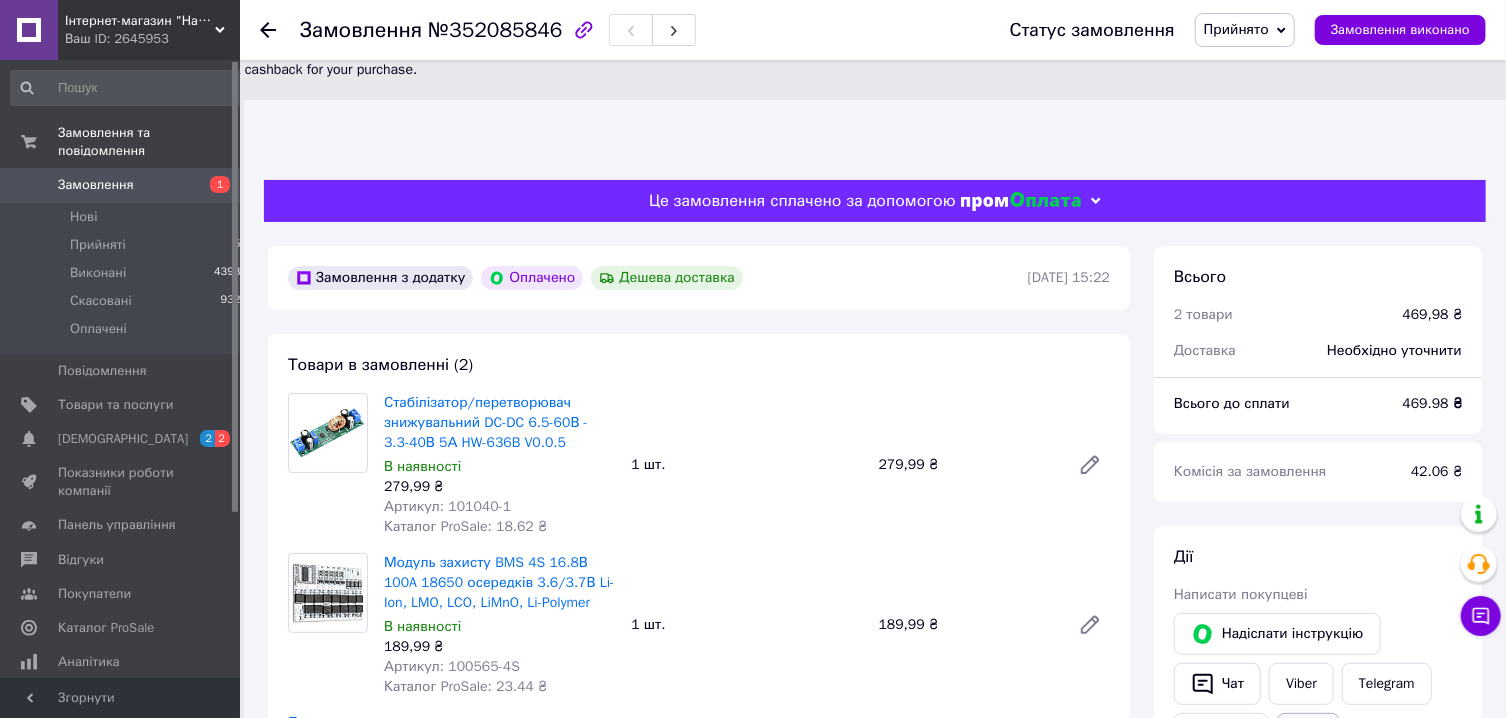 click on "Viber" at bounding box center (1301, 684) 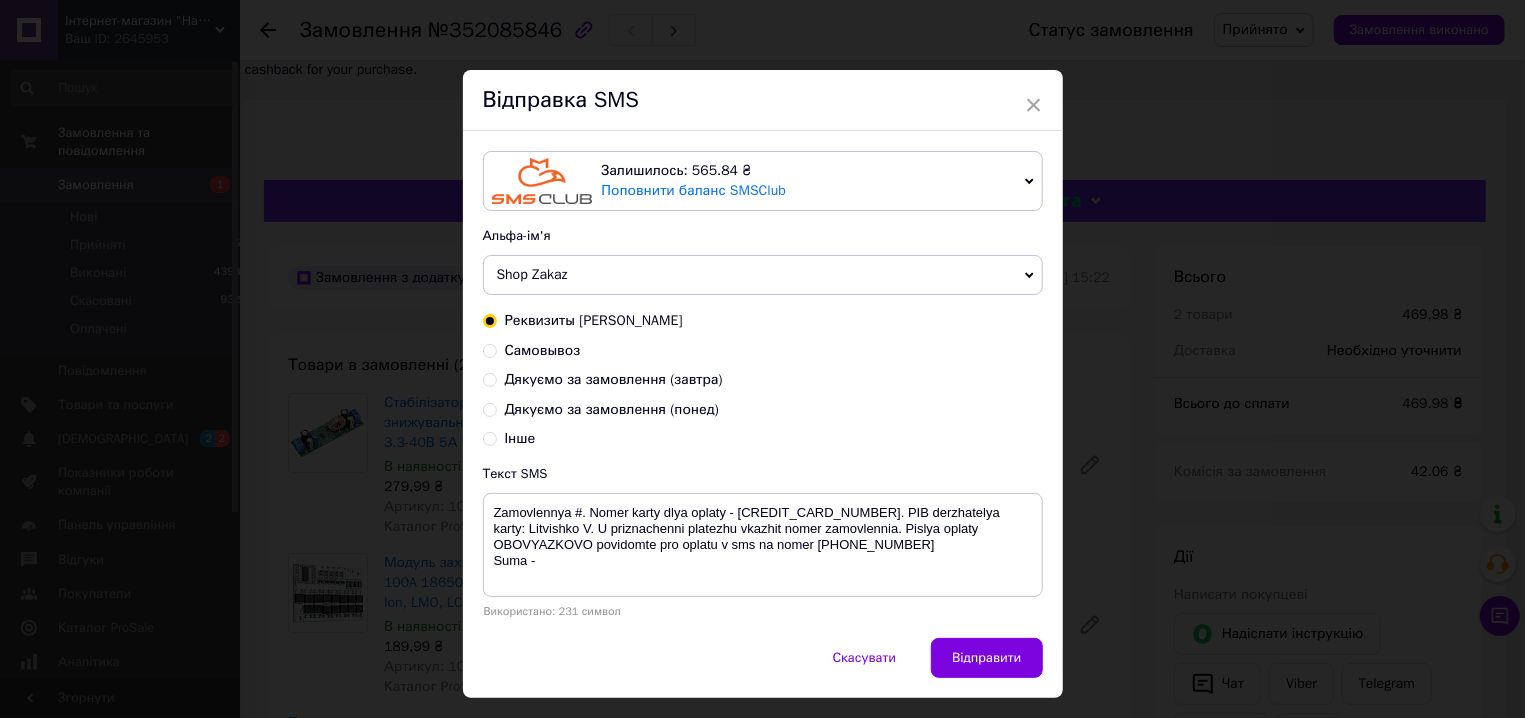click on "Дякуємо за замовлення (завтра)" at bounding box center (614, 379) 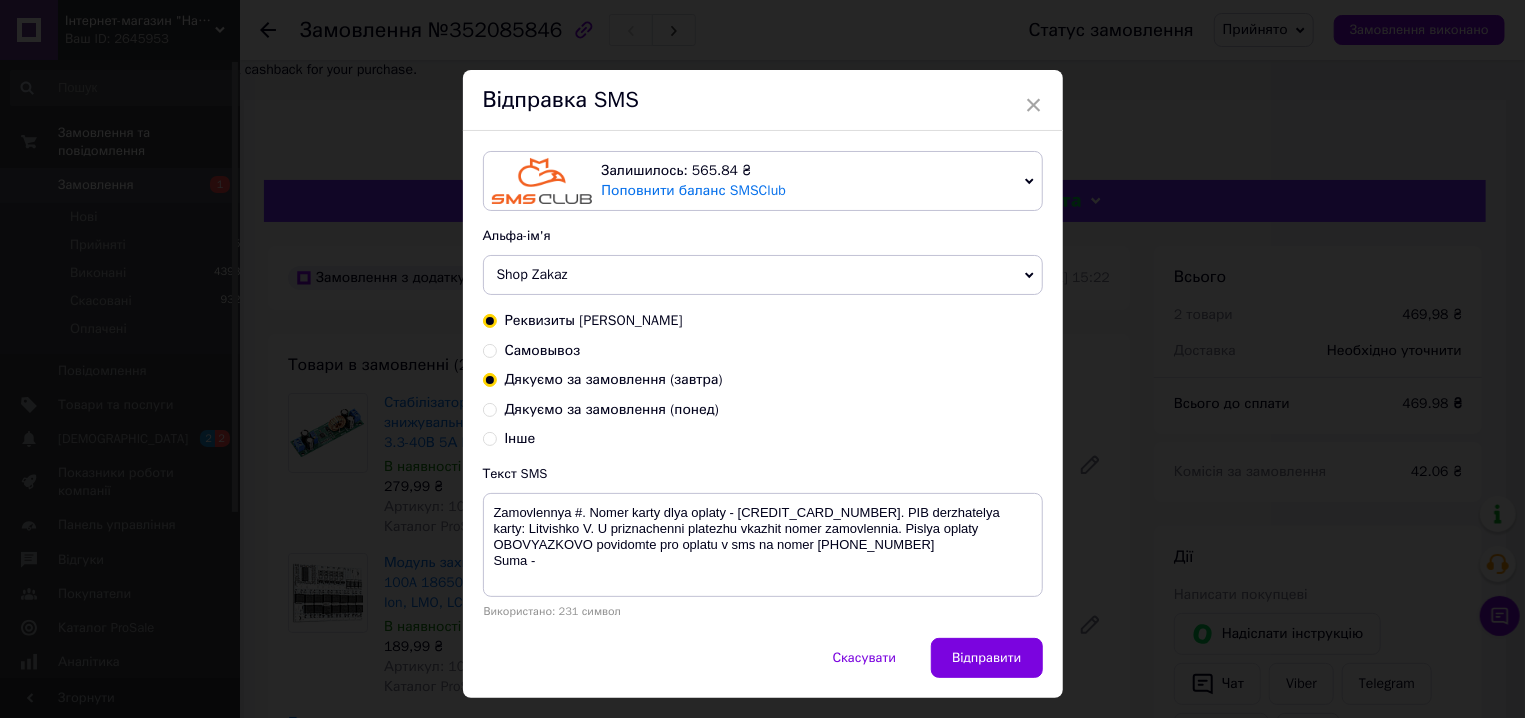 radio on "true" 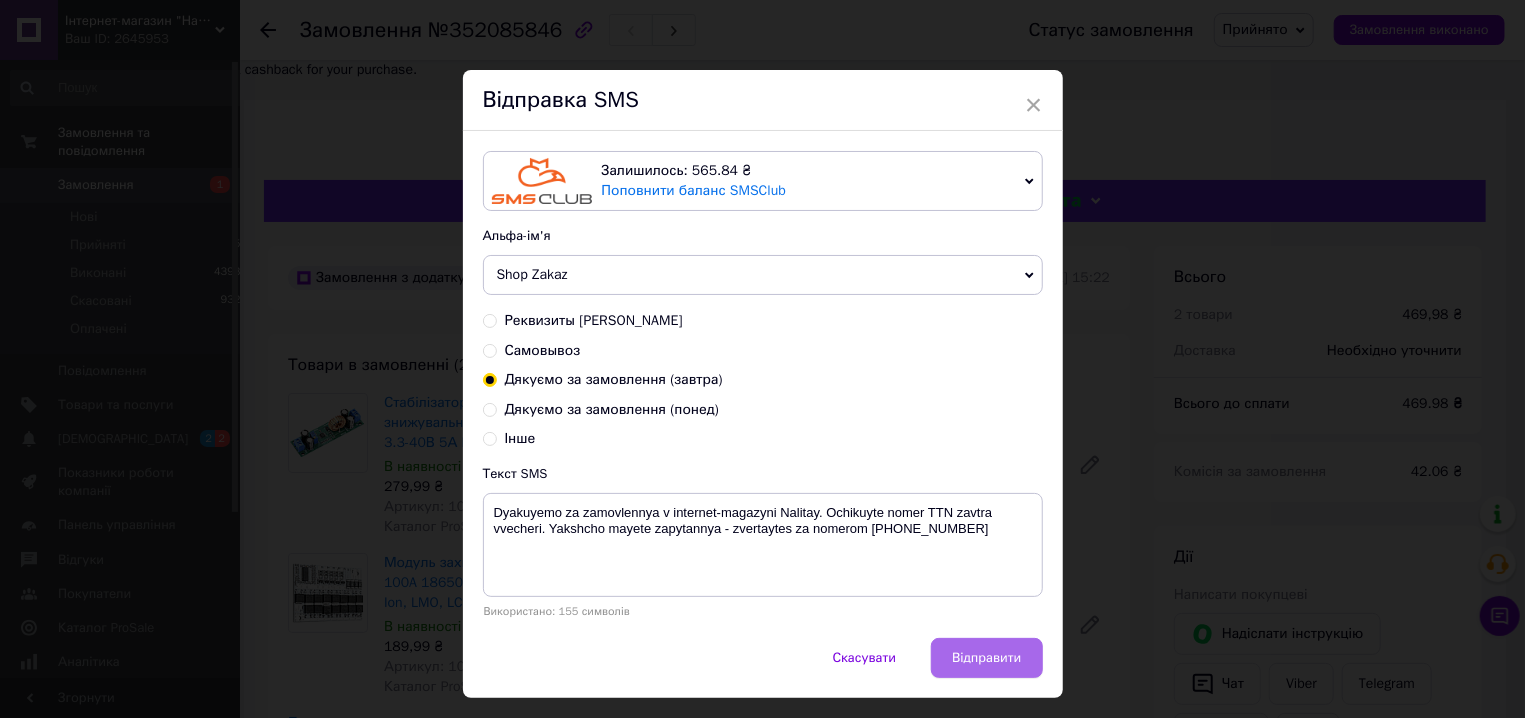 click on "Відправити" at bounding box center [986, 658] 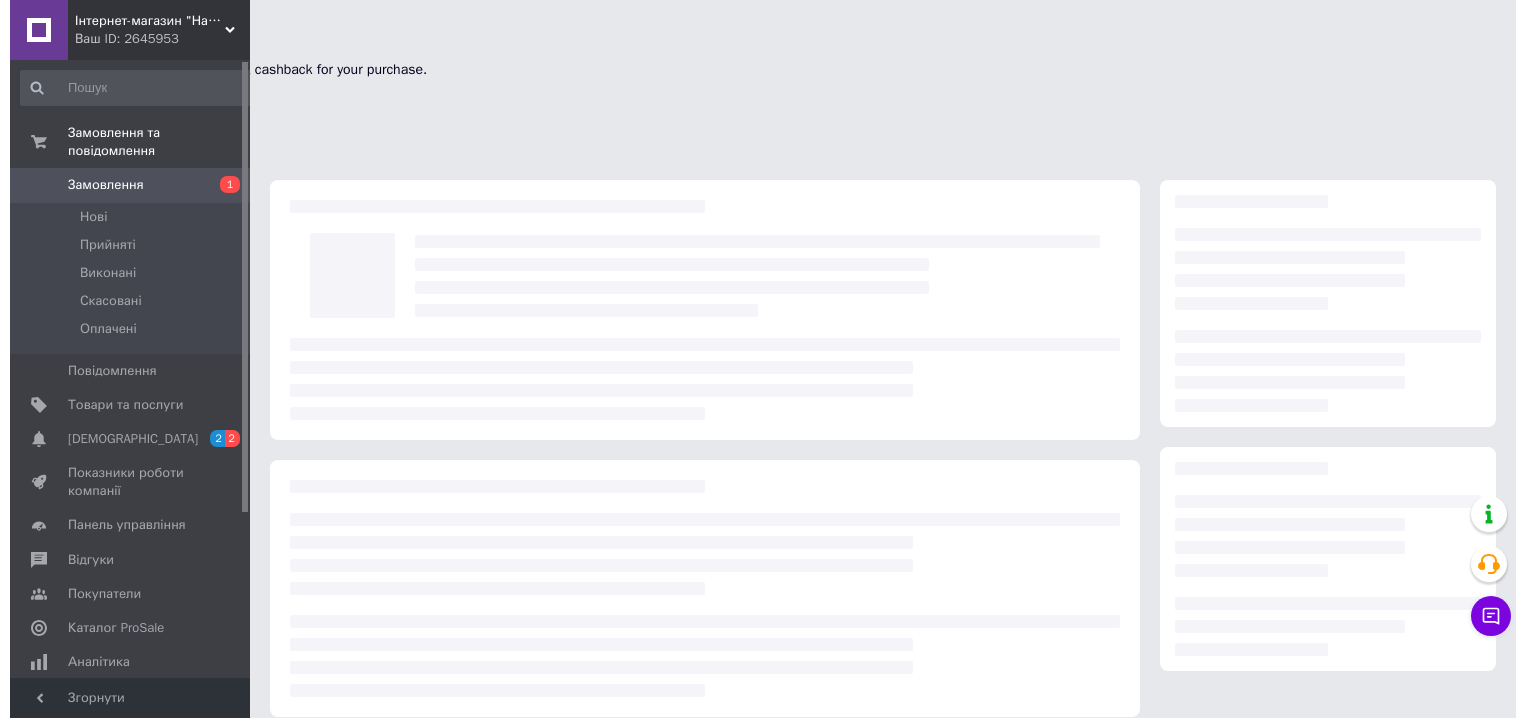 scroll, scrollTop: 0, scrollLeft: 0, axis: both 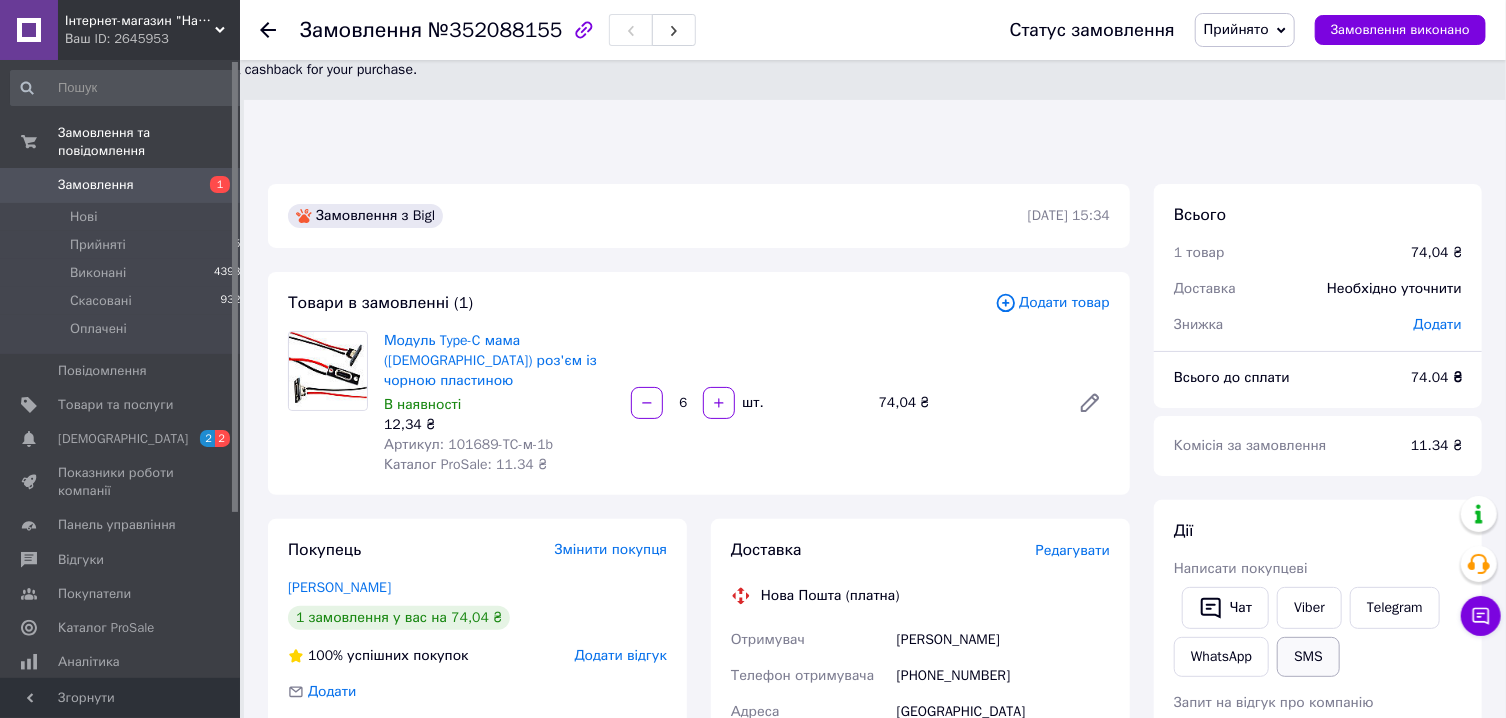 click on "SMS" at bounding box center (1308, 657) 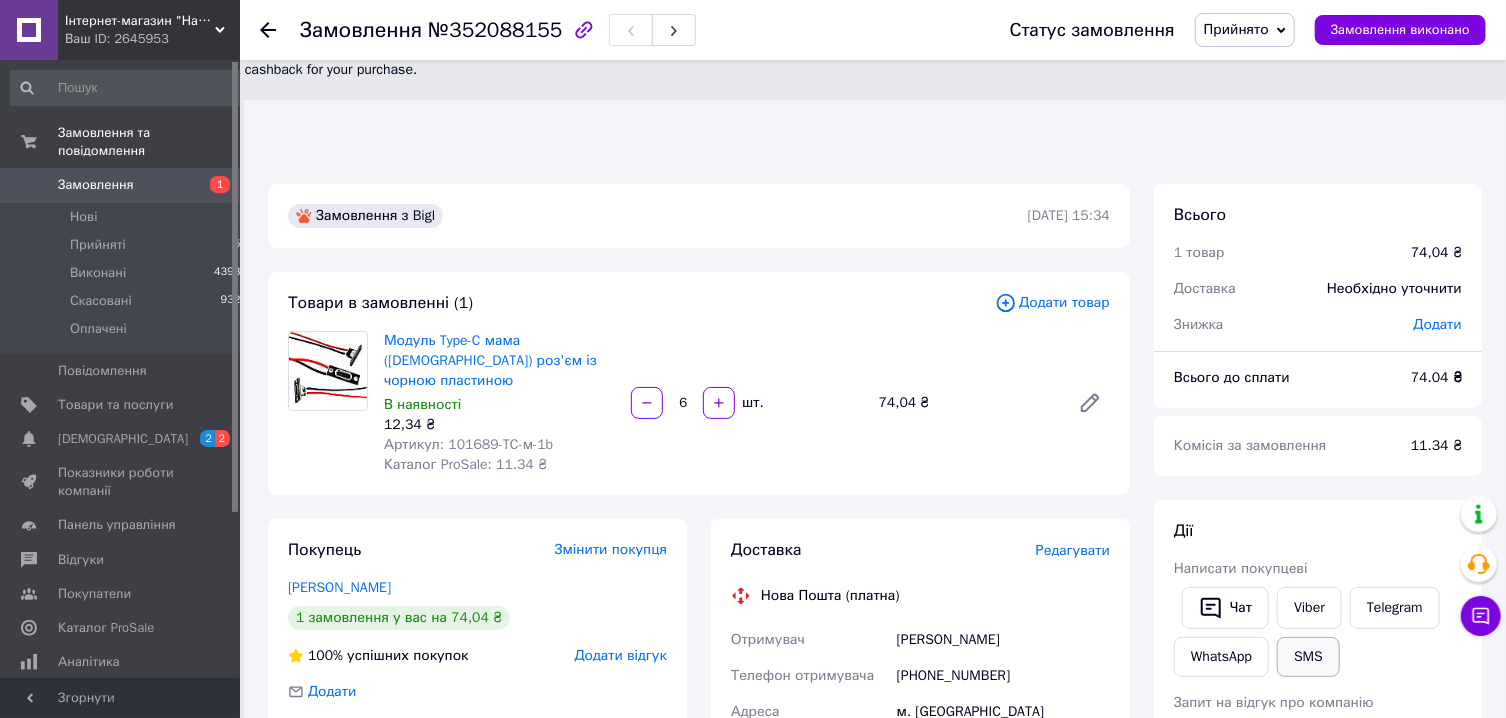 click on "SMS" at bounding box center (1308, 657) 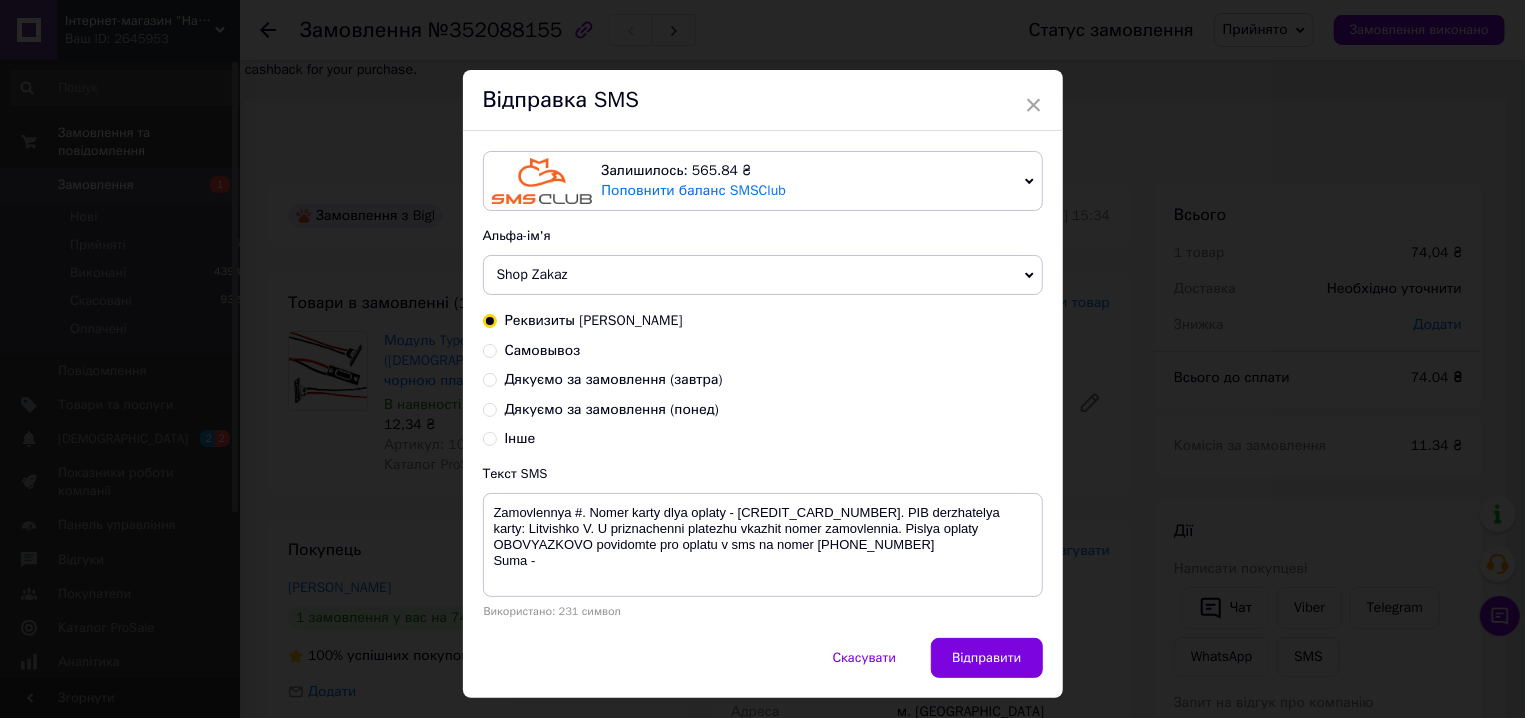 click on "Дякуємо за замовлення (завтра)" at bounding box center [614, 379] 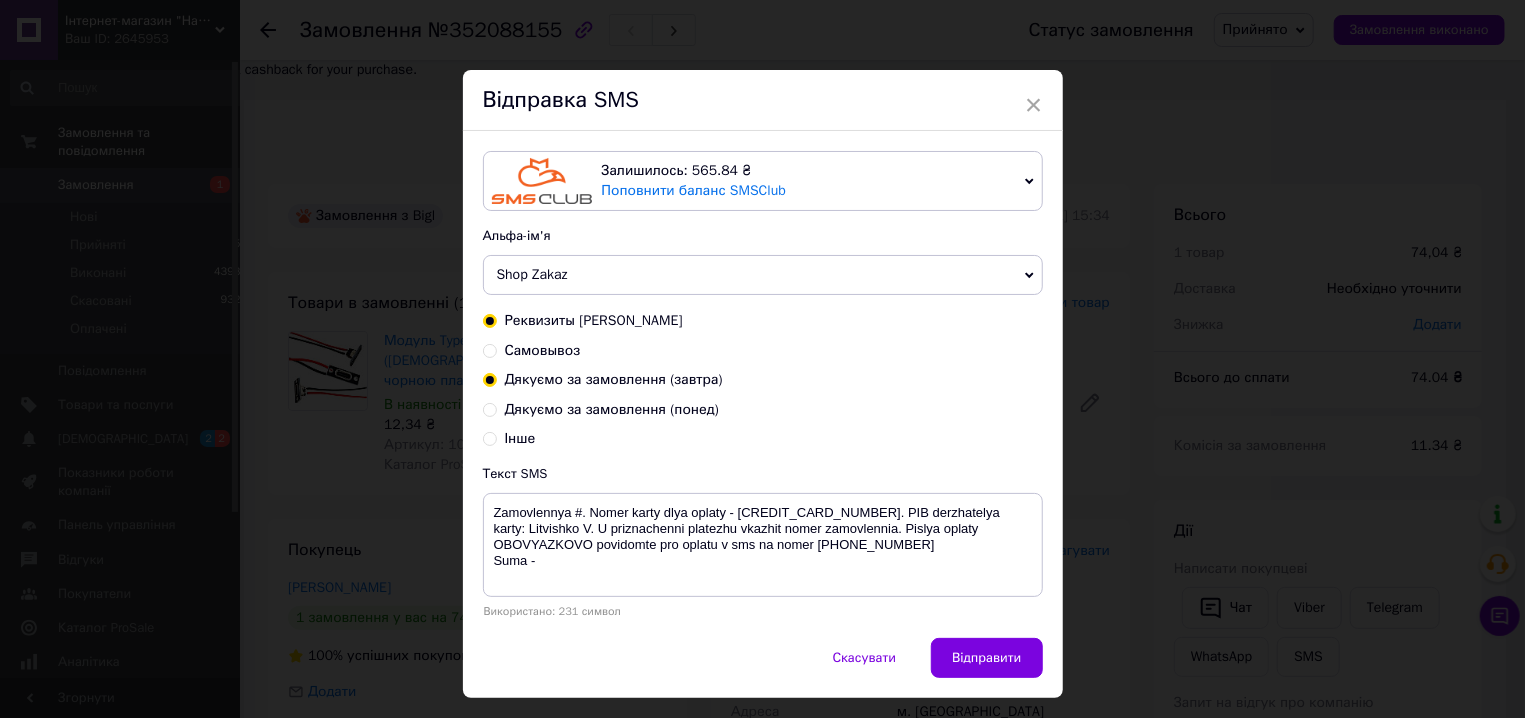 radio on "true" 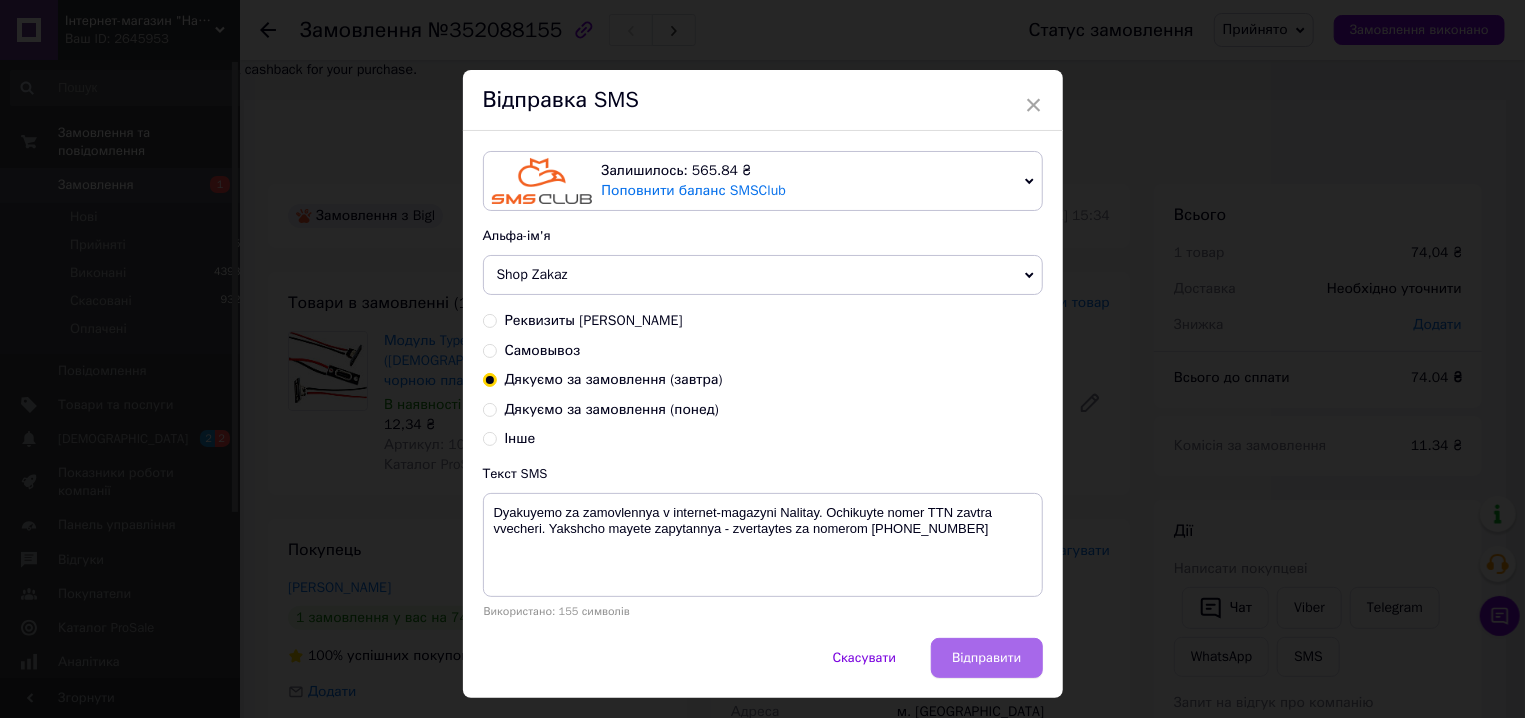 click on "Відправити" at bounding box center (986, 658) 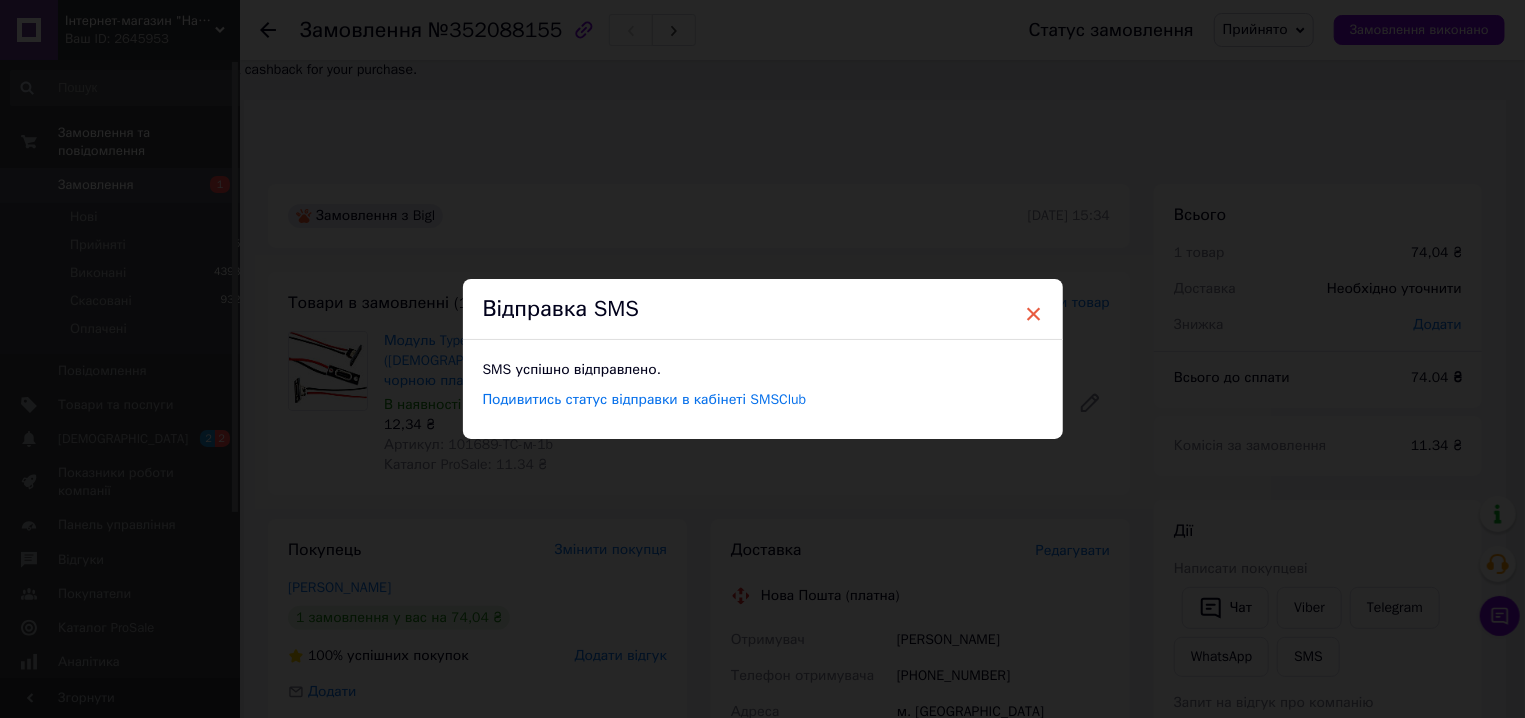 click on "×" at bounding box center [1034, 314] 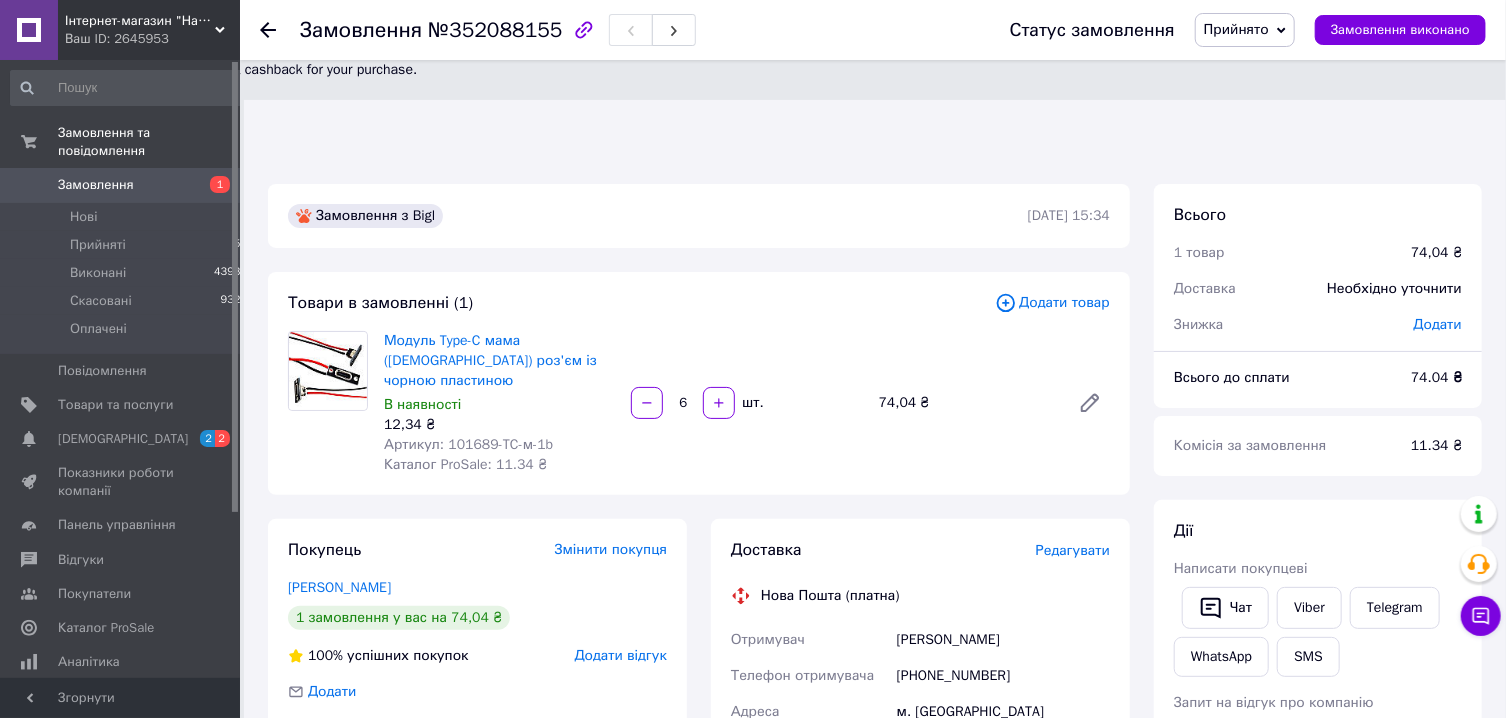click on "1" at bounding box center [212, 185] 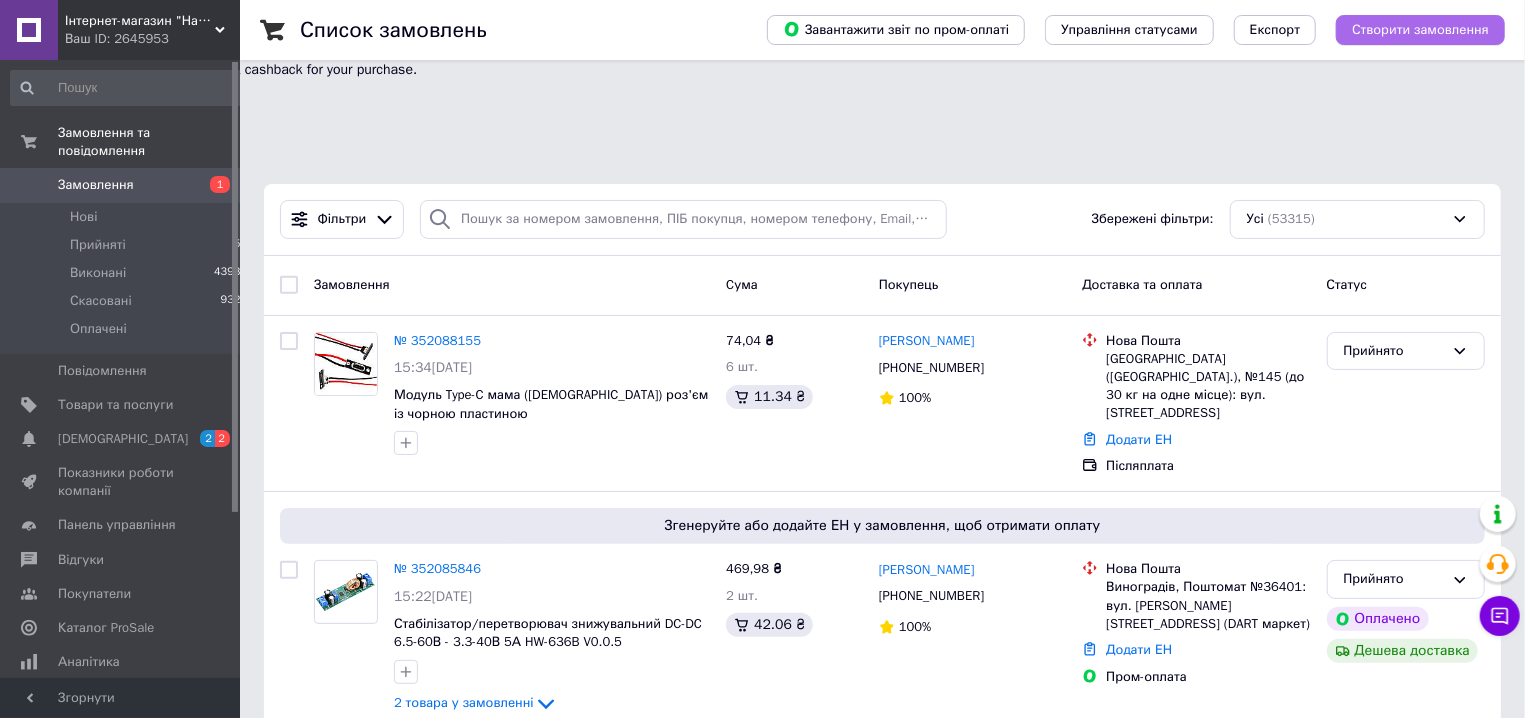 click on "Створити замовлення" at bounding box center [1420, 30] 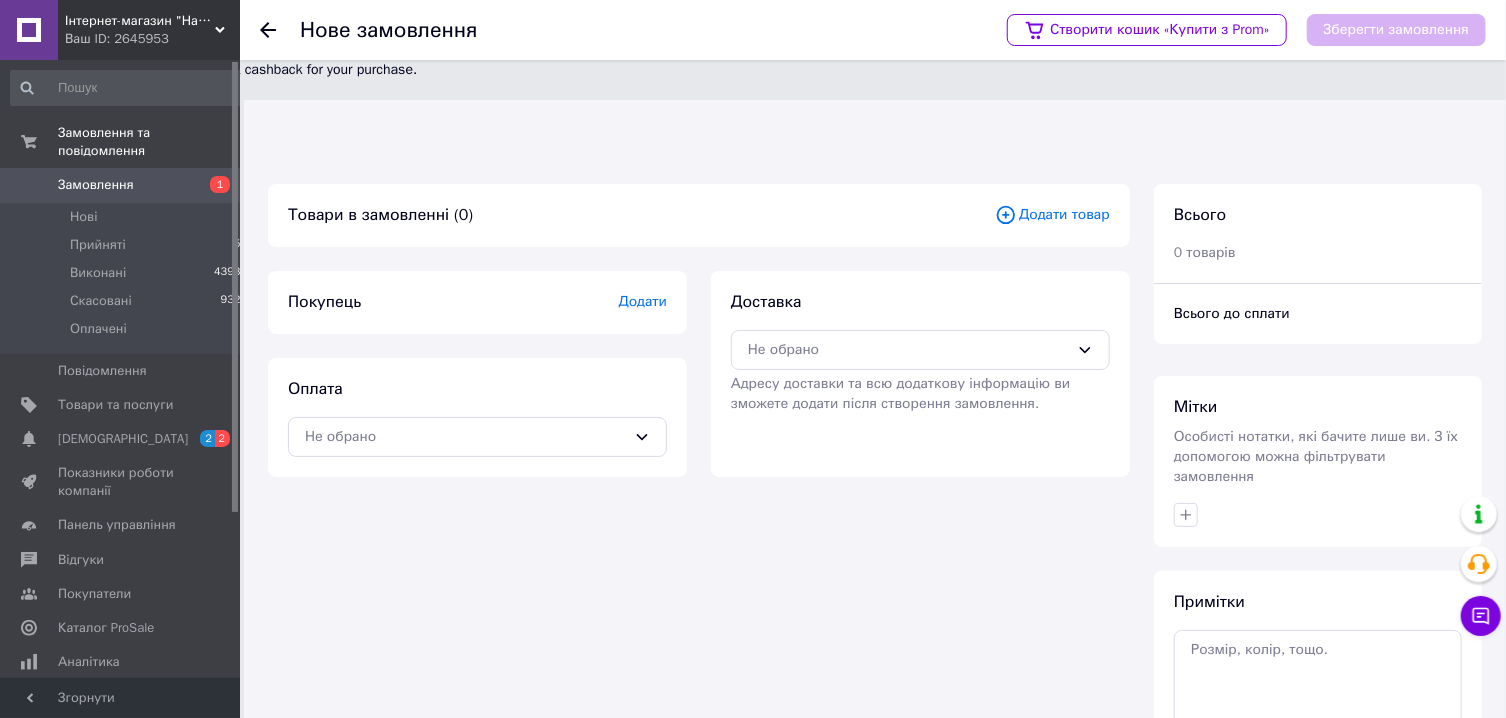 click on "Додати товар" at bounding box center [1052, 215] 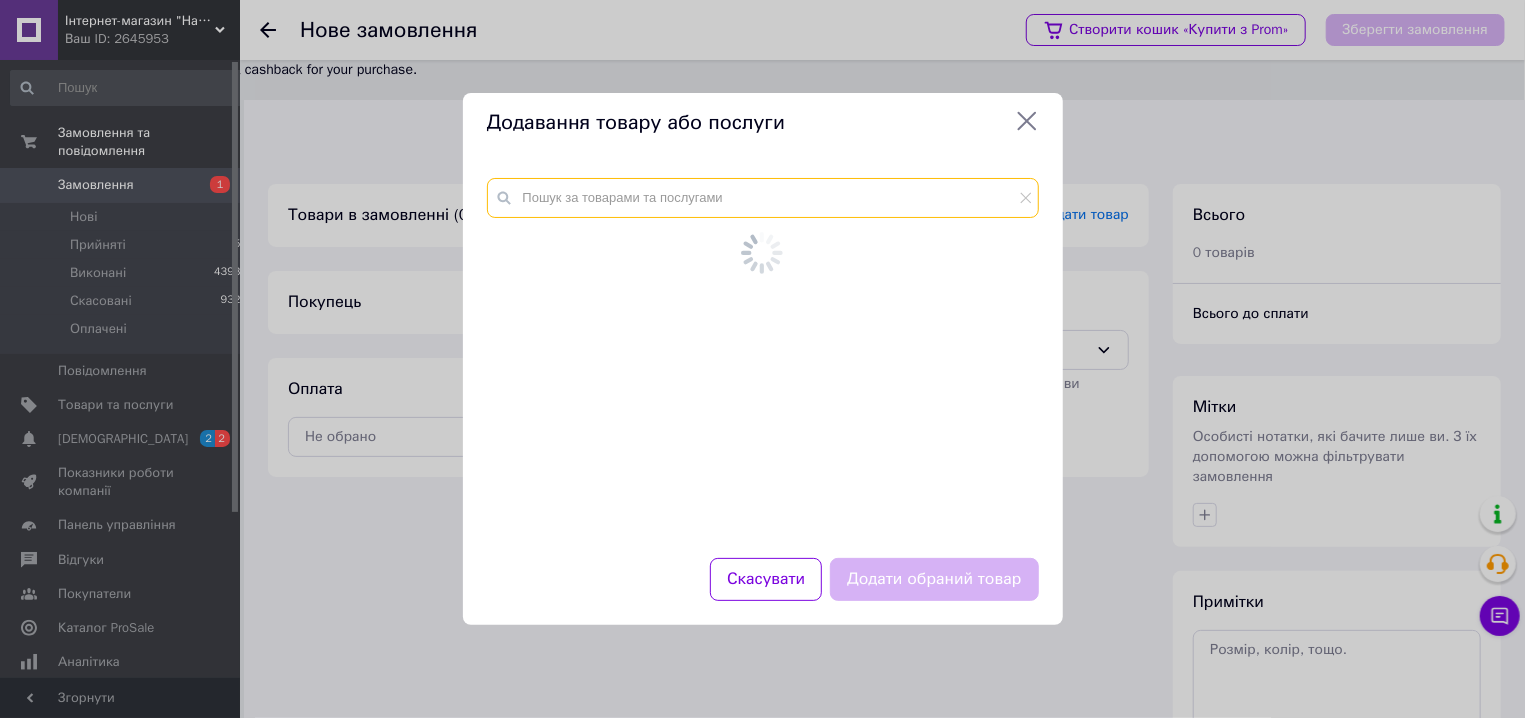click at bounding box center [763, 335] 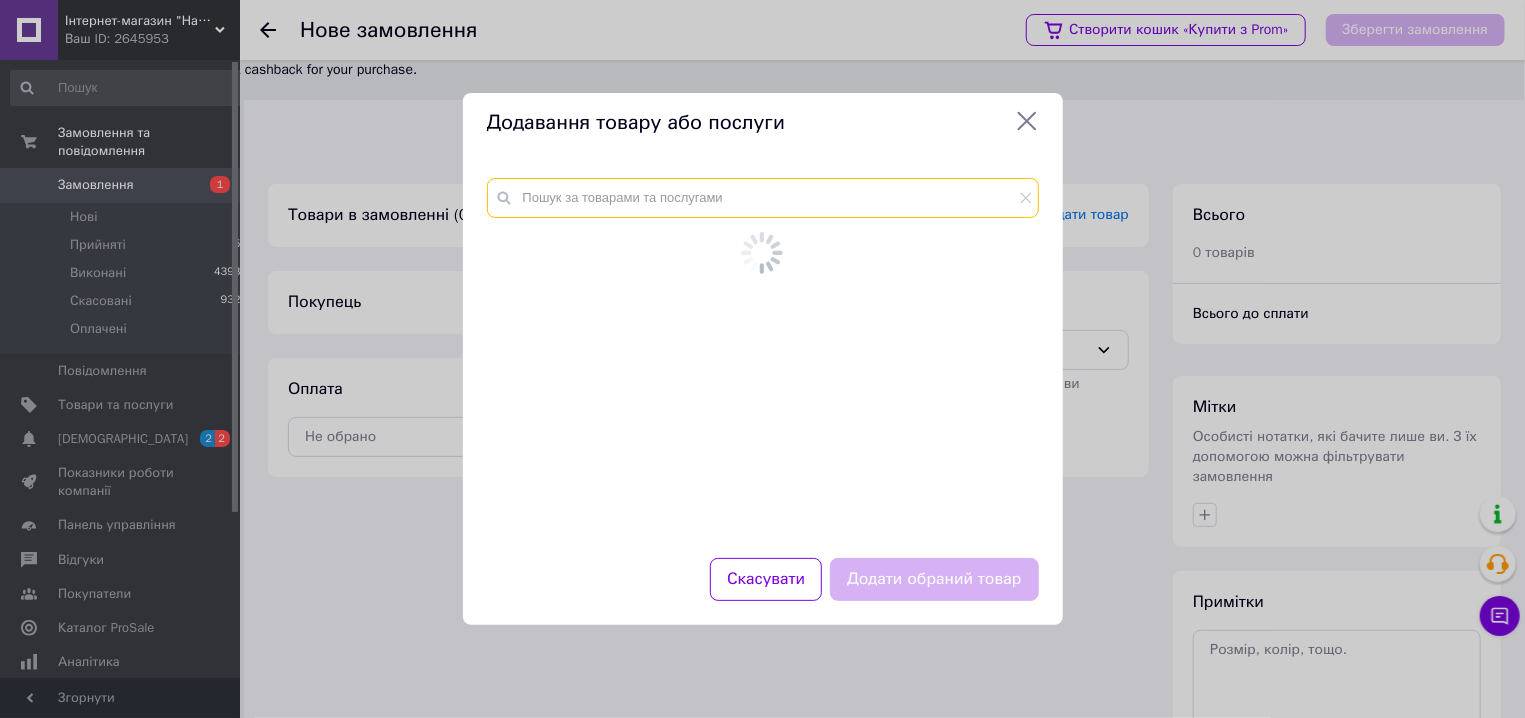 paste on "100234-2" 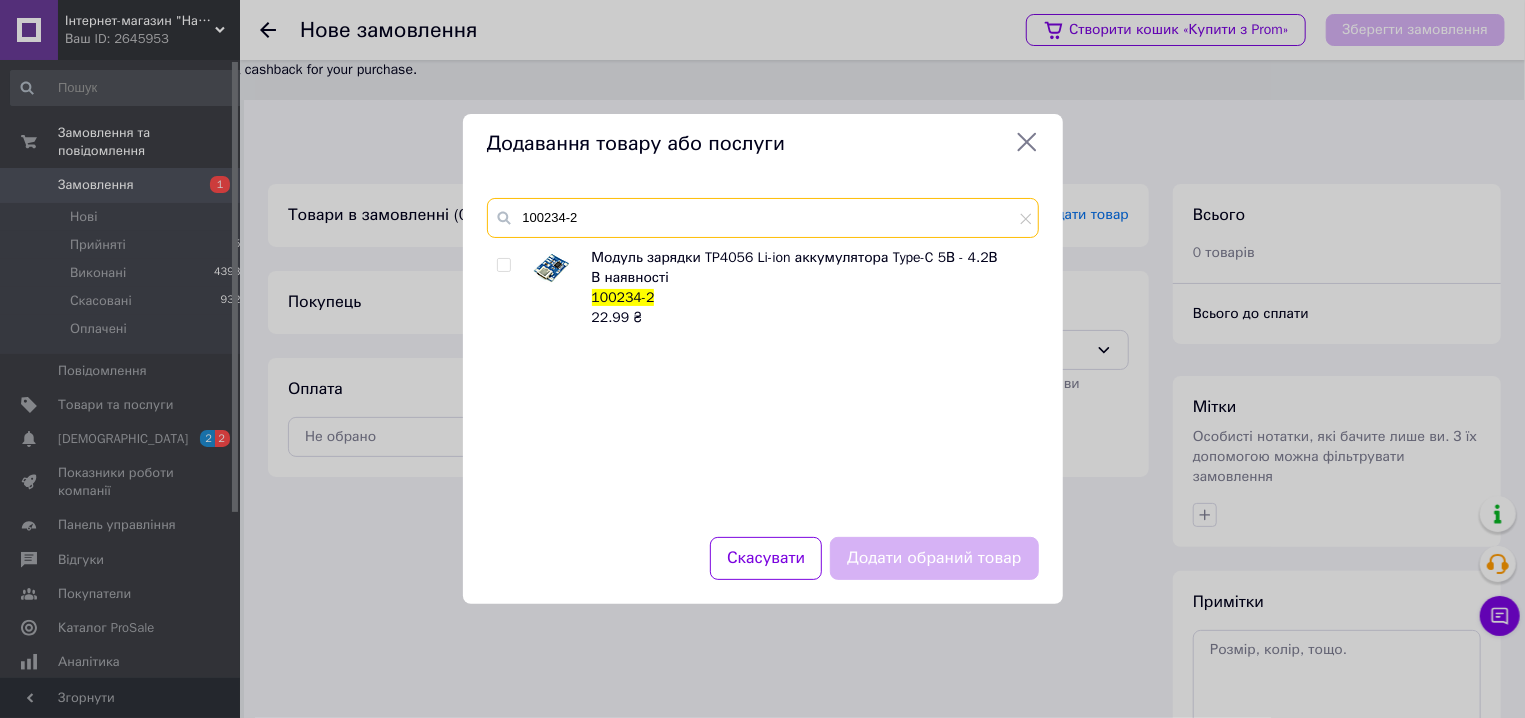type on "100234-2" 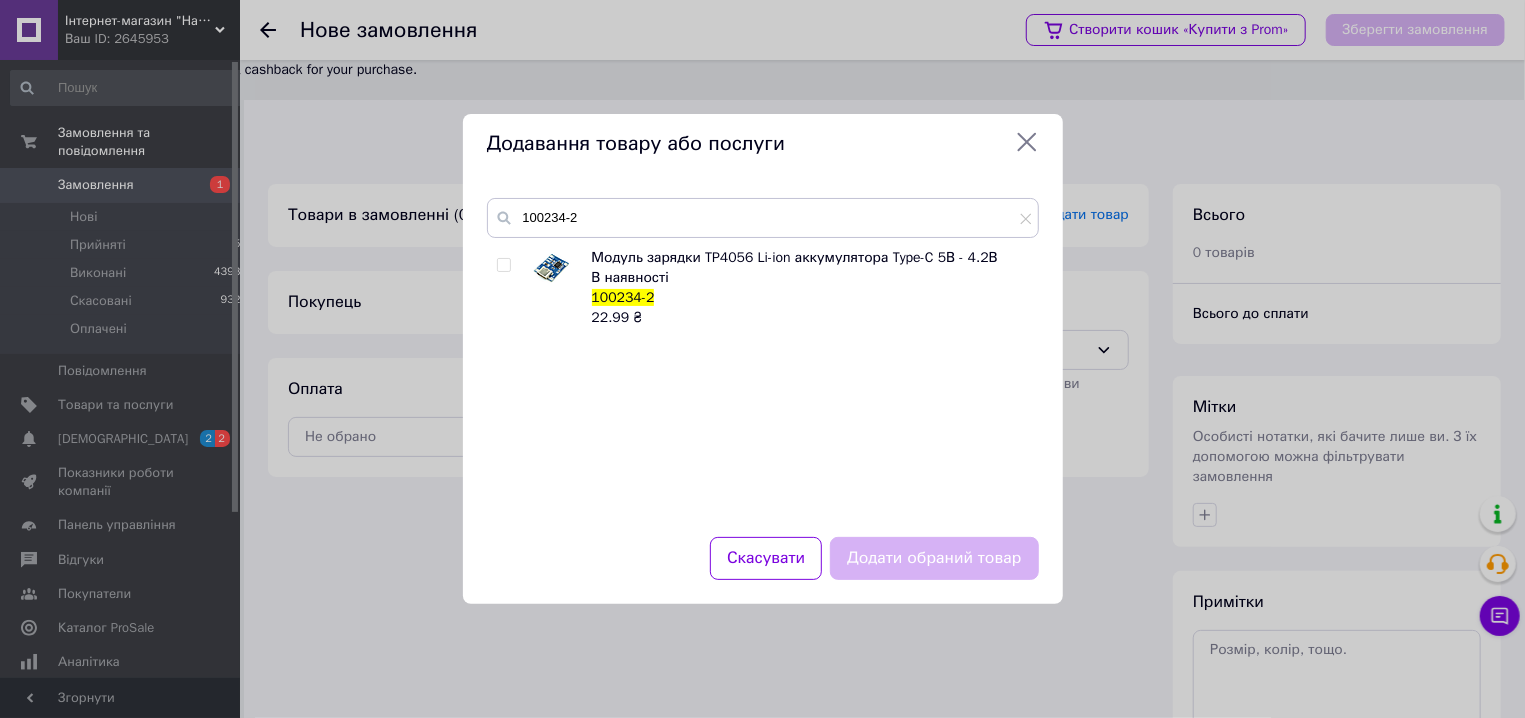click at bounding box center (503, 265) 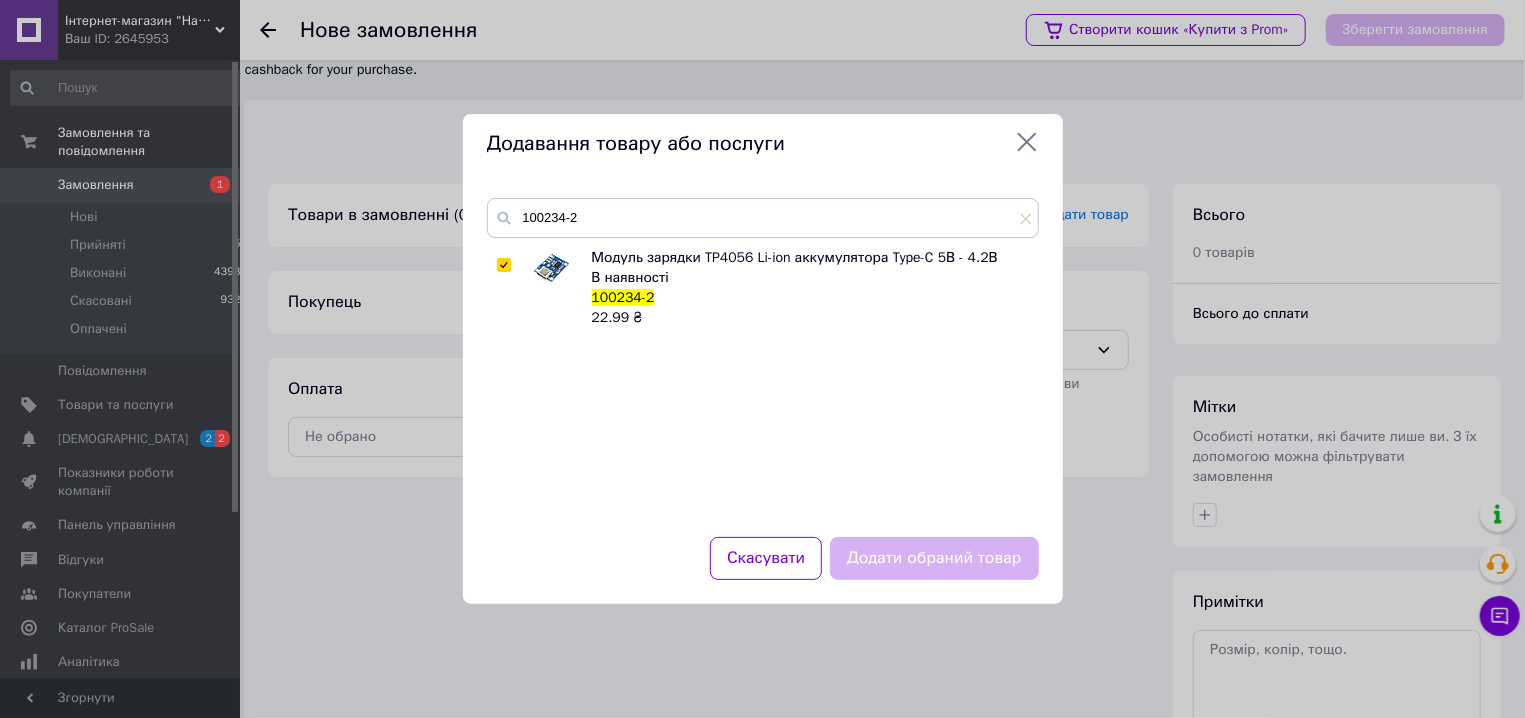 checkbox on "true" 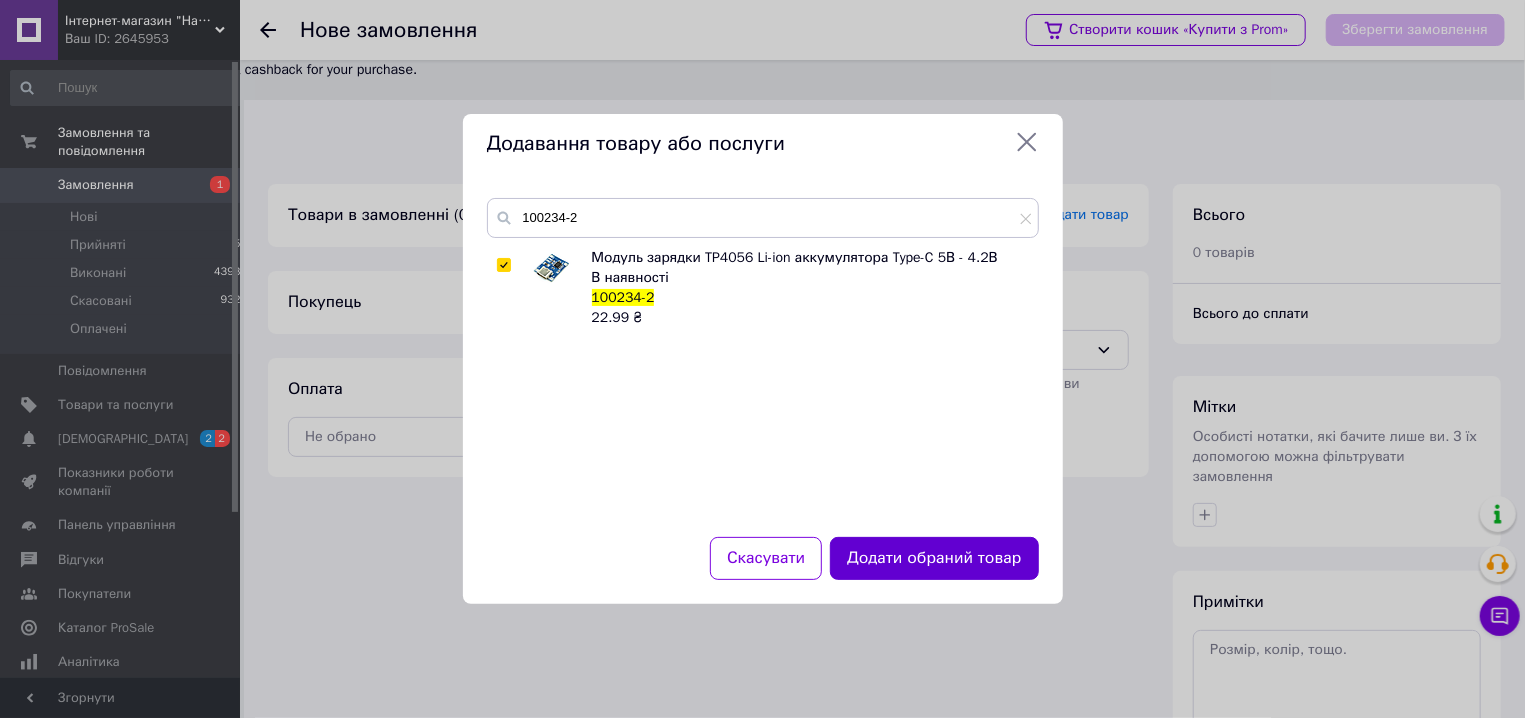 click on "Додати обраний товар" at bounding box center [934, 558] 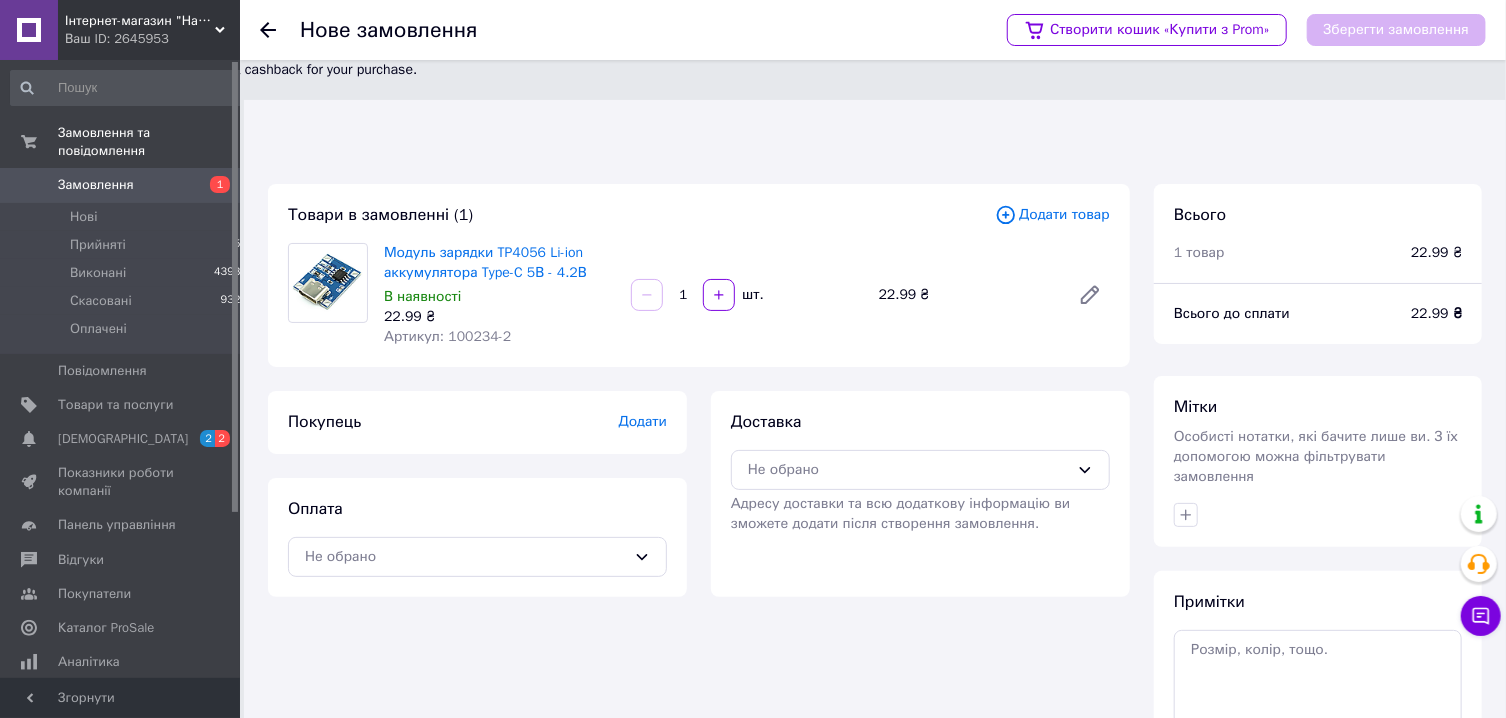 click on "Додати товар" at bounding box center [1052, 215] 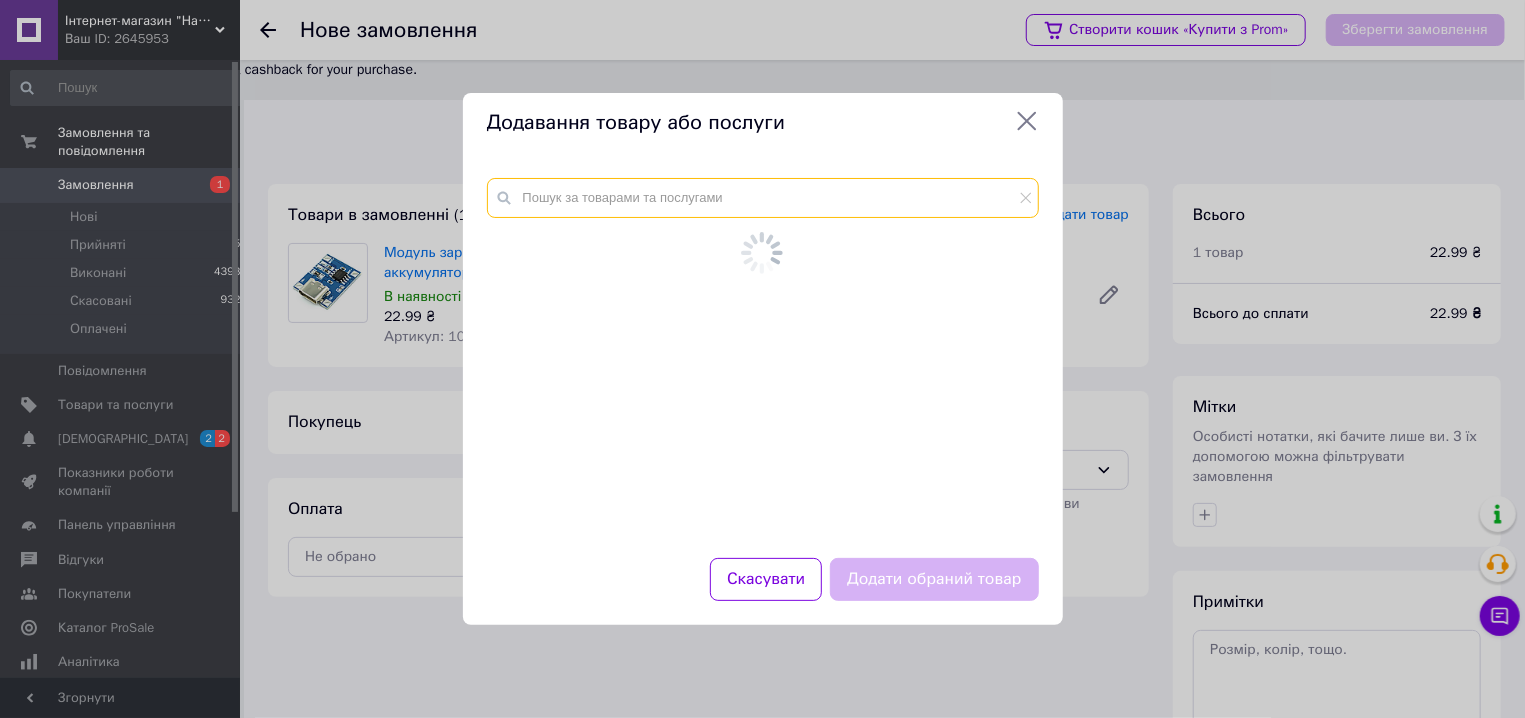 click at bounding box center [763, 198] 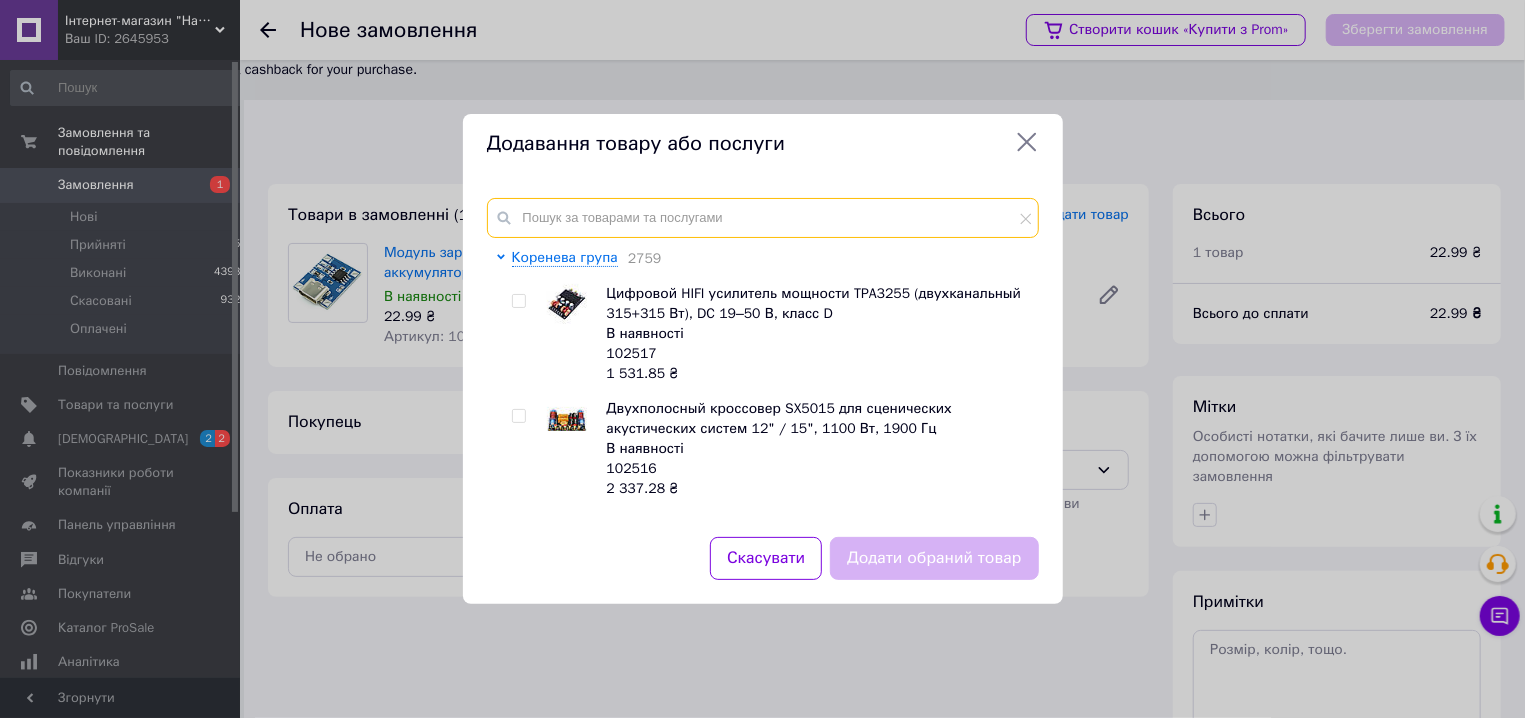 paste on "102207" 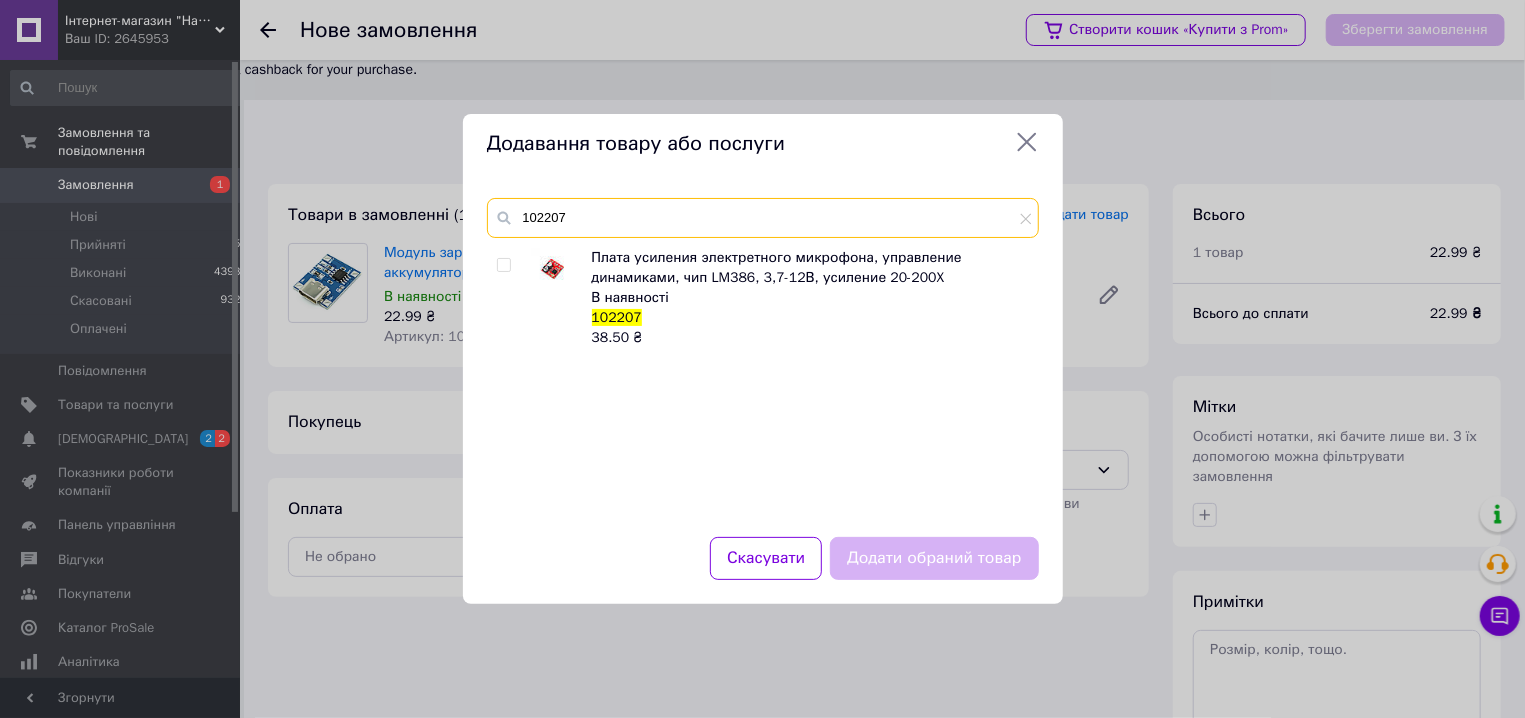 type on "102207" 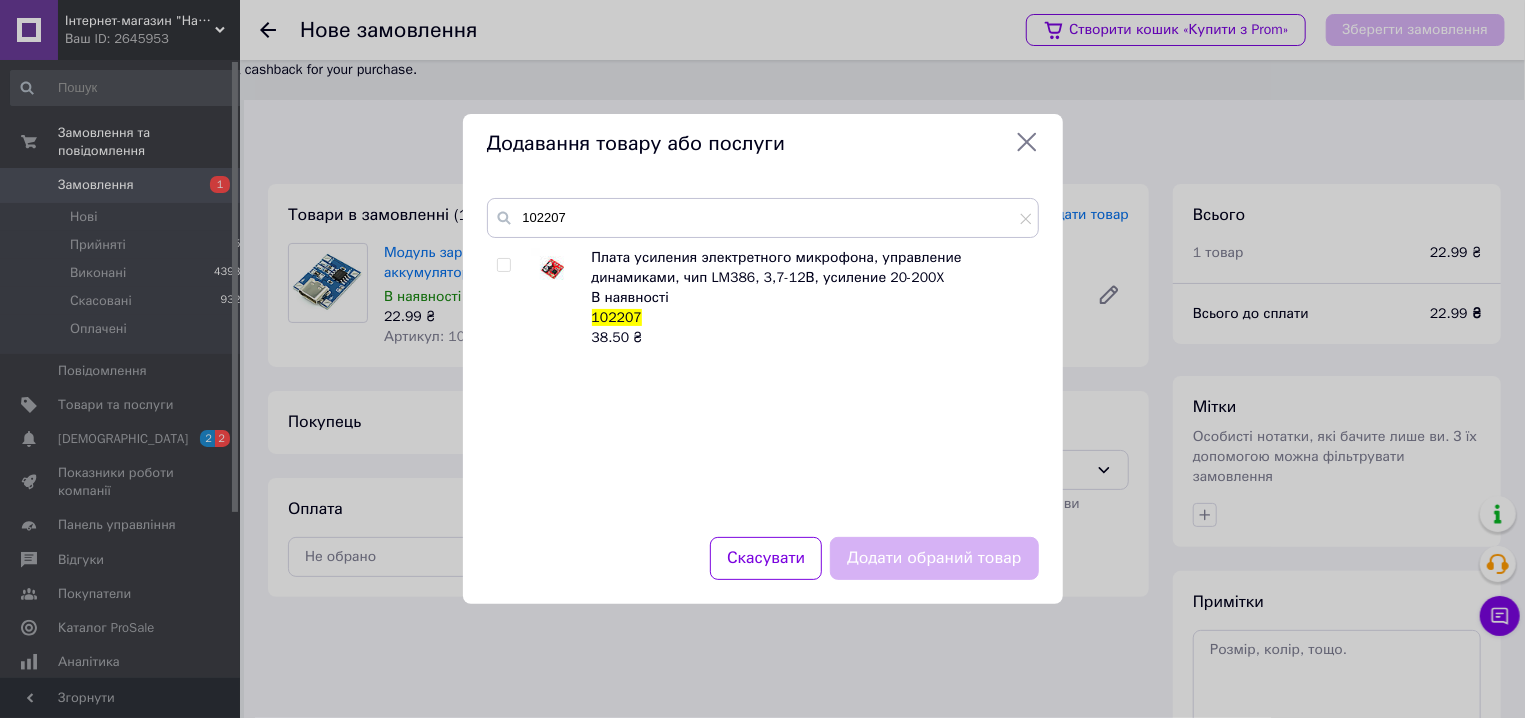 click at bounding box center (503, 265) 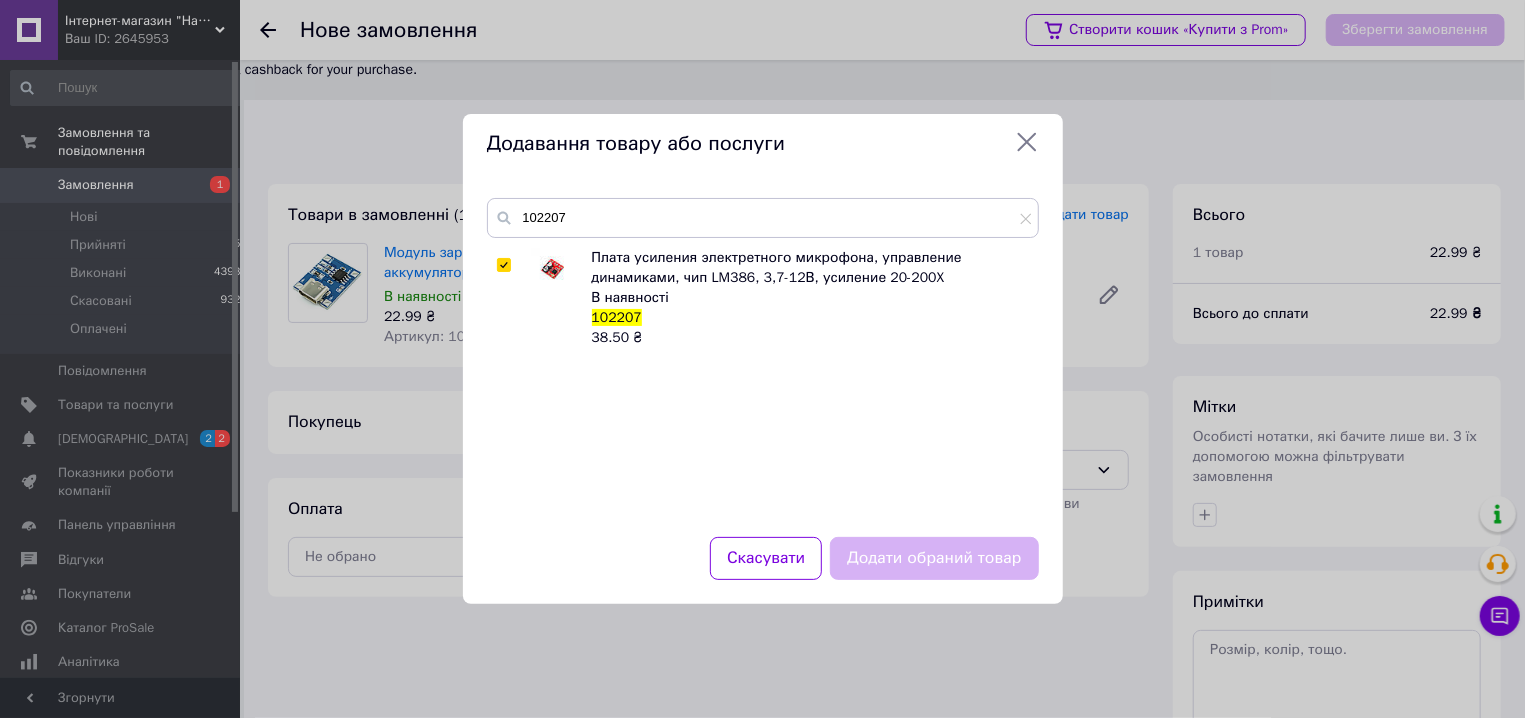 checkbox on "true" 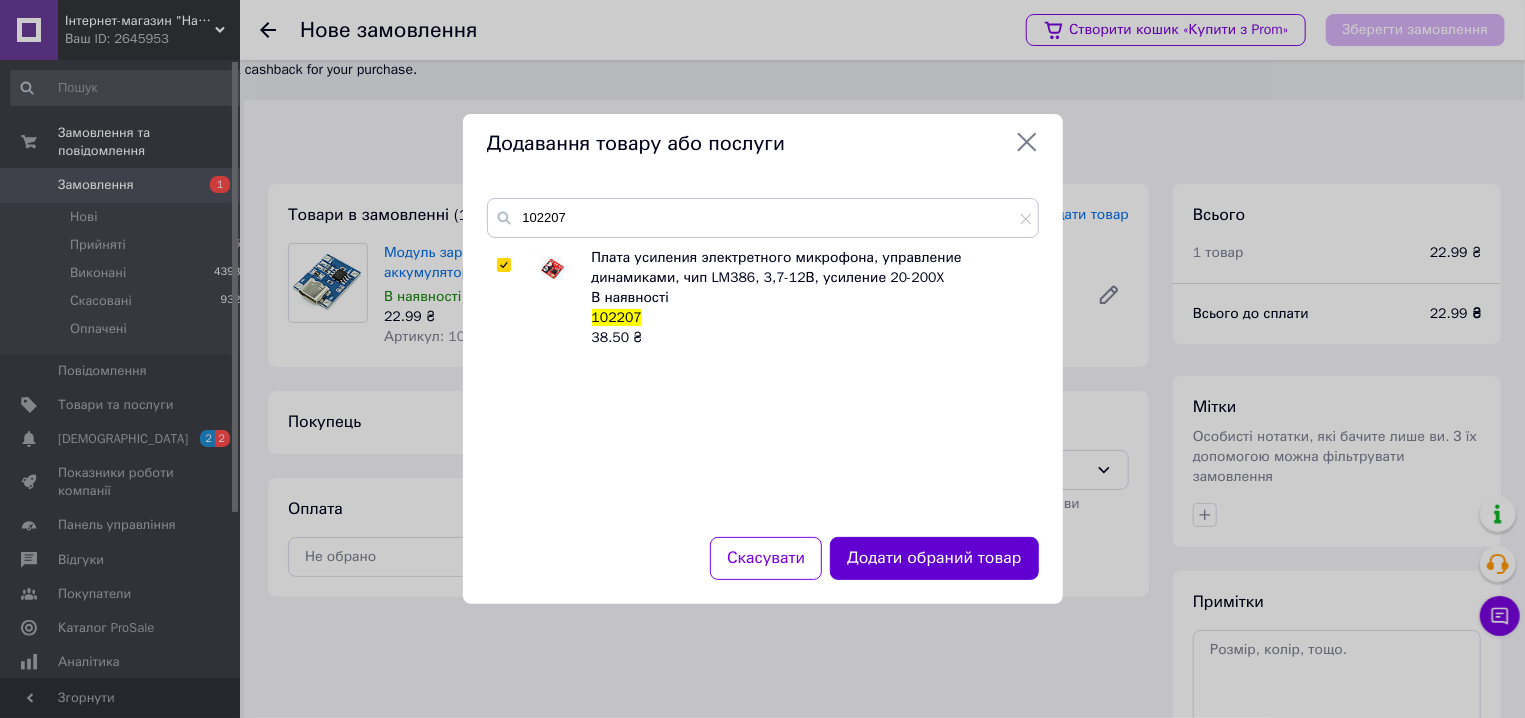 click on "Додати обраний товар" at bounding box center (934, 558) 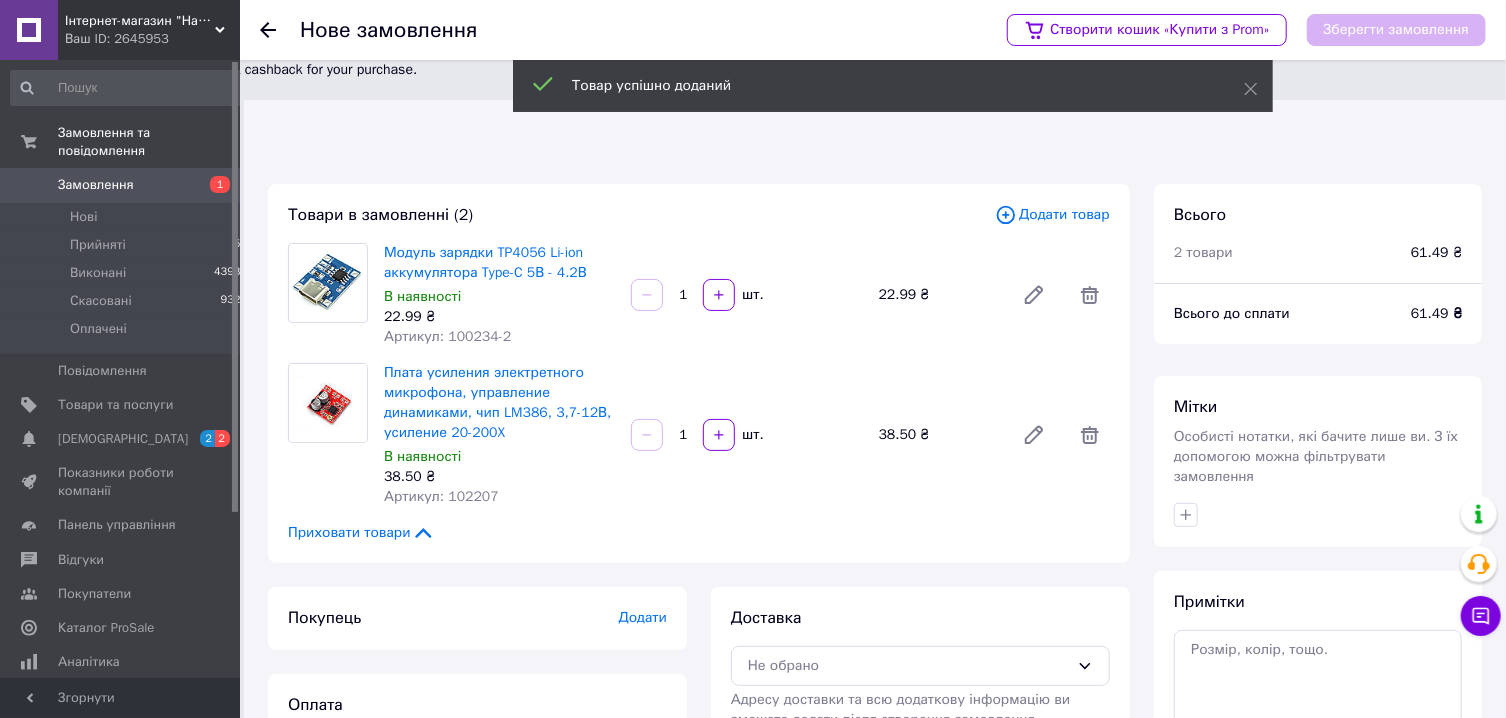 click on "Додати товар" at bounding box center [1052, 215] 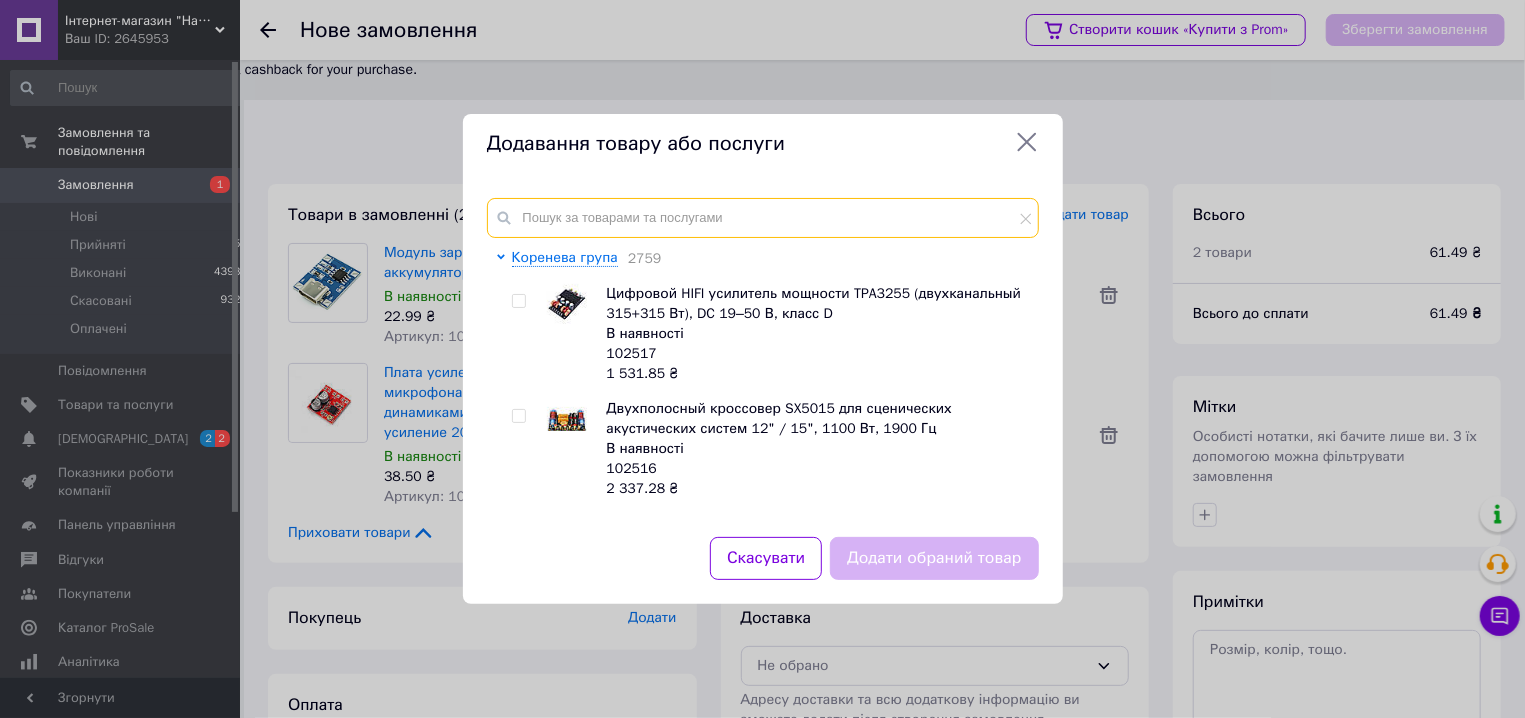 click at bounding box center [763, 218] 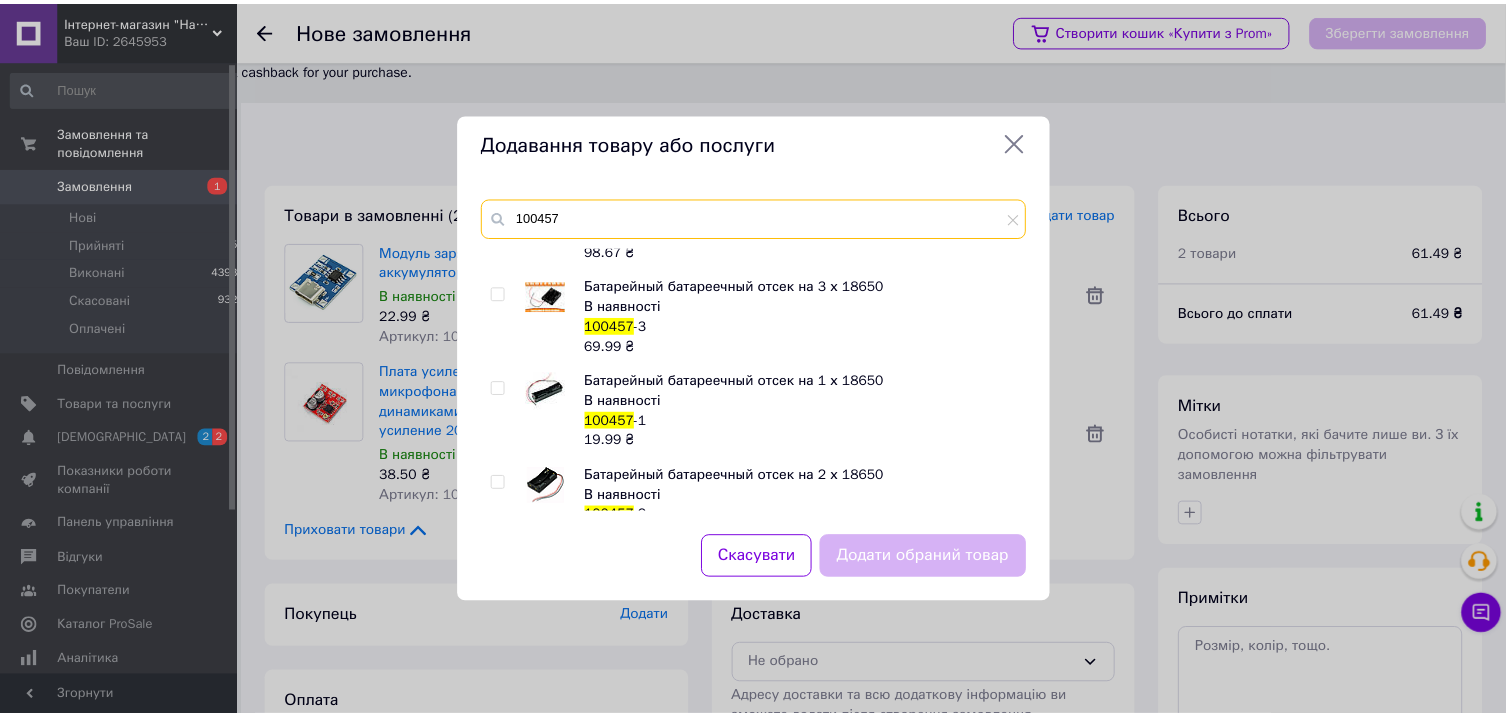 scroll, scrollTop: 99, scrollLeft: 0, axis: vertical 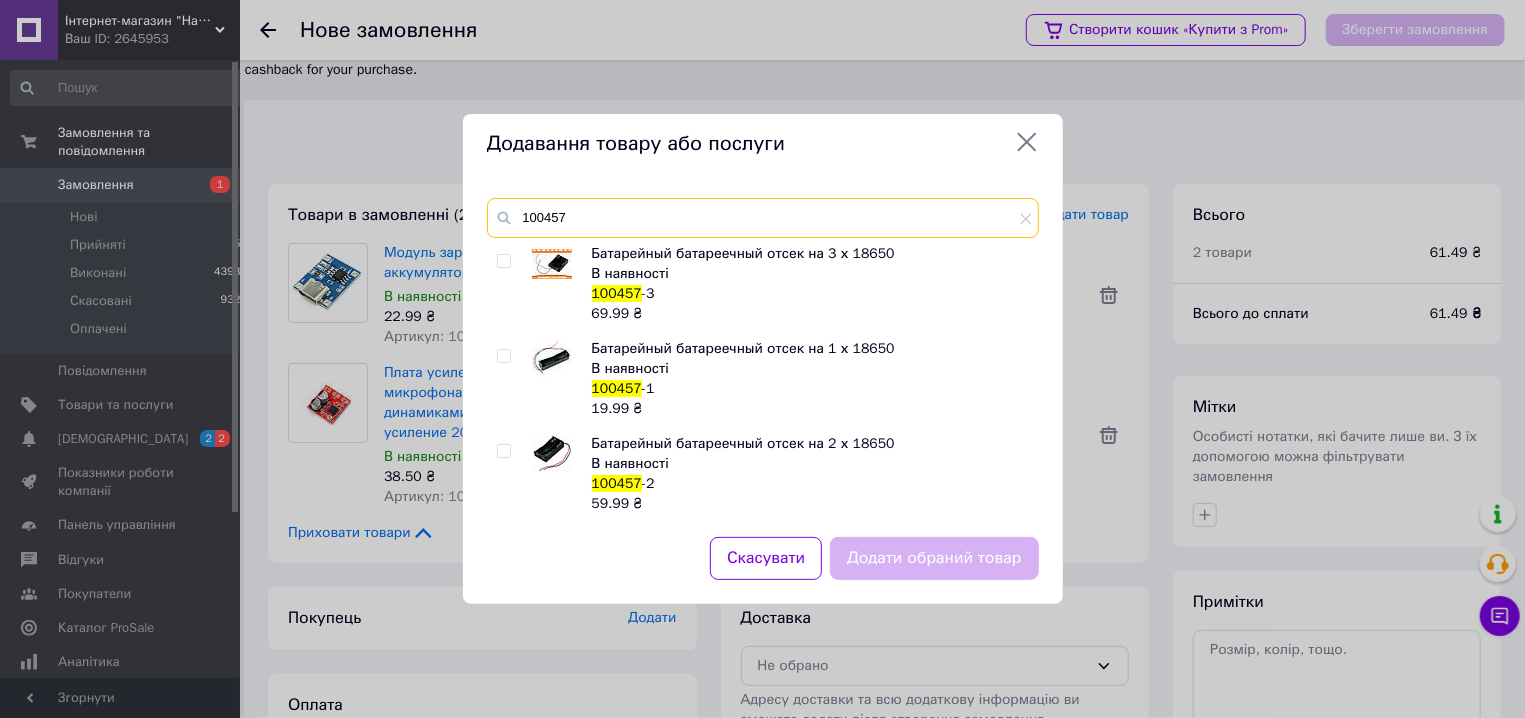 type on "100457" 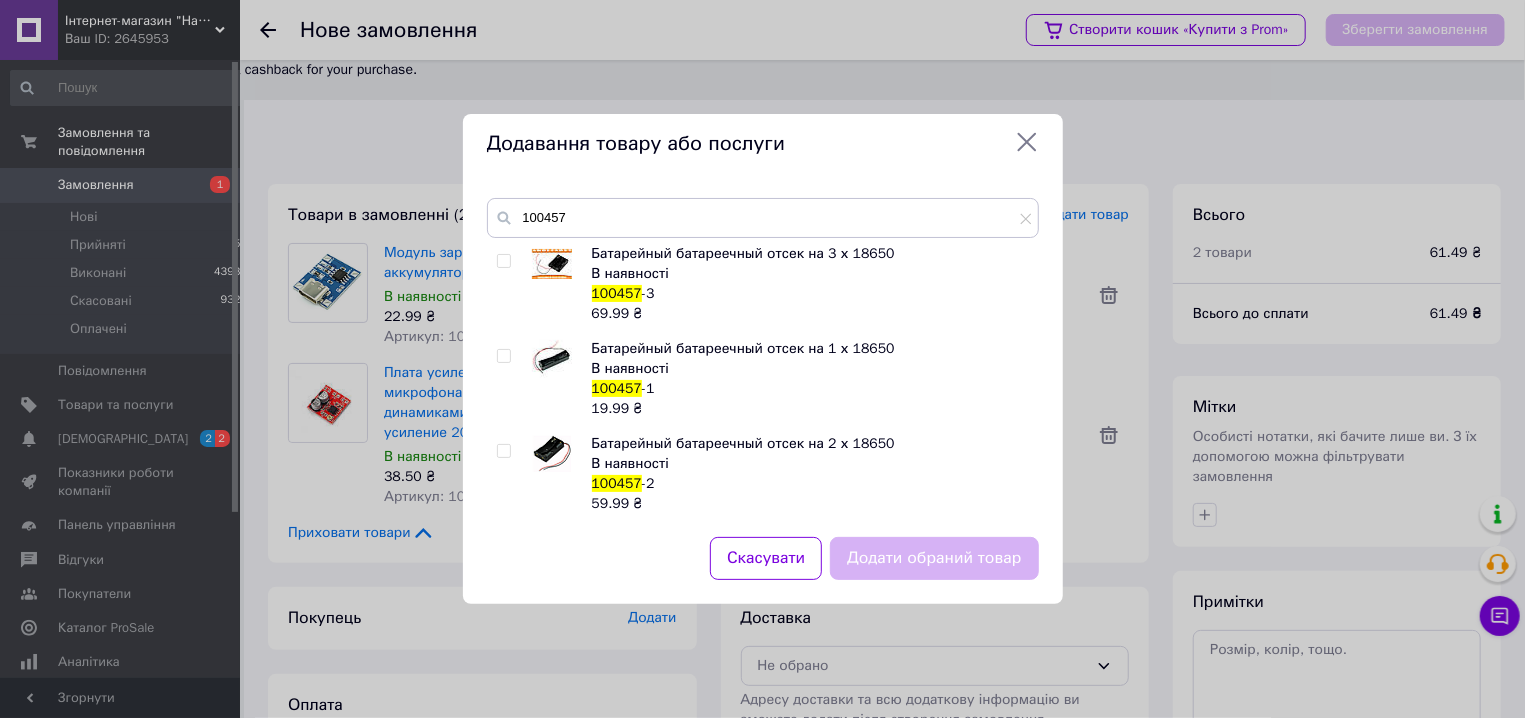 click at bounding box center (503, 356) 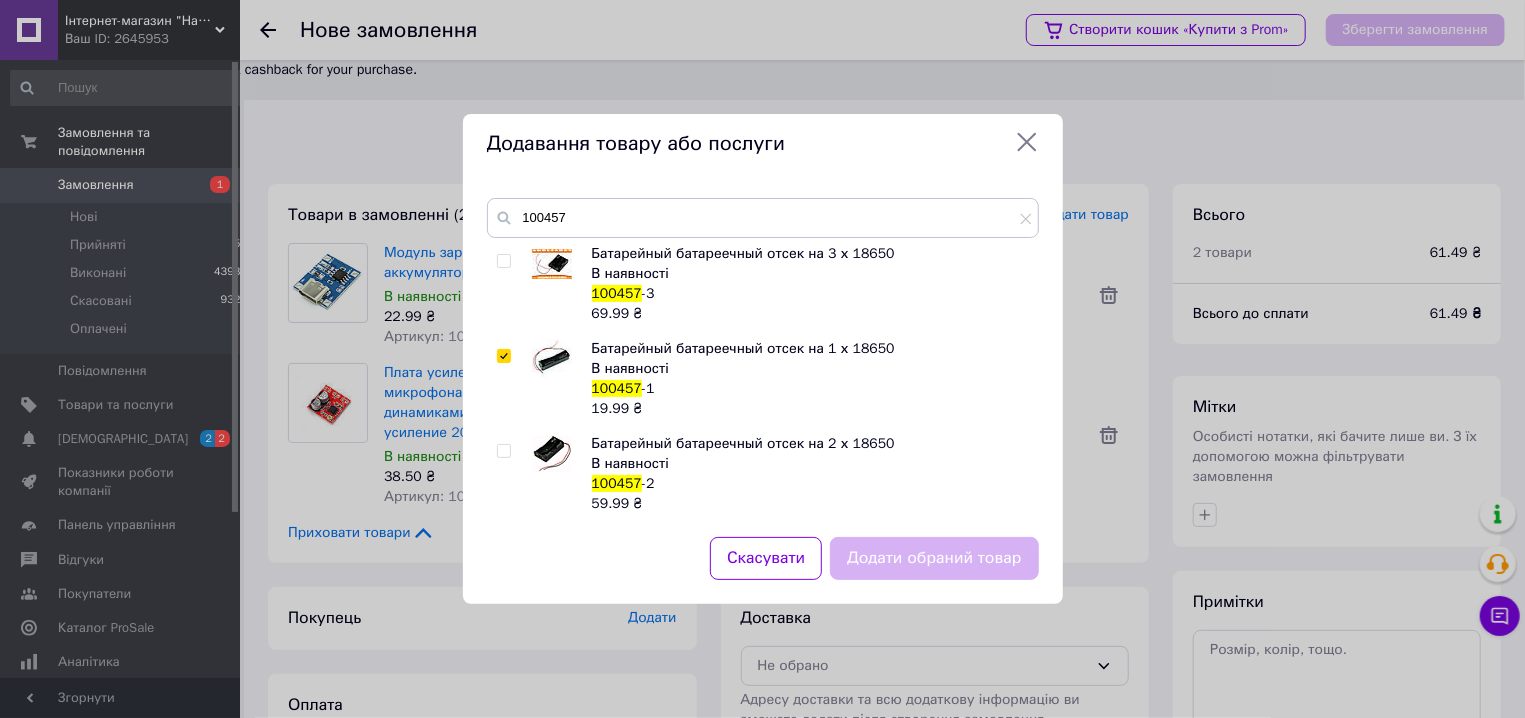 checkbox on "true" 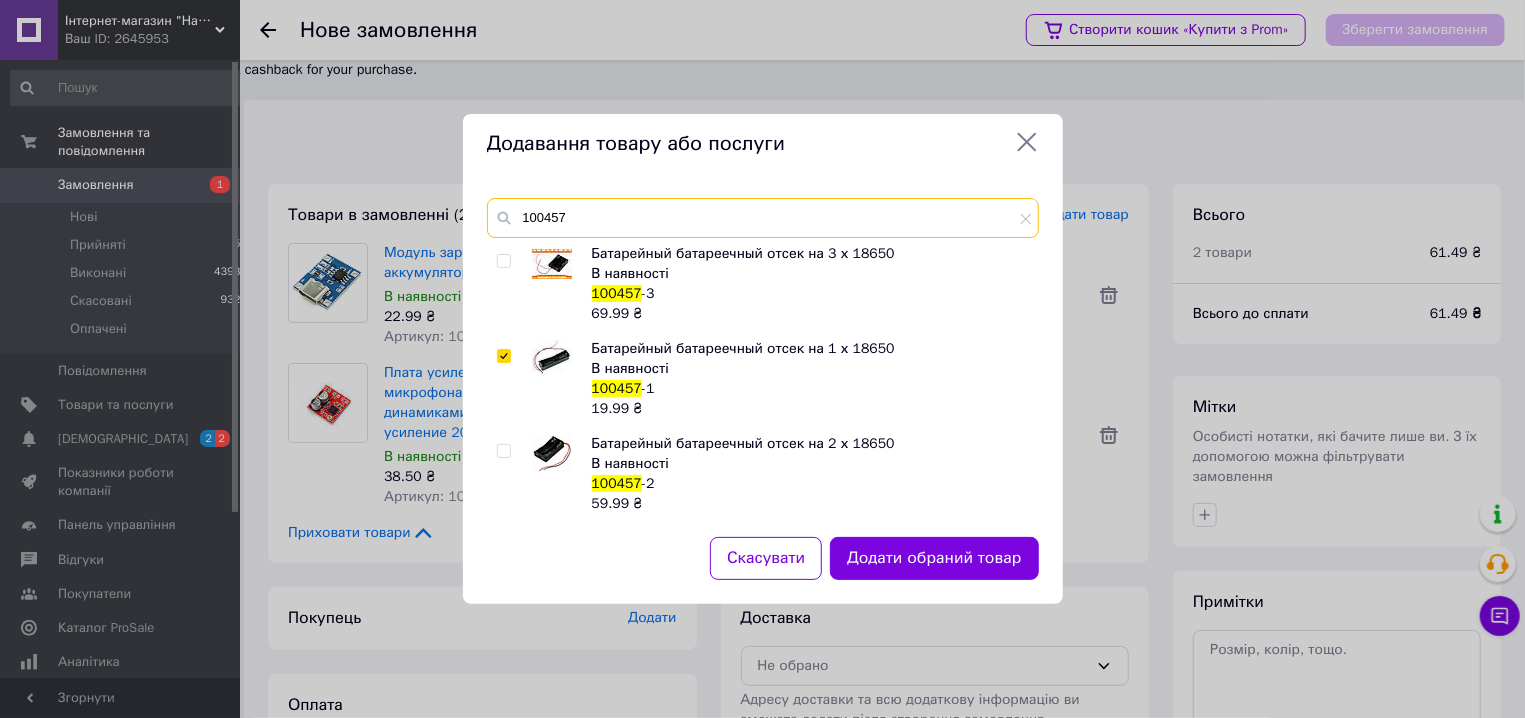 click on "100457" at bounding box center (763, 218) 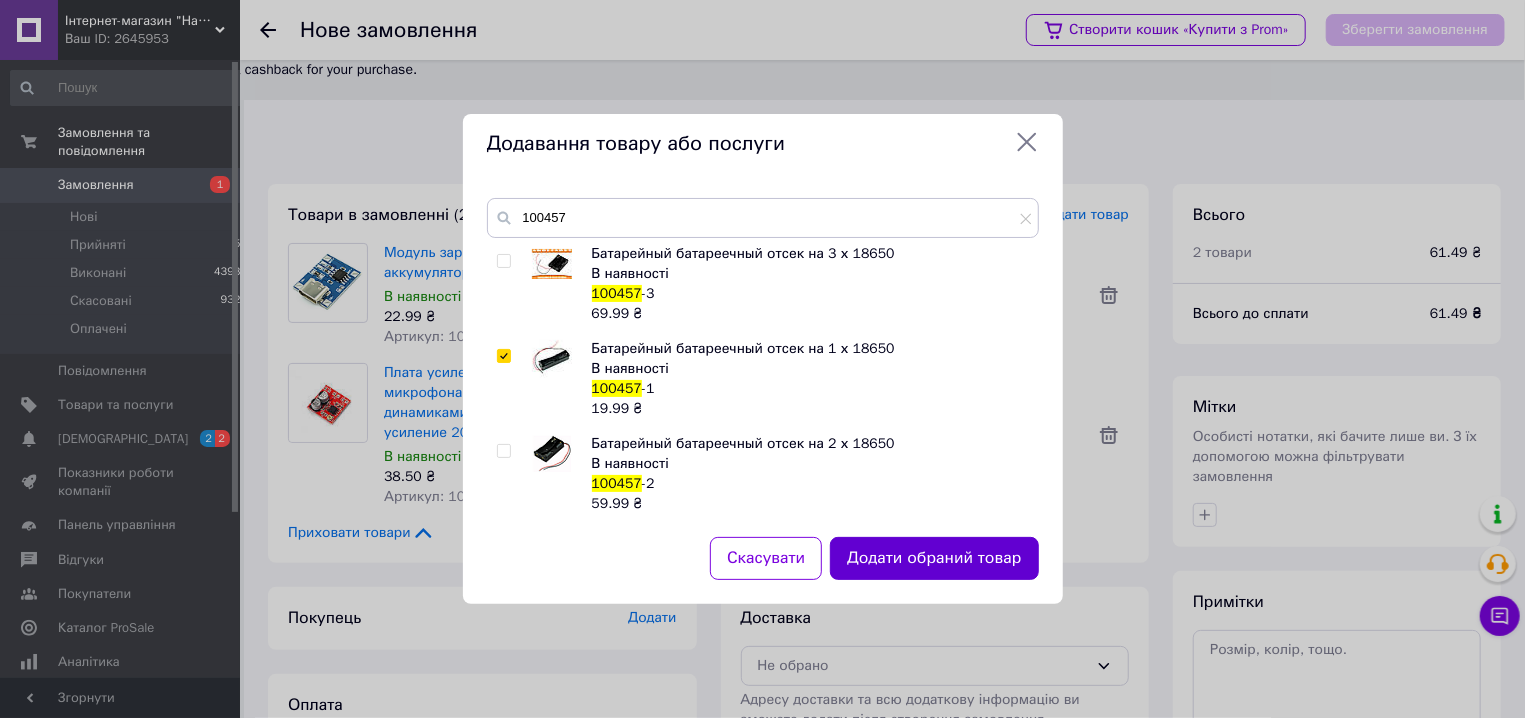 click on "Додати обраний товар" at bounding box center [934, 558] 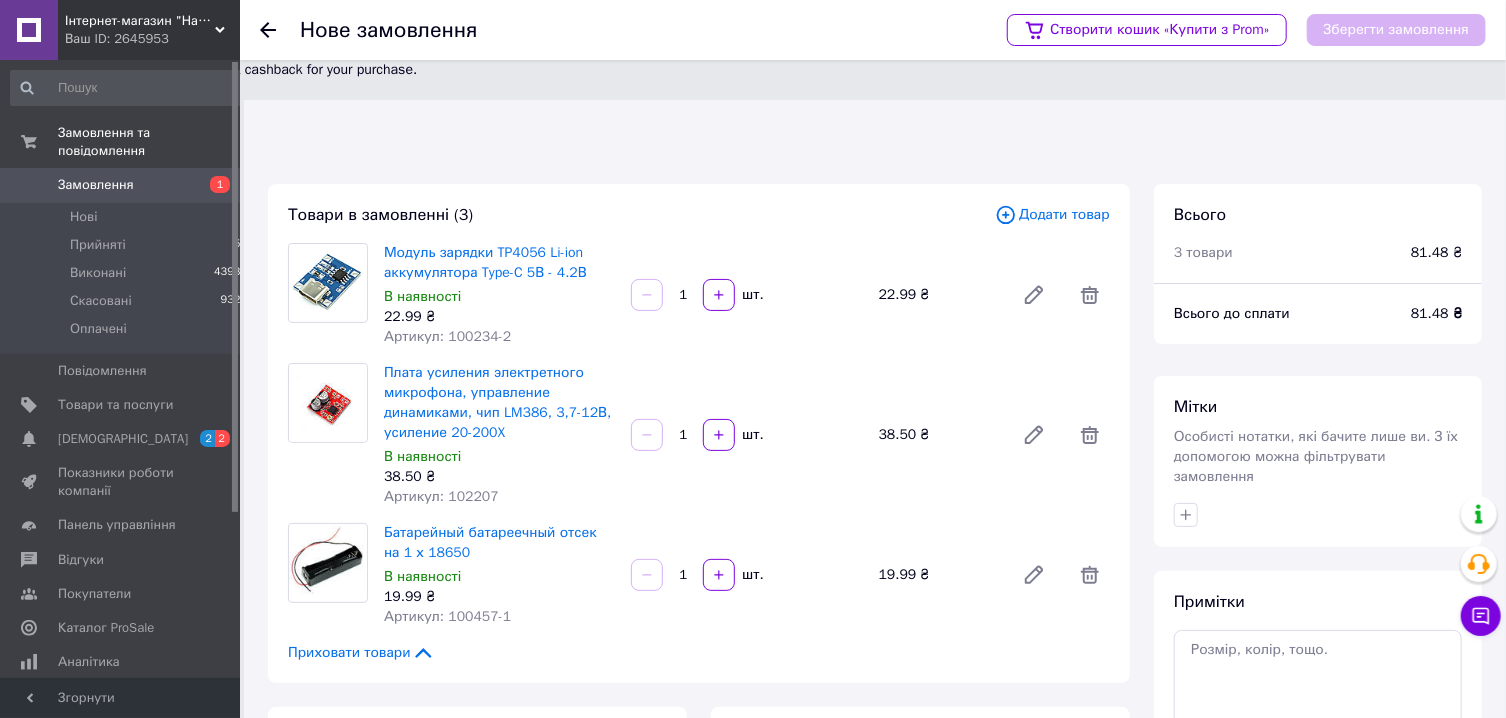 click on "Додати товар" at bounding box center [1052, 215] 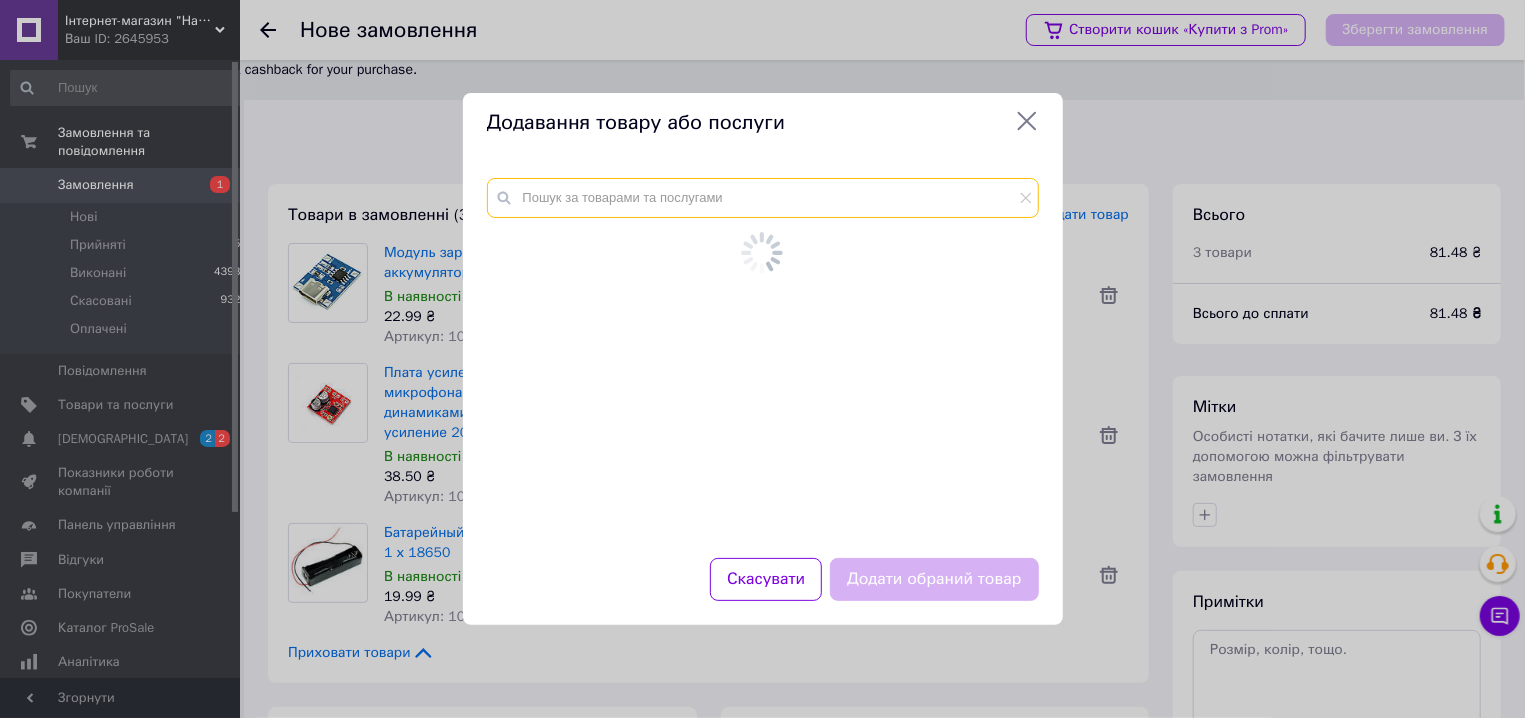 click at bounding box center [763, 198] 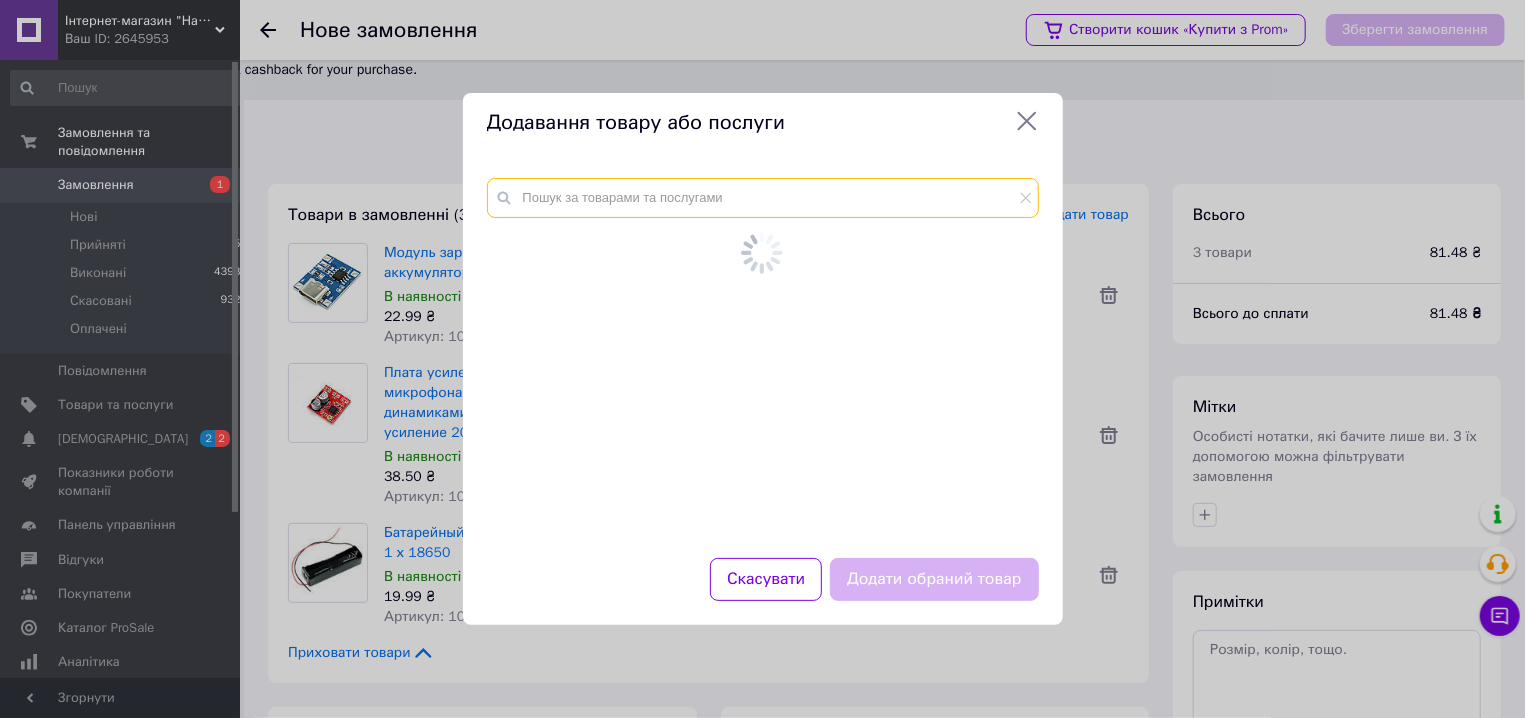 paste on "102271-4" 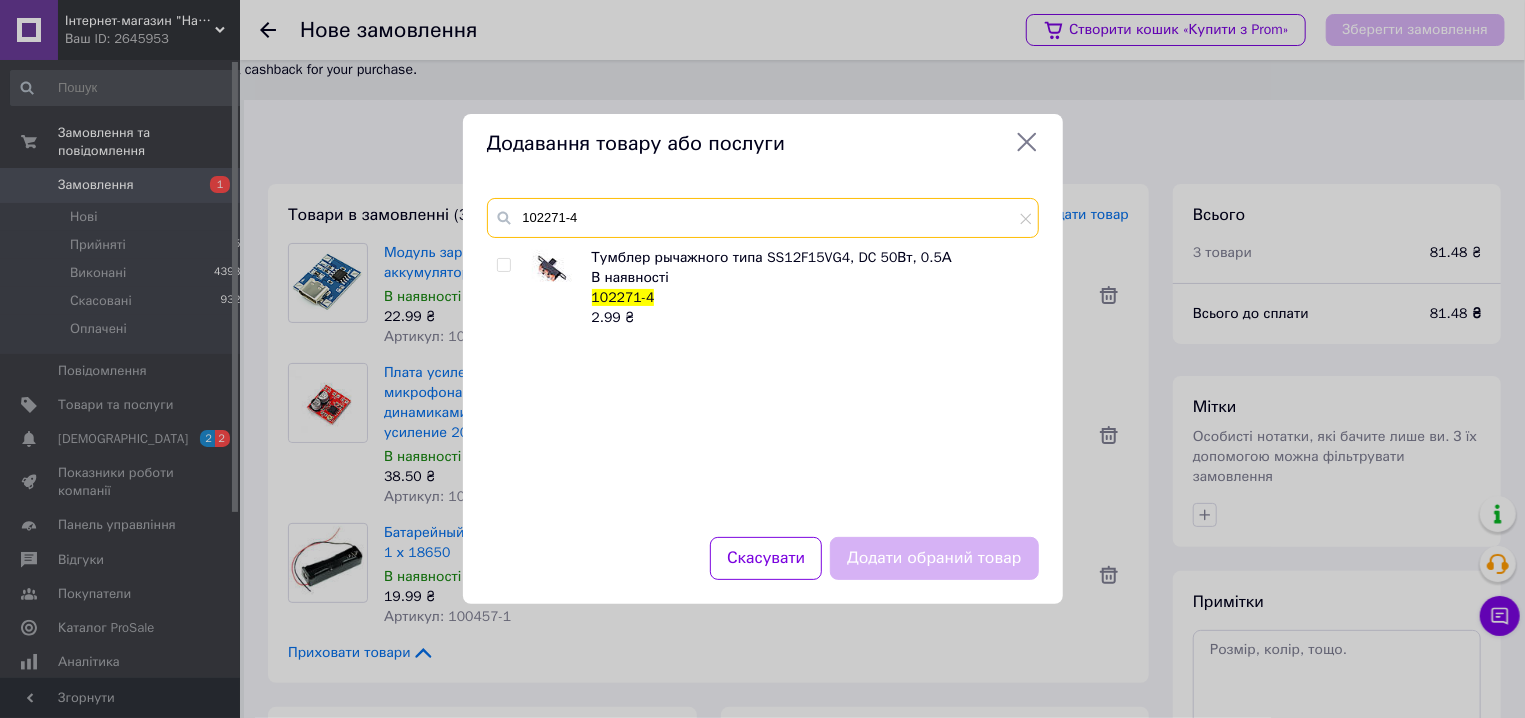 type on "102271-4" 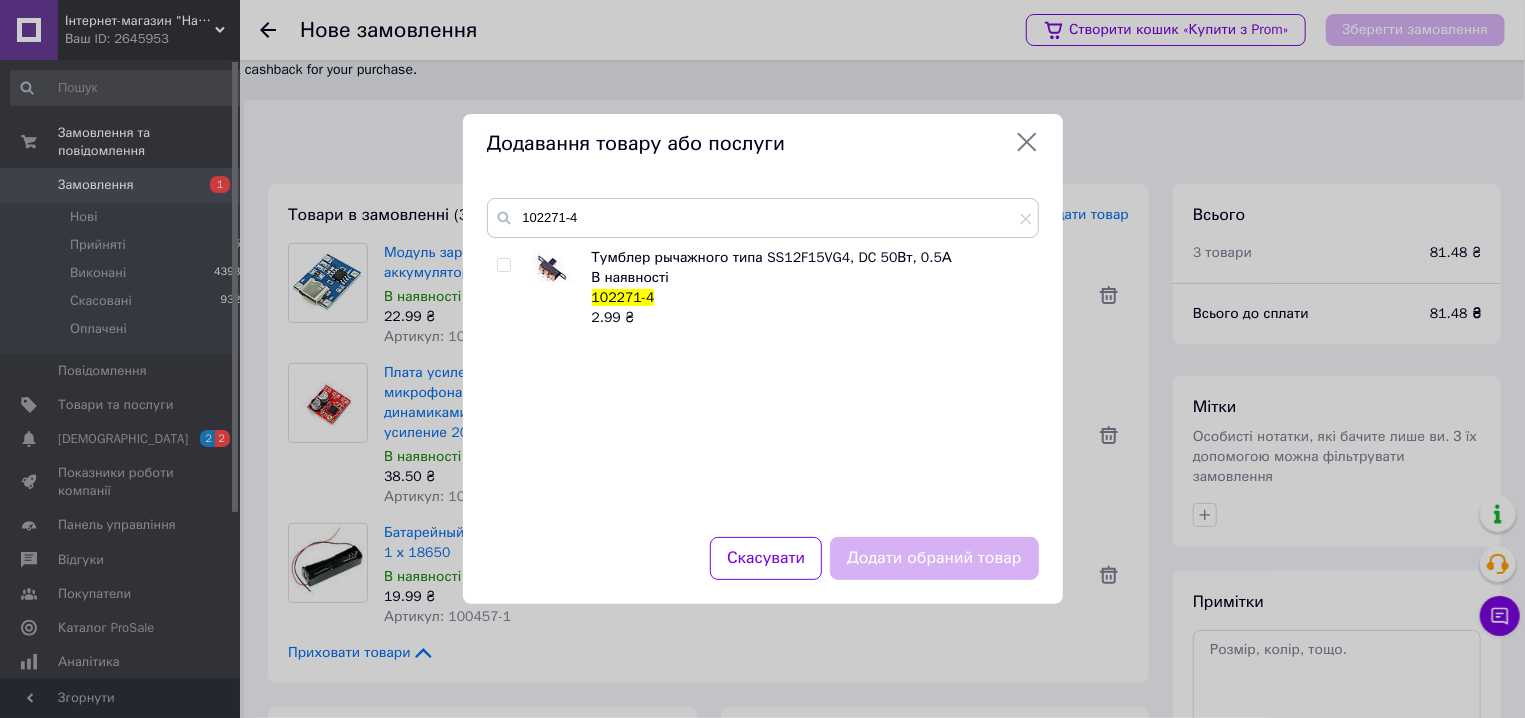 click at bounding box center [503, 265] 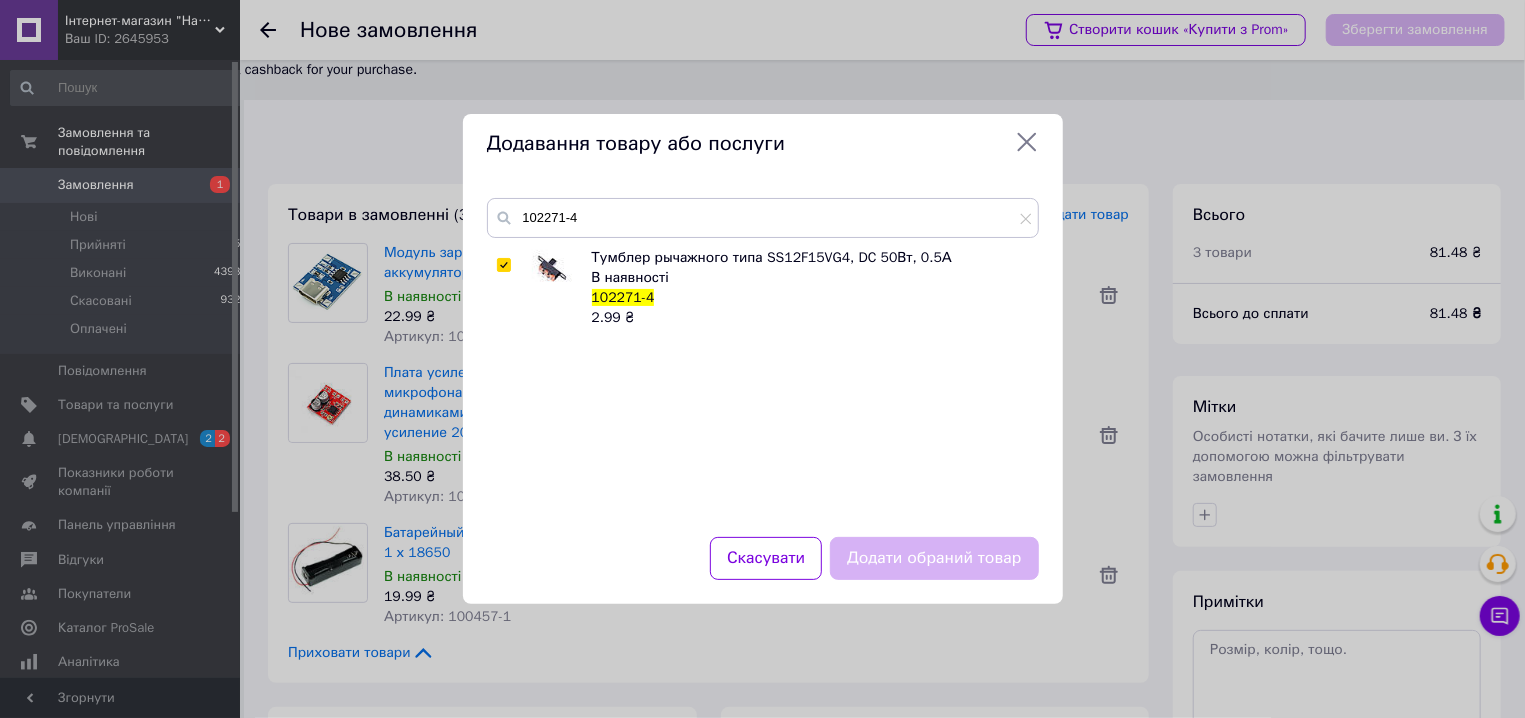 checkbox on "true" 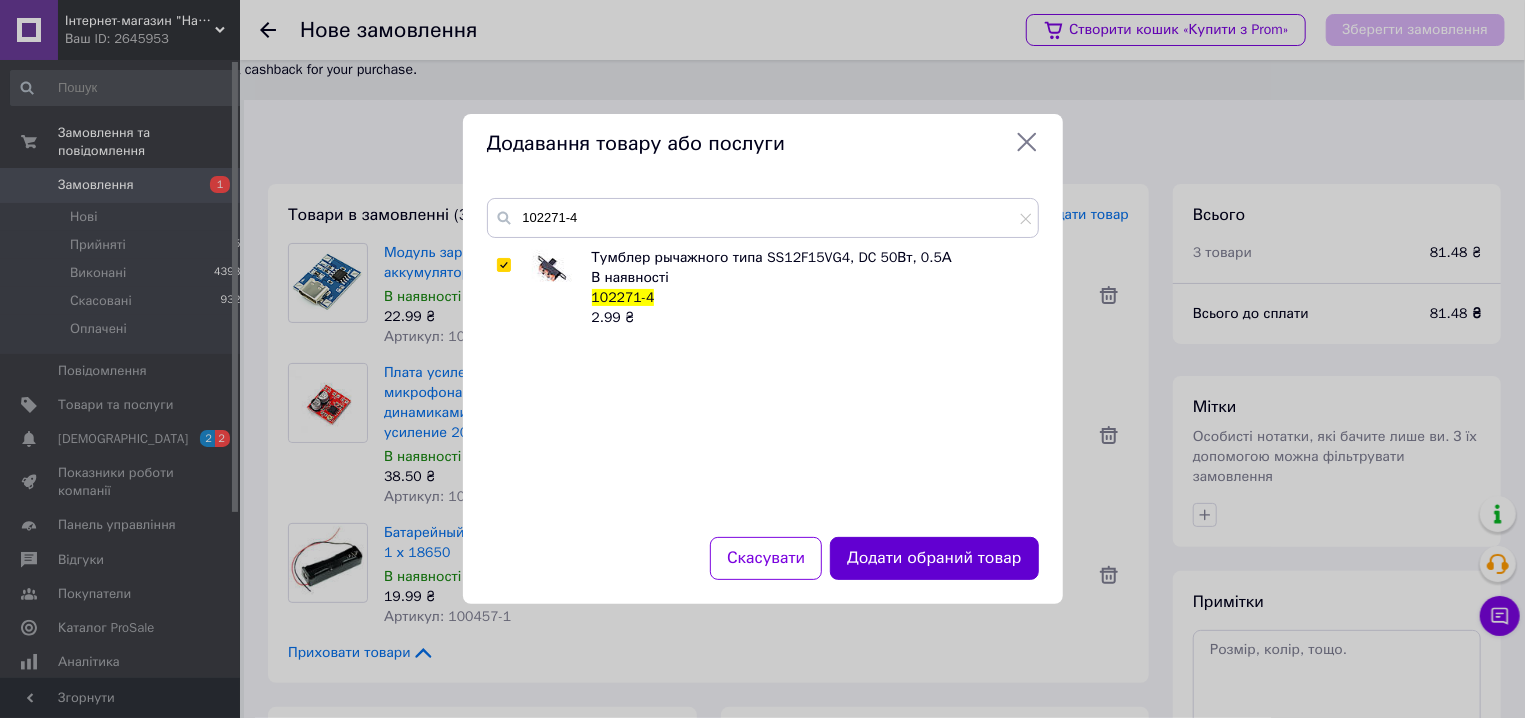 click on "Додати обраний товар" at bounding box center (934, 558) 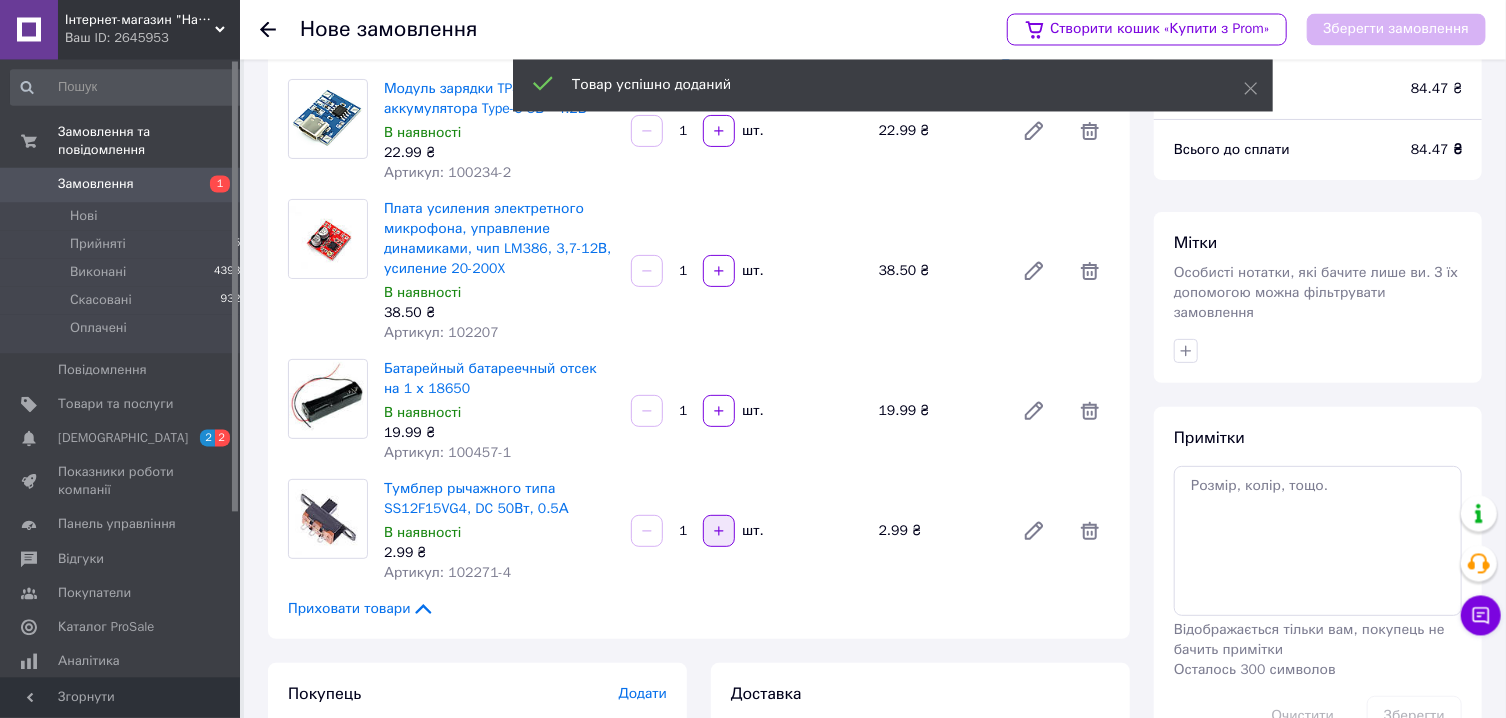 scroll, scrollTop: 214, scrollLeft: 0, axis: vertical 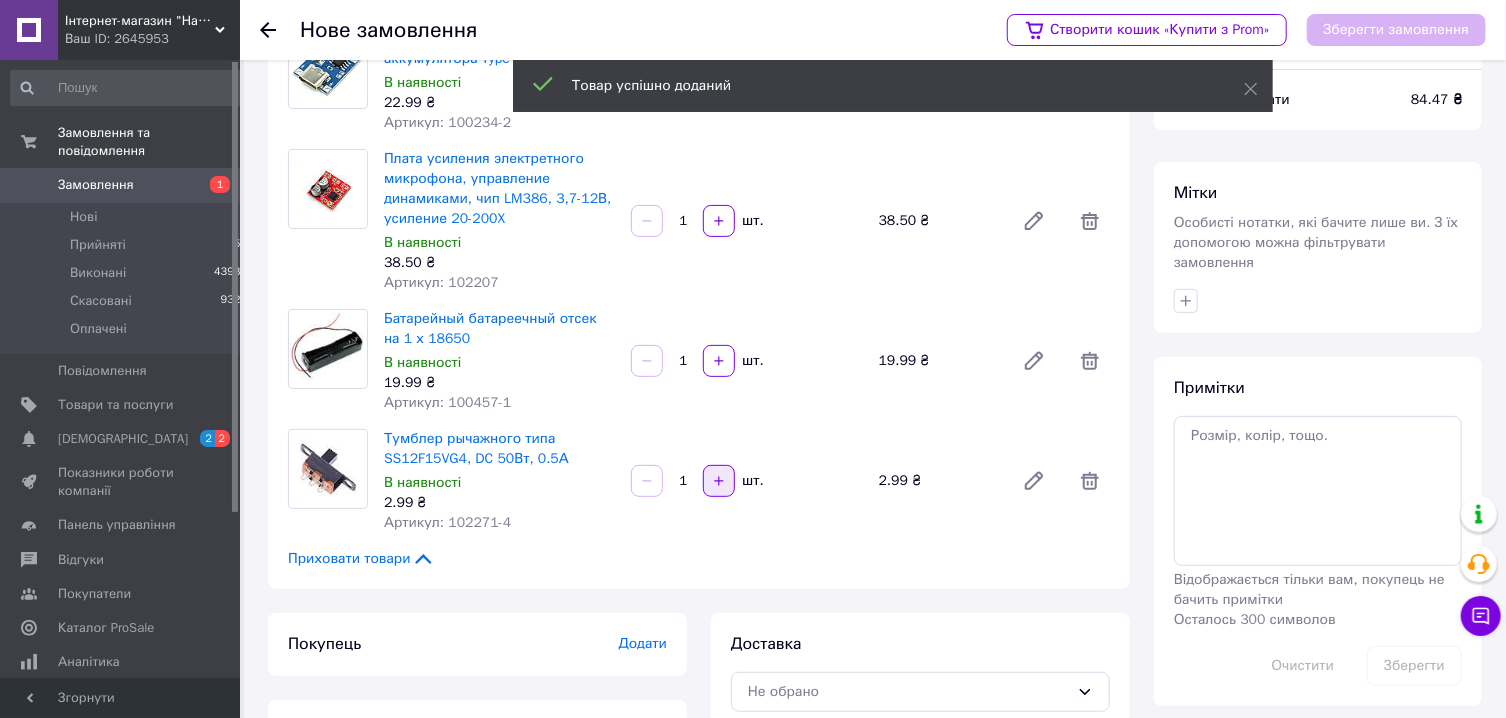 click at bounding box center (719, 481) 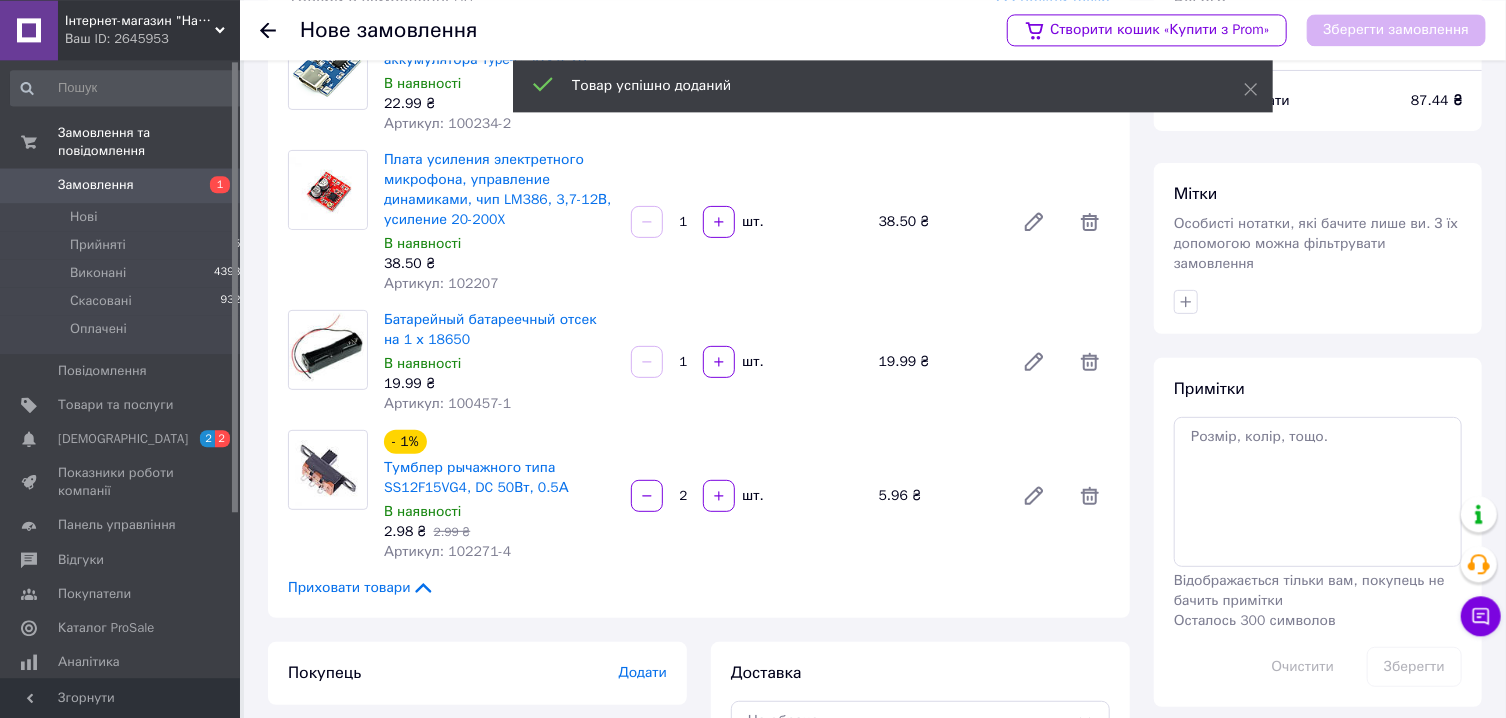scroll, scrollTop: 0, scrollLeft: 0, axis: both 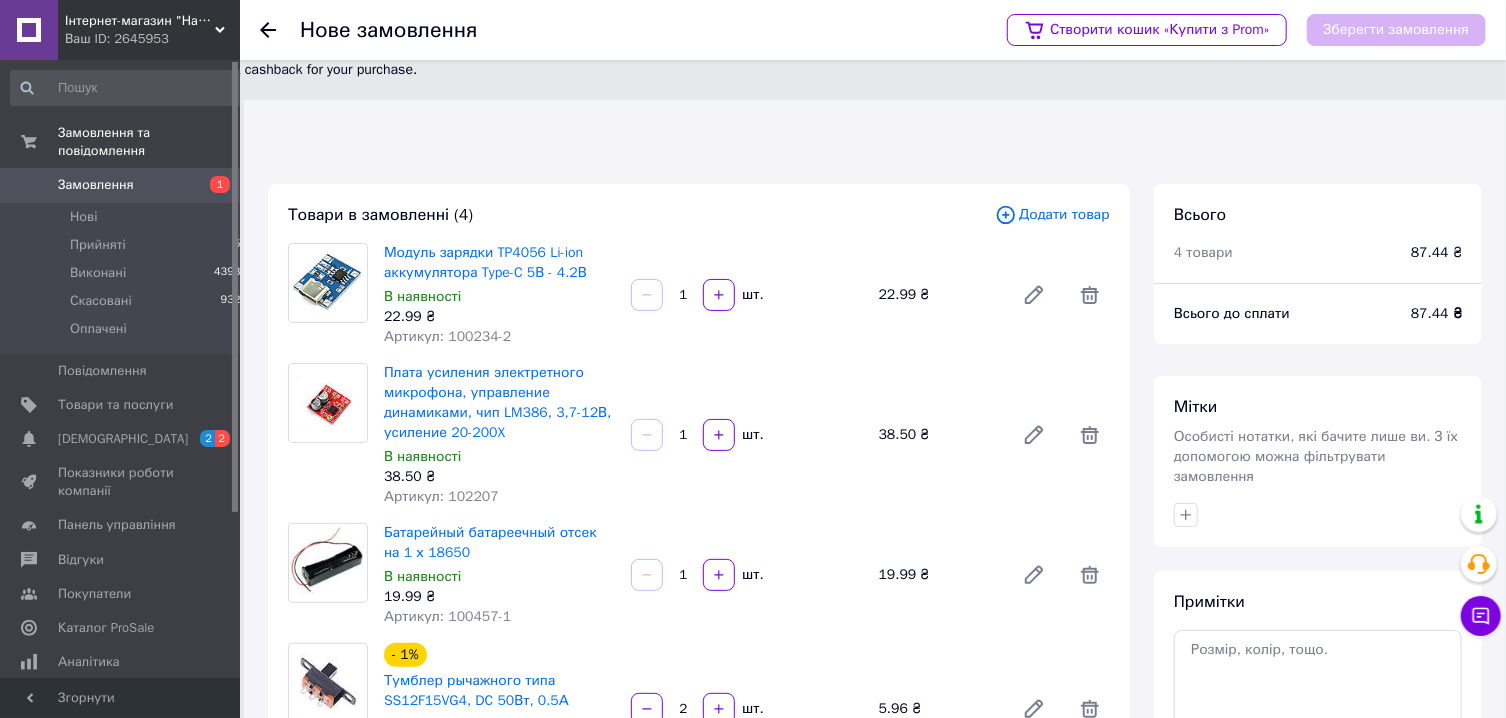 click on "Додати товар" at bounding box center [1052, 215] 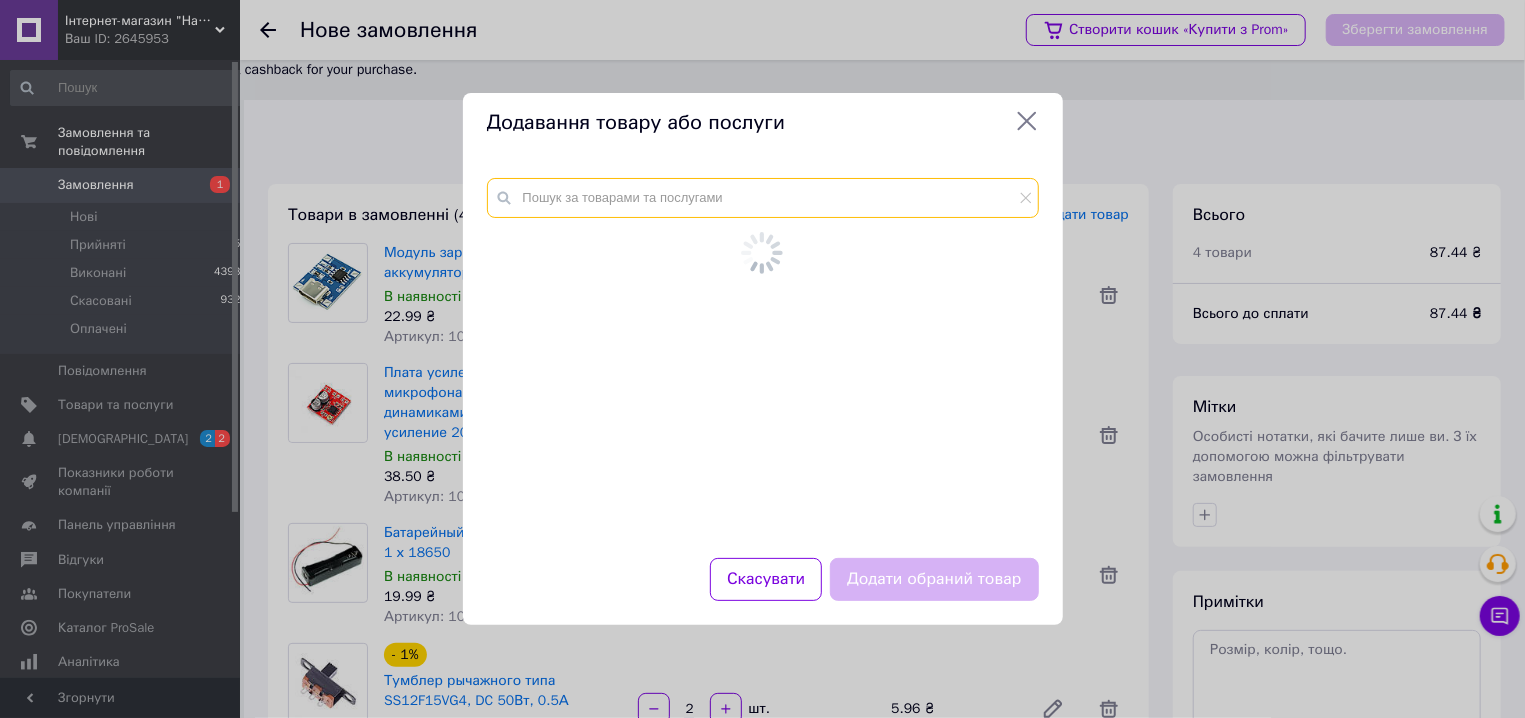 click at bounding box center (763, 198) 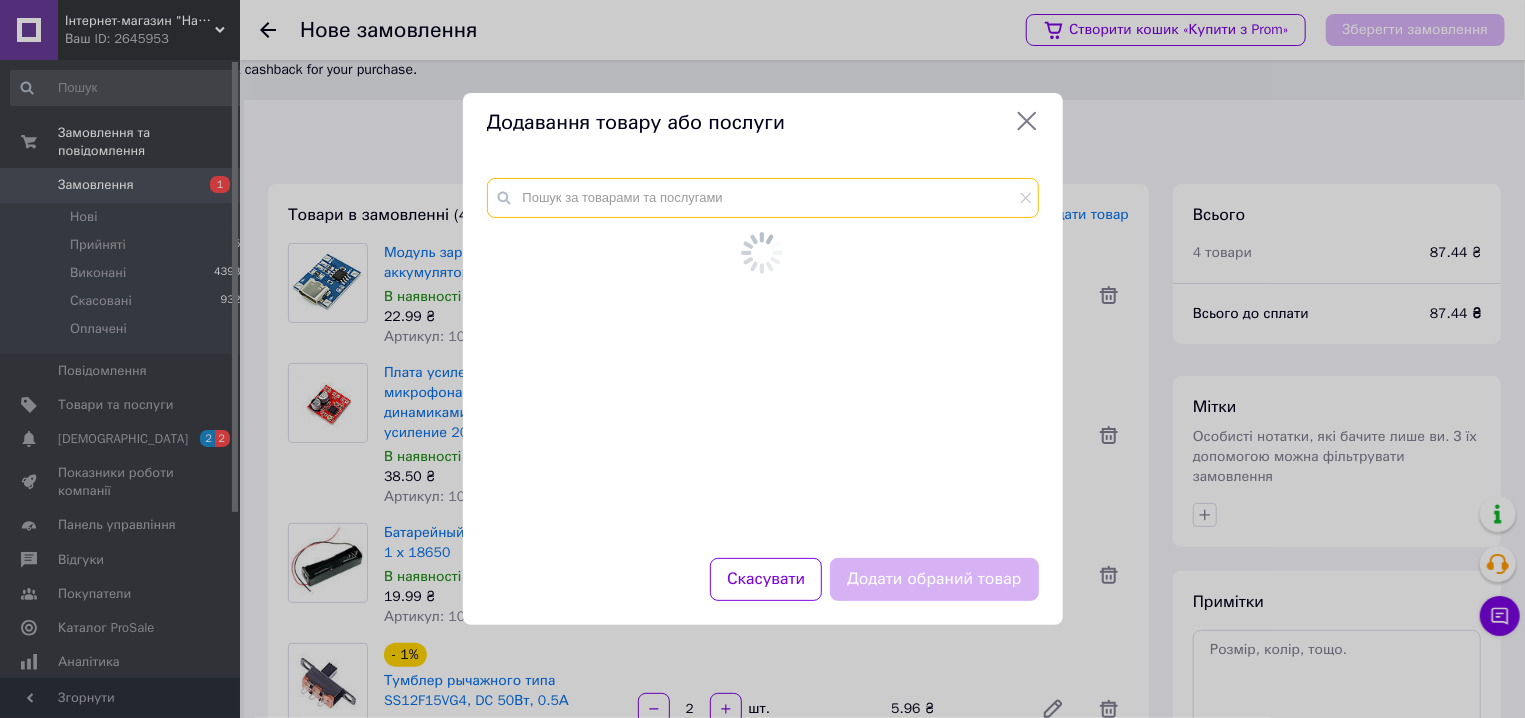 paste on "100429-9767-2" 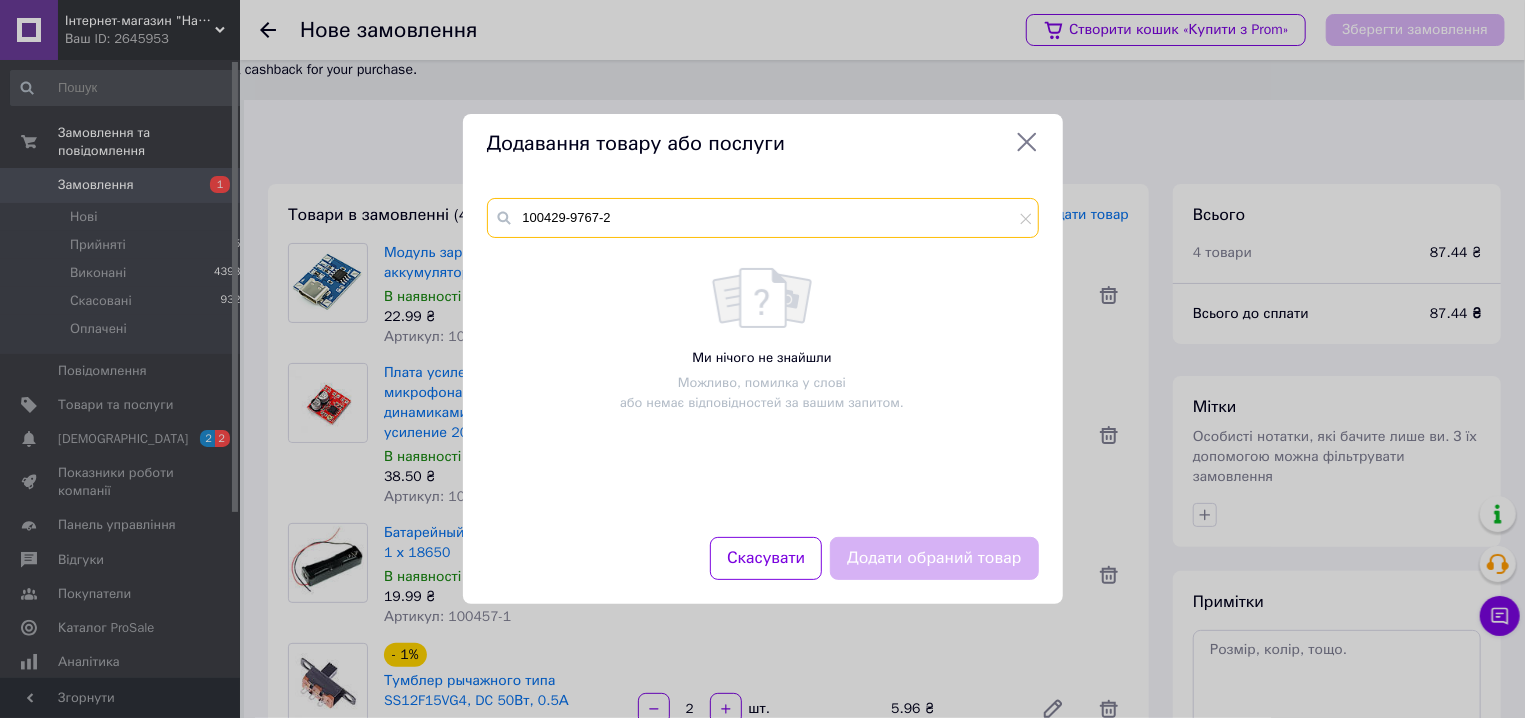type on "100429-9767-2" 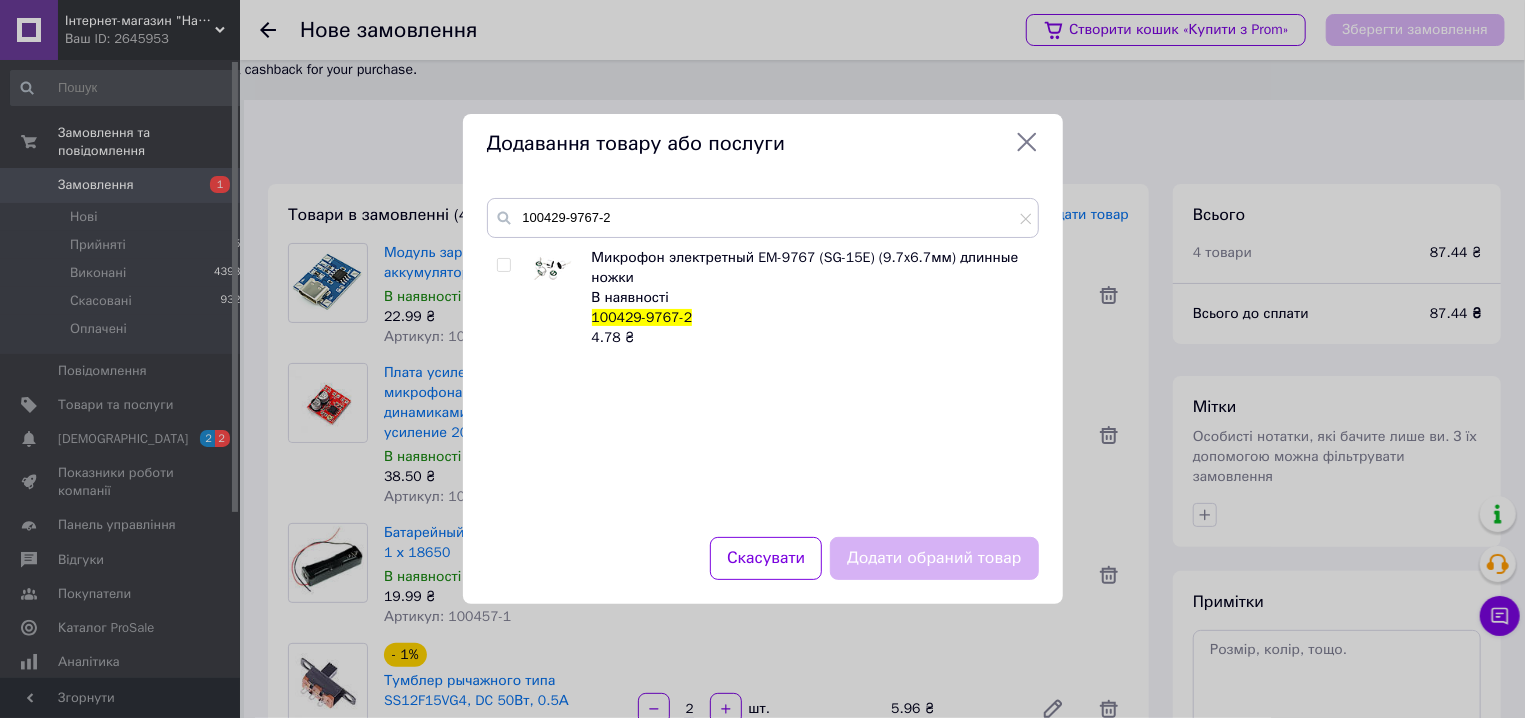 click on "Микрофон электретный EM-9767 (SG-15E) (9.7x6.7мм) длинные ножки В наявності 100429-9767-2 4.78   ₴" at bounding box center (762, 380) 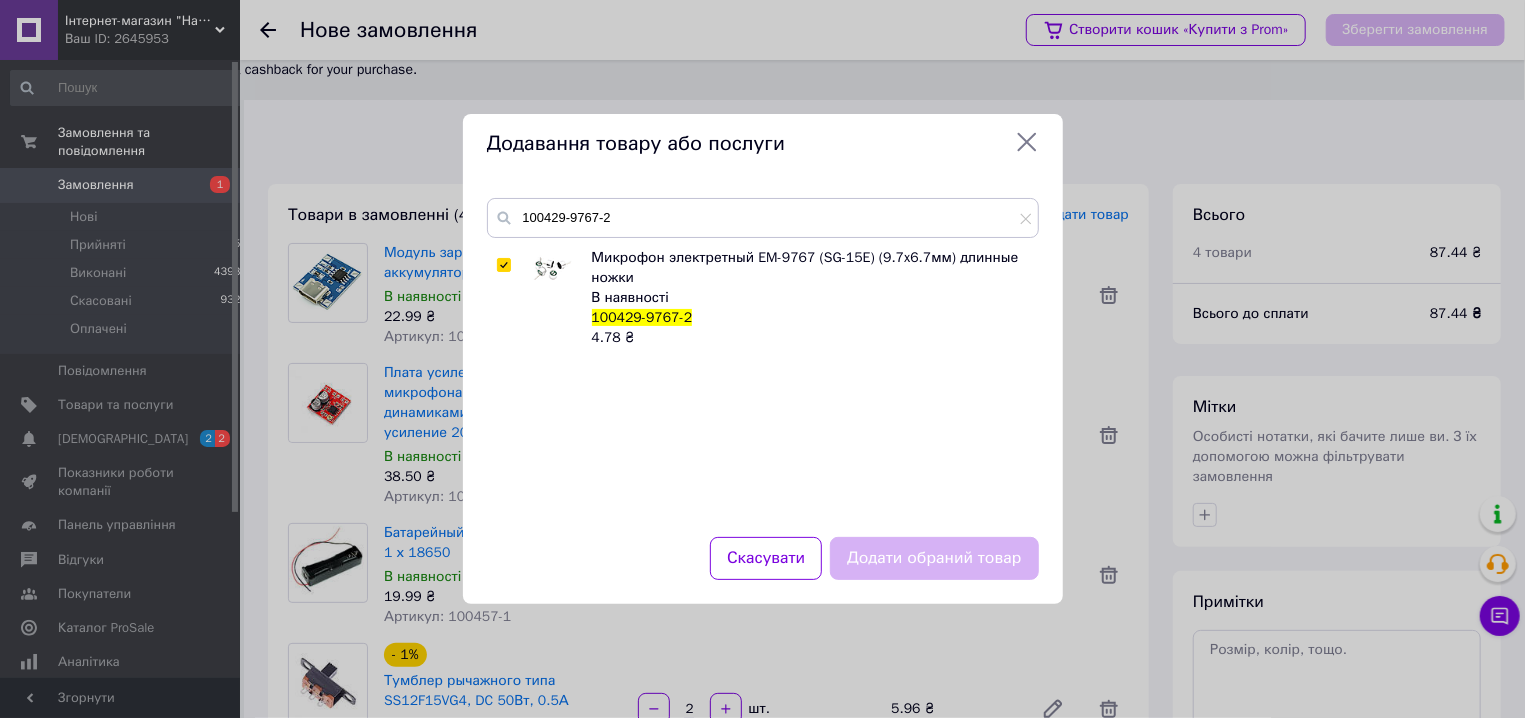 checkbox on "true" 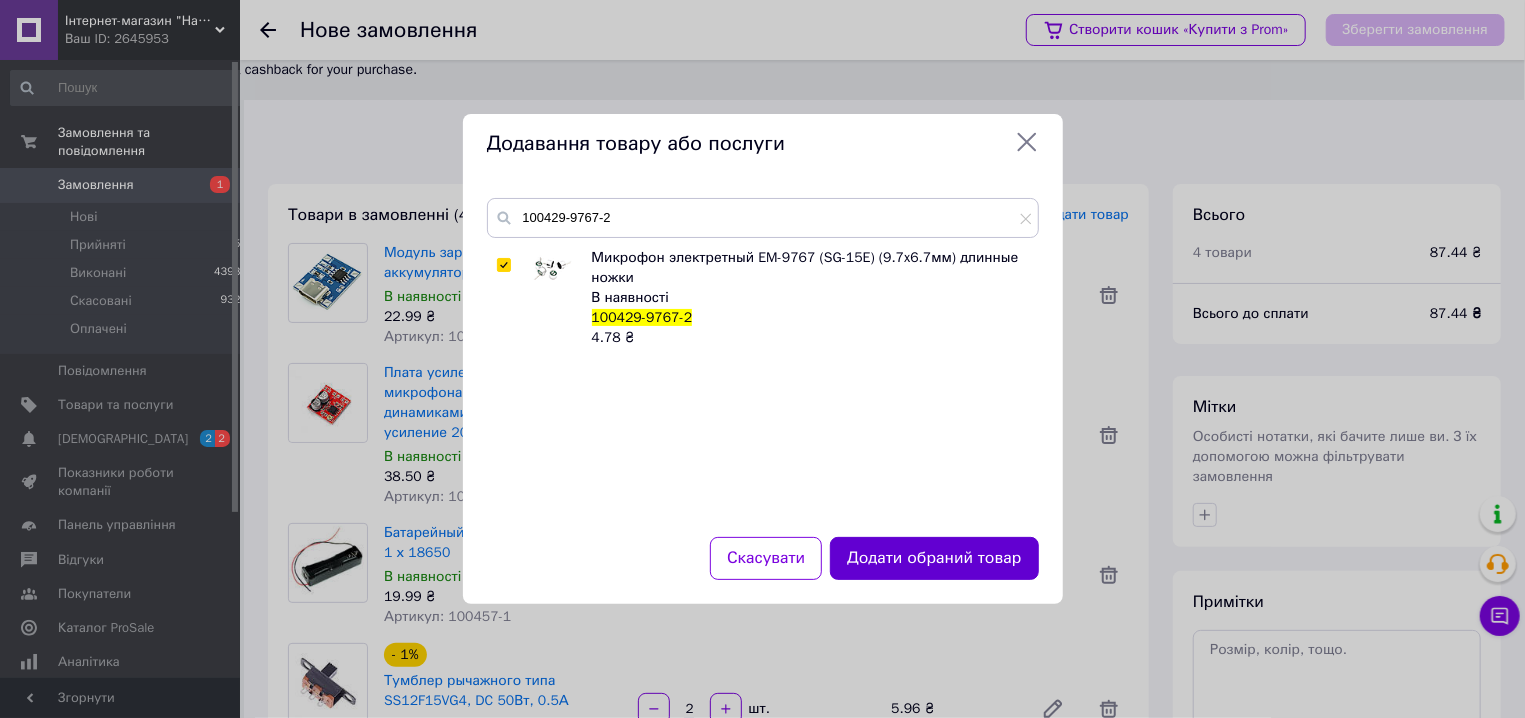 click on "Додати обраний товар" at bounding box center [934, 558] 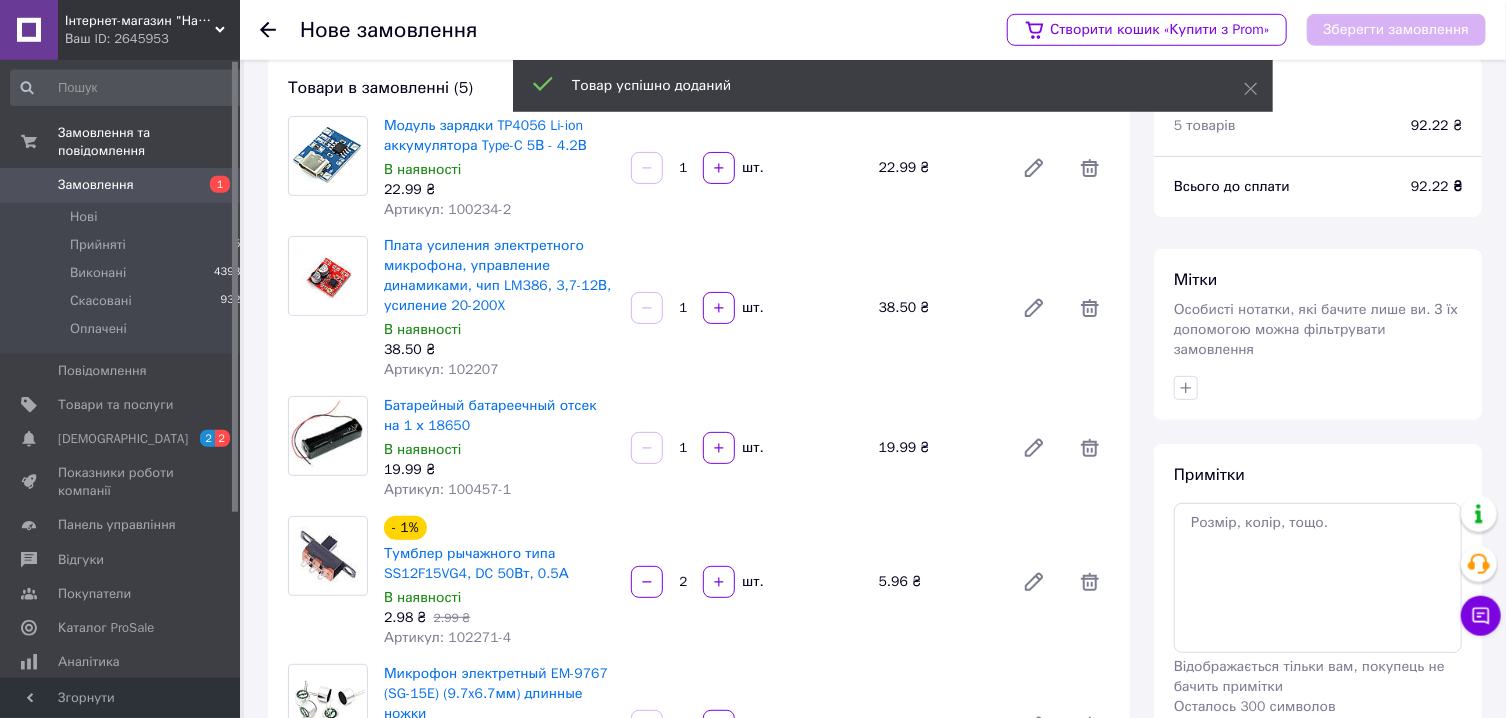 scroll, scrollTop: 214, scrollLeft: 0, axis: vertical 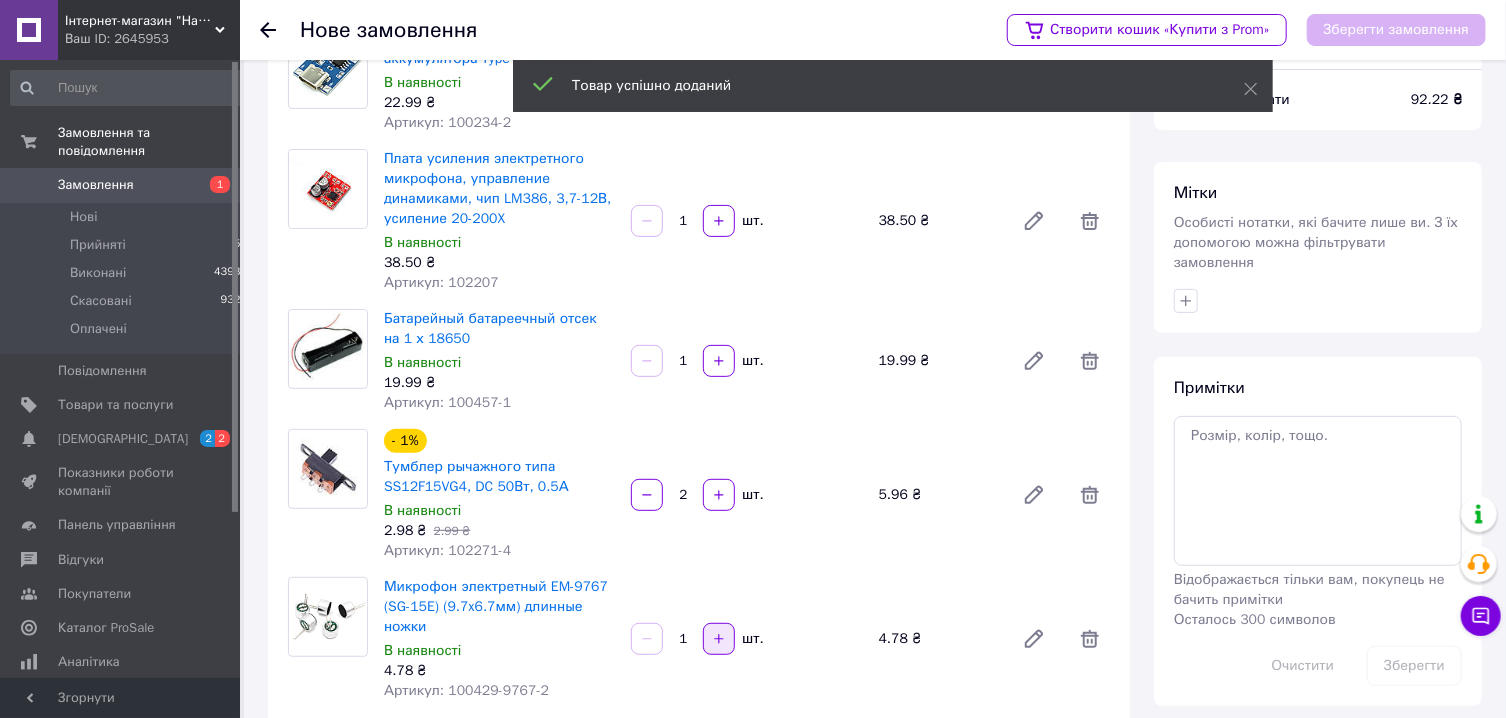 click at bounding box center [719, 639] 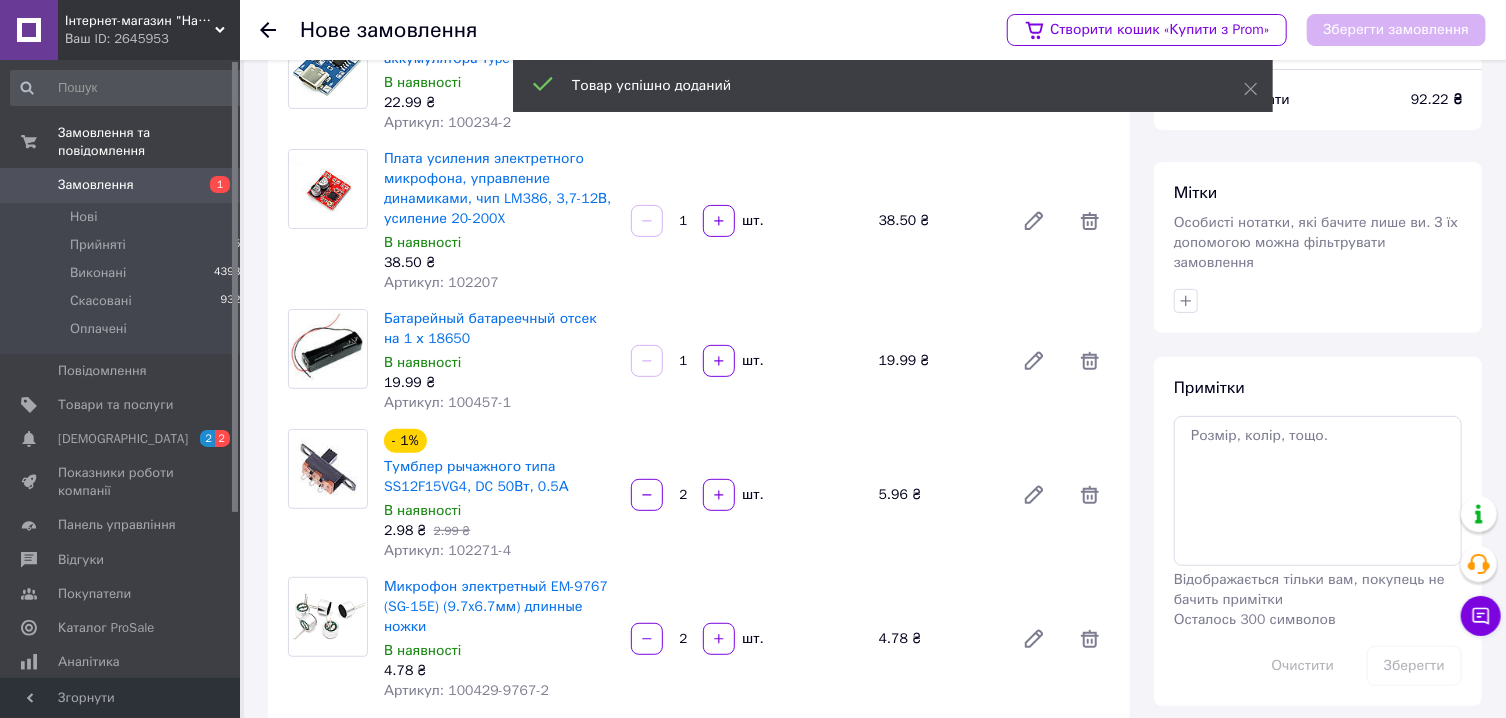 scroll, scrollTop: 407, scrollLeft: 0, axis: vertical 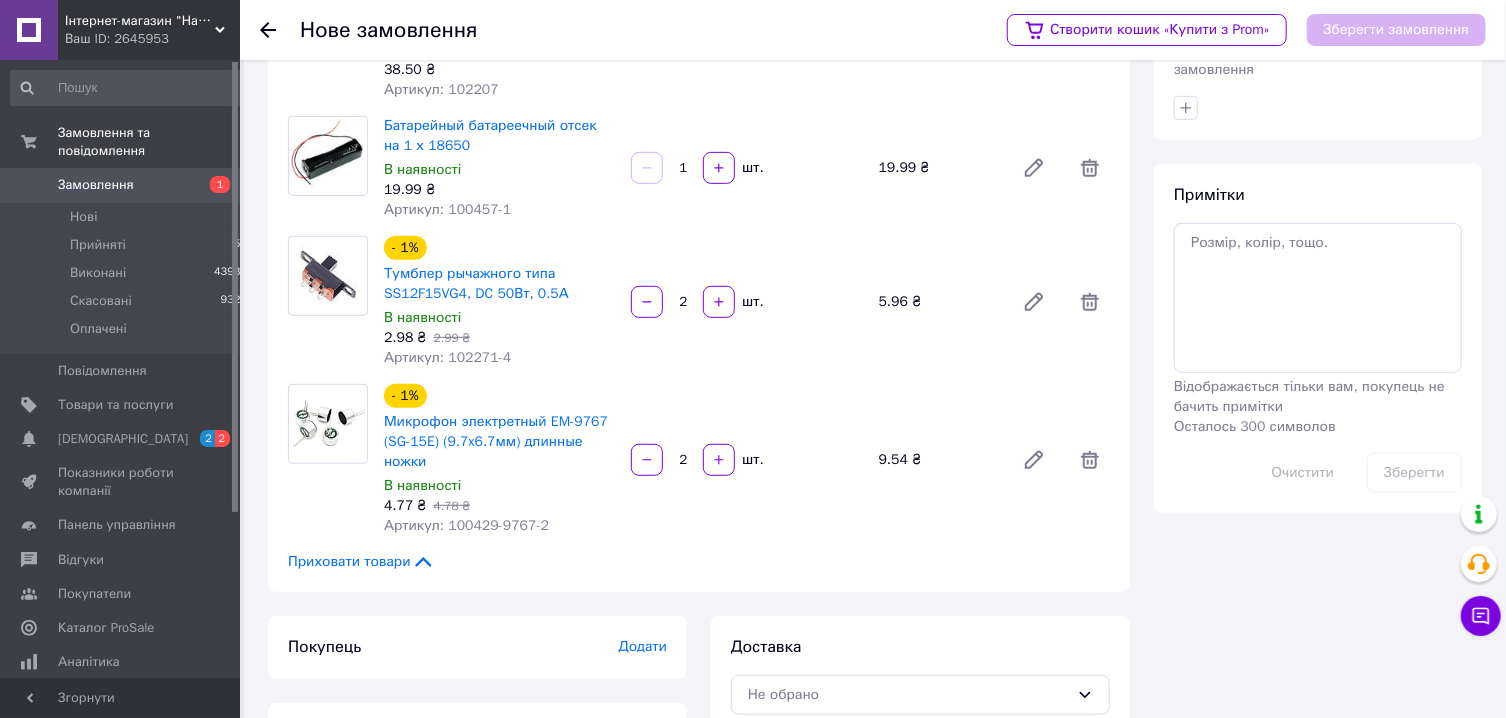 click on "Додати" at bounding box center (643, 646) 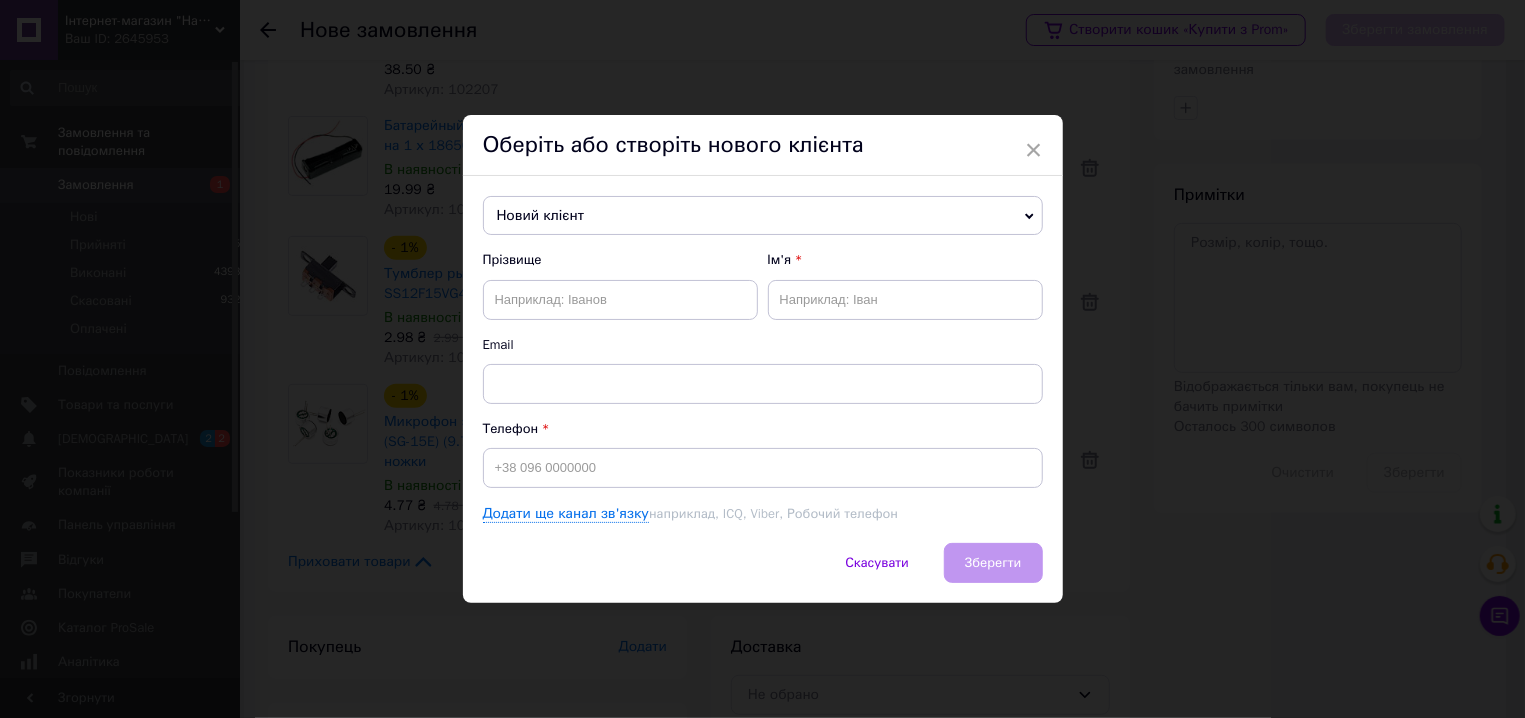 click on "Новий клієнт" at bounding box center [763, 216] 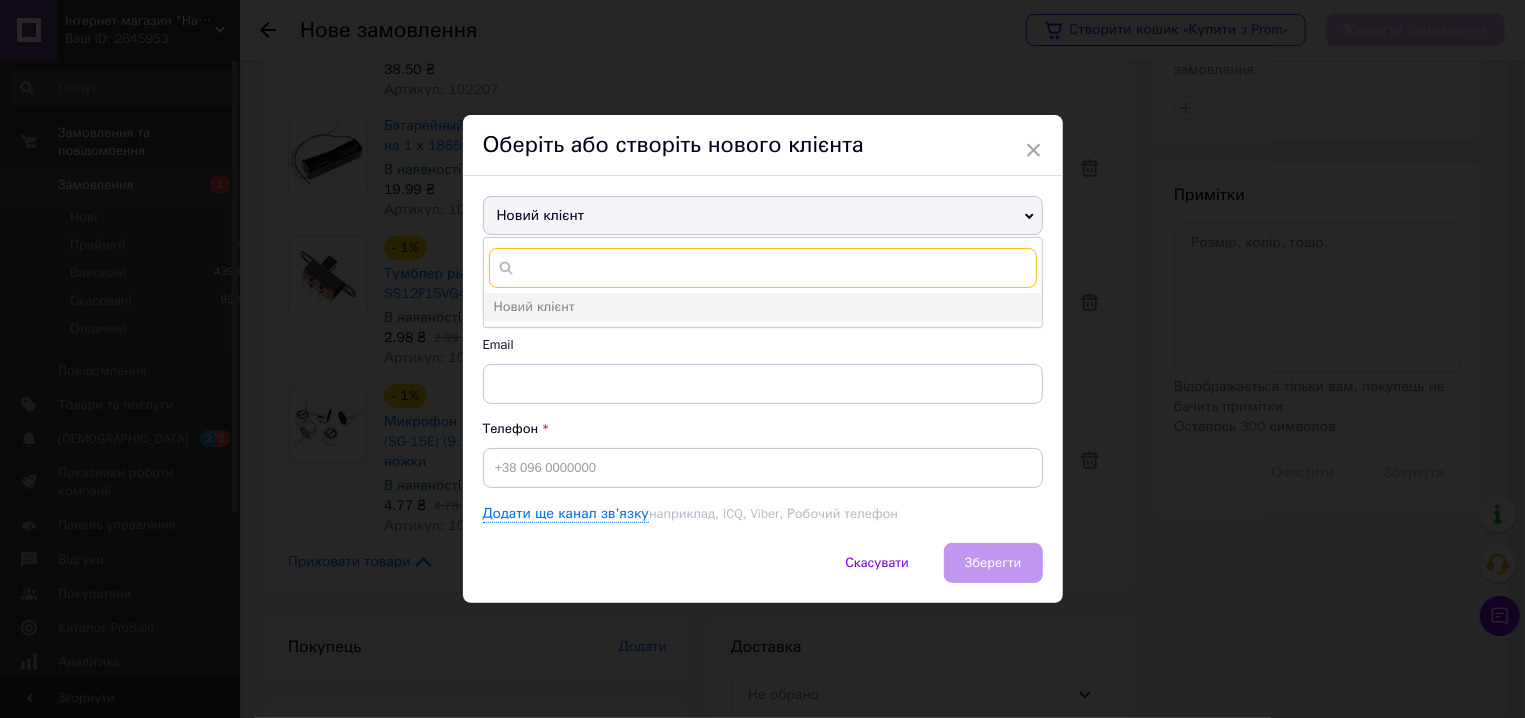 paste on "0993656282" 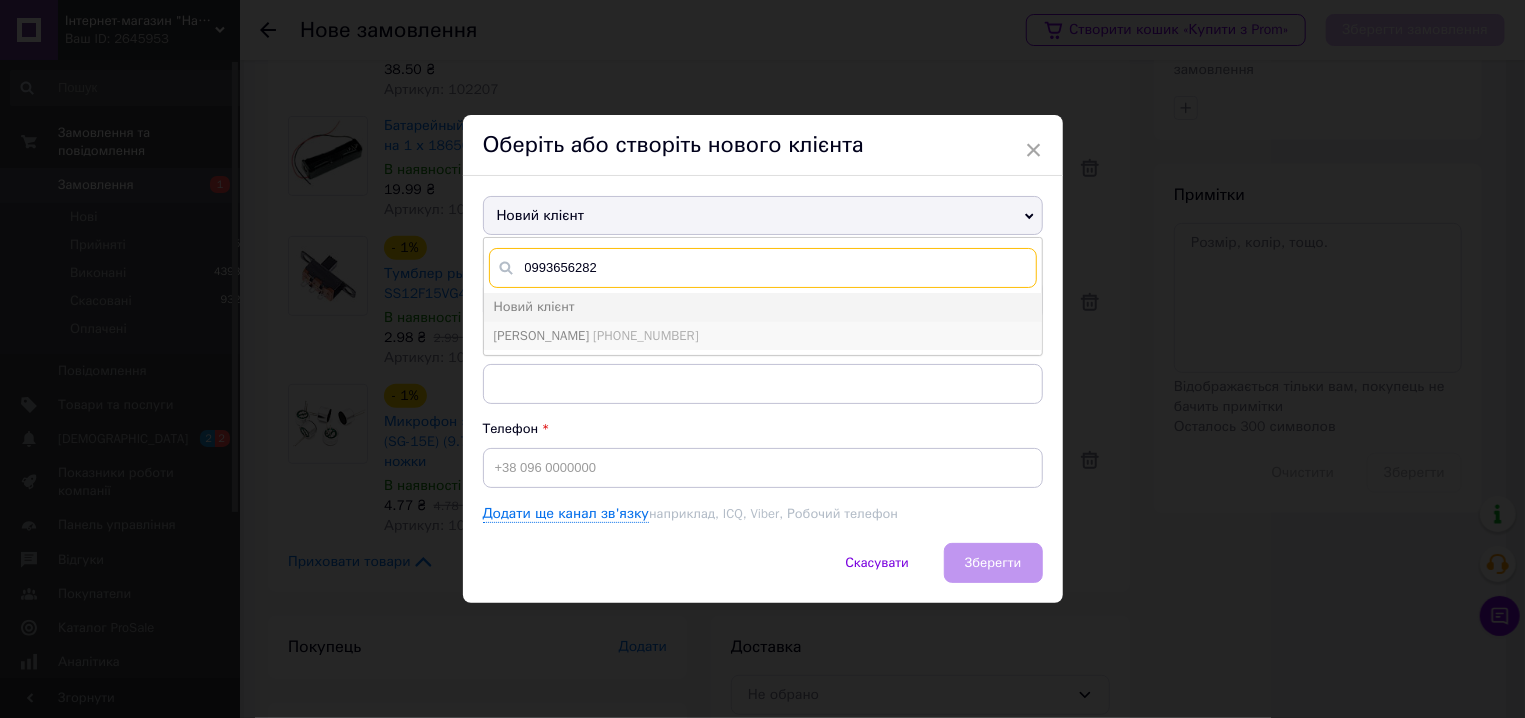 type on "0993656282" 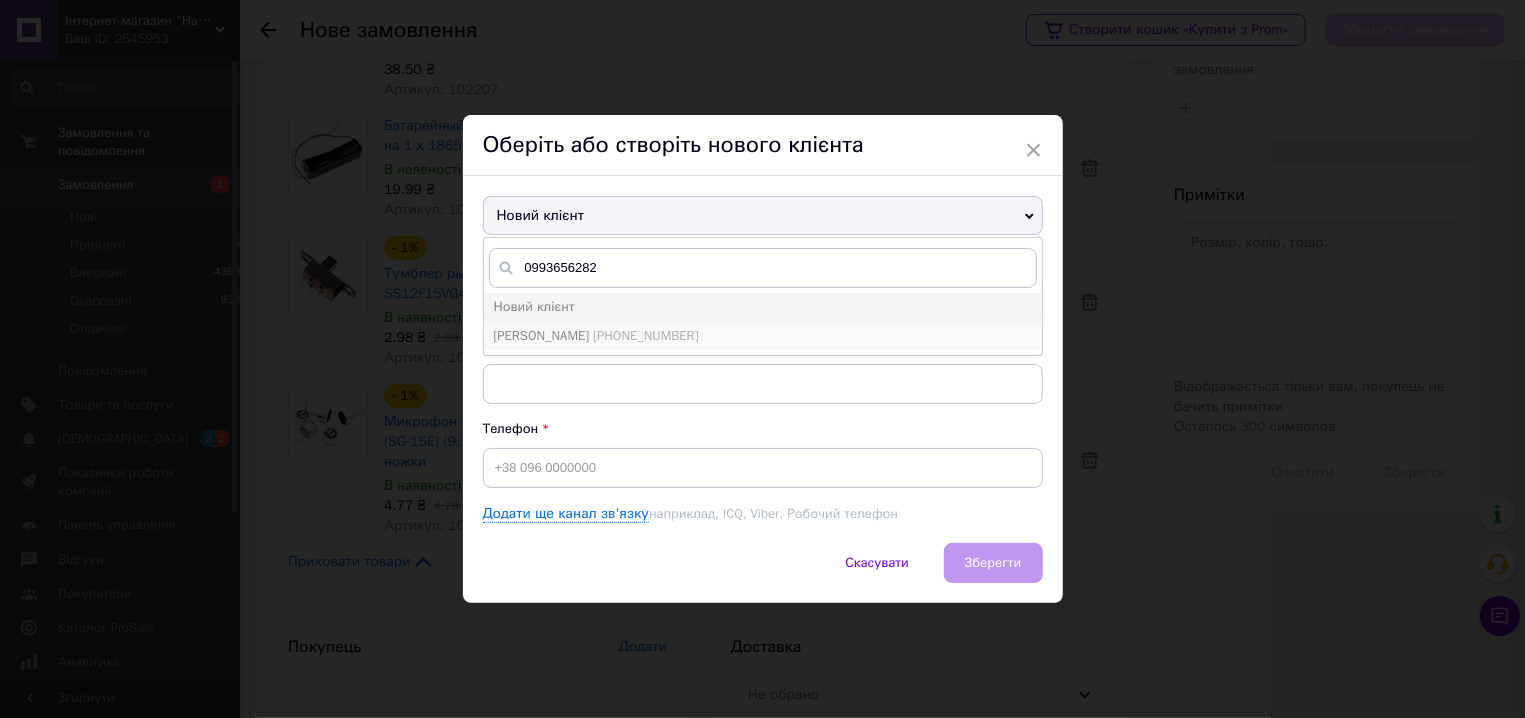click on "Бондаренко Юрий" at bounding box center [542, 335] 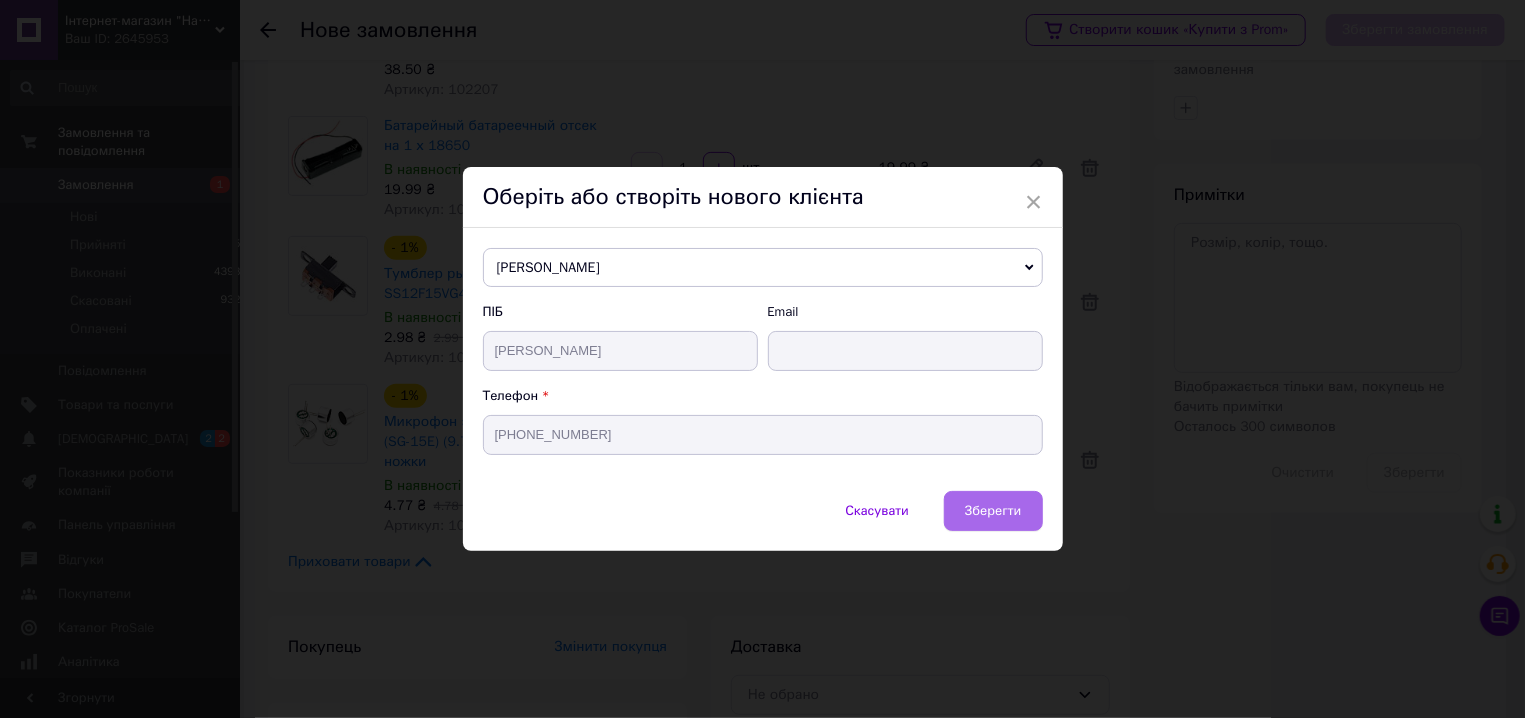 click on "Зберегти" at bounding box center (993, 510) 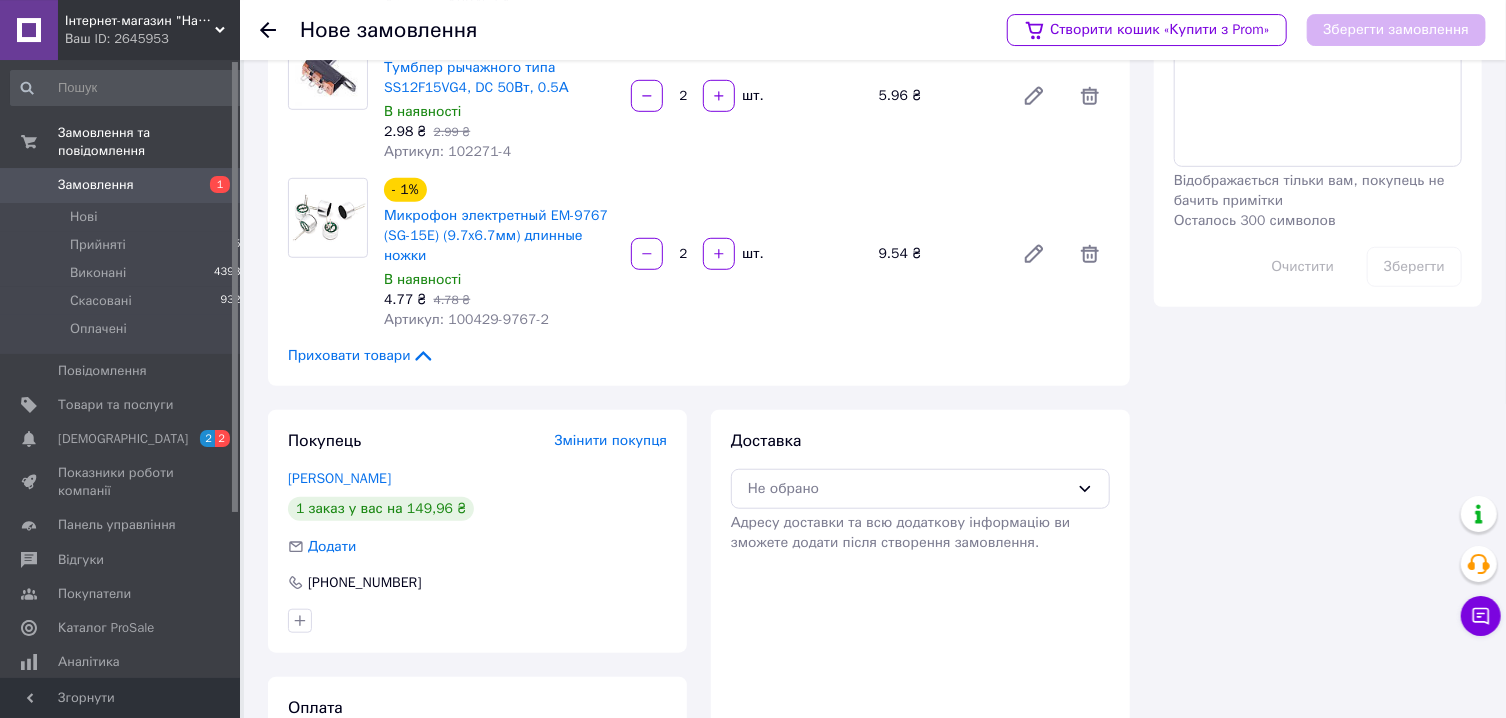 scroll, scrollTop: 617, scrollLeft: 0, axis: vertical 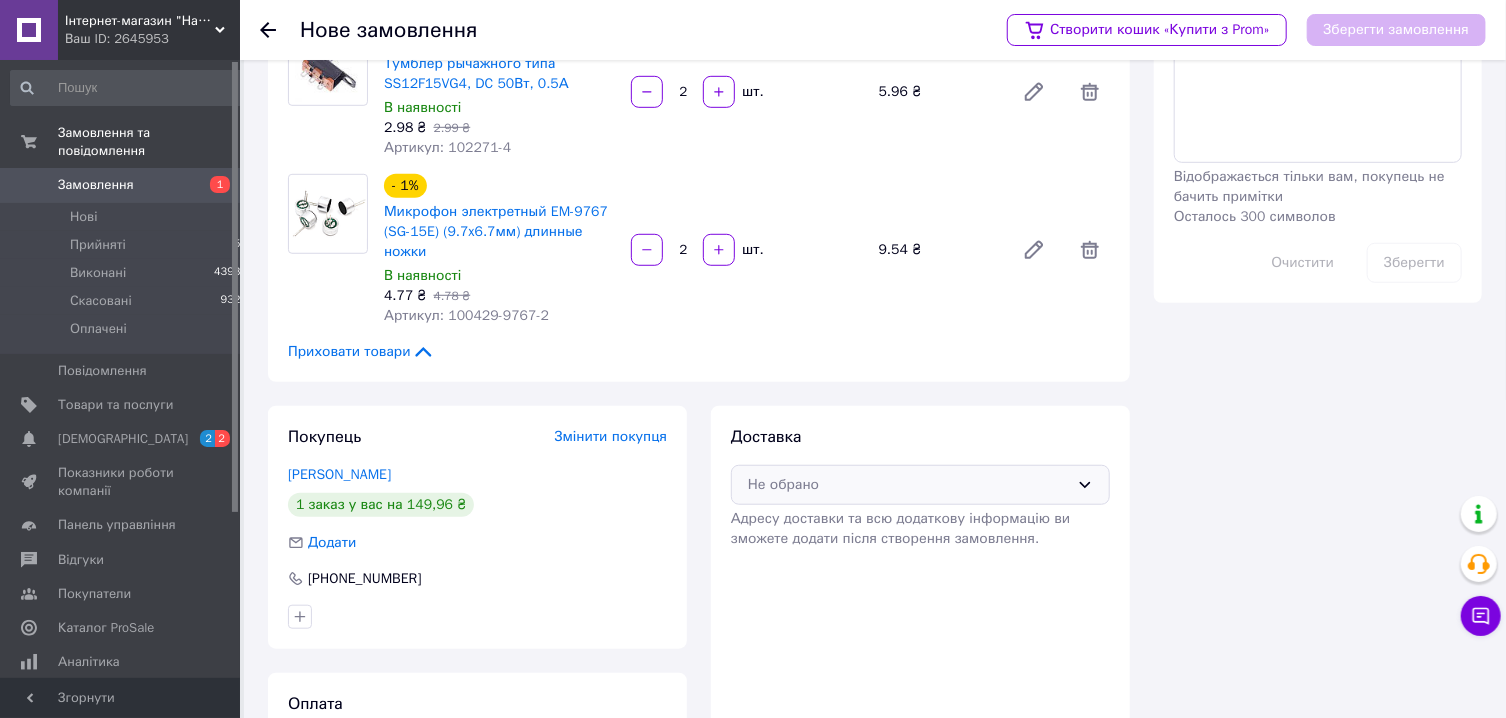 click on "Не обрано" at bounding box center (908, 485) 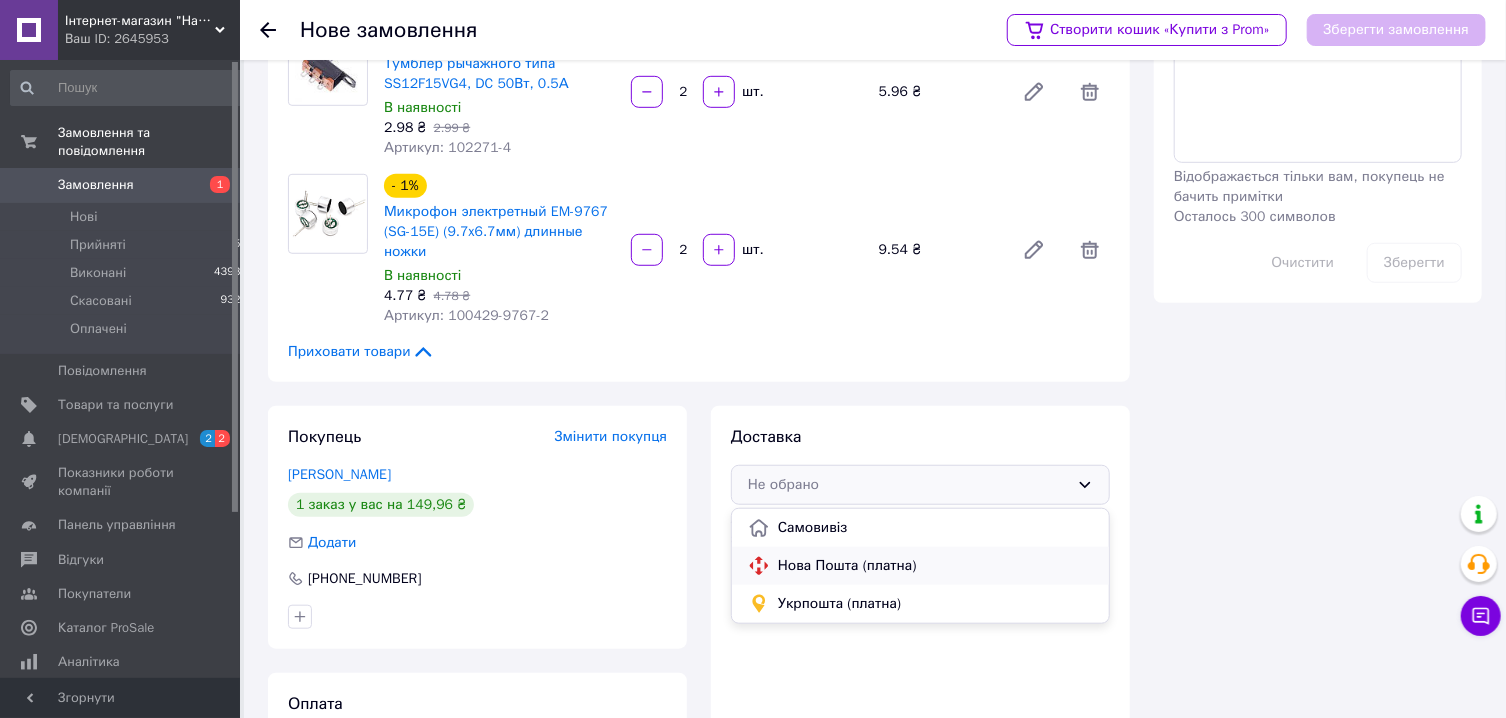 click on "Нова Пошта (платна)" at bounding box center (935, 566) 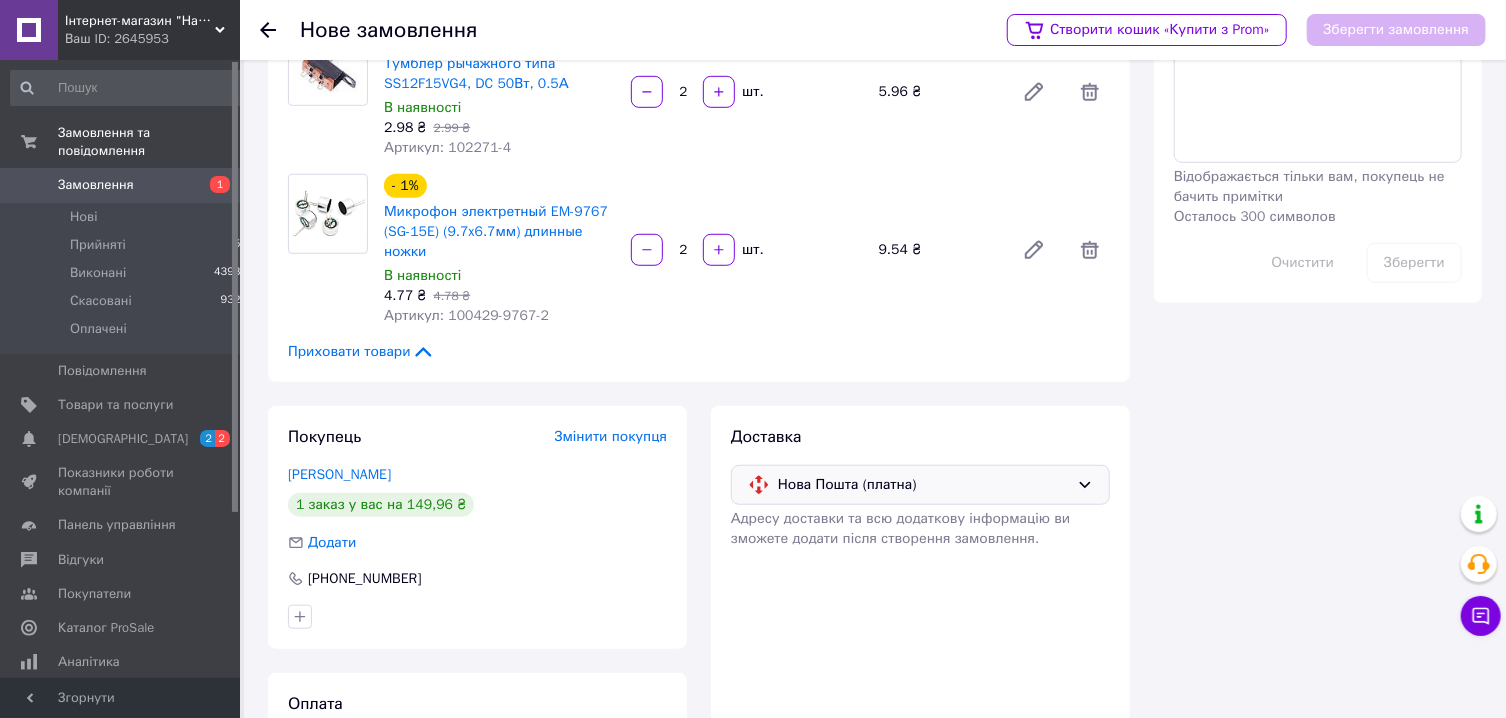 click on "Не обрано" at bounding box center (465, 752) 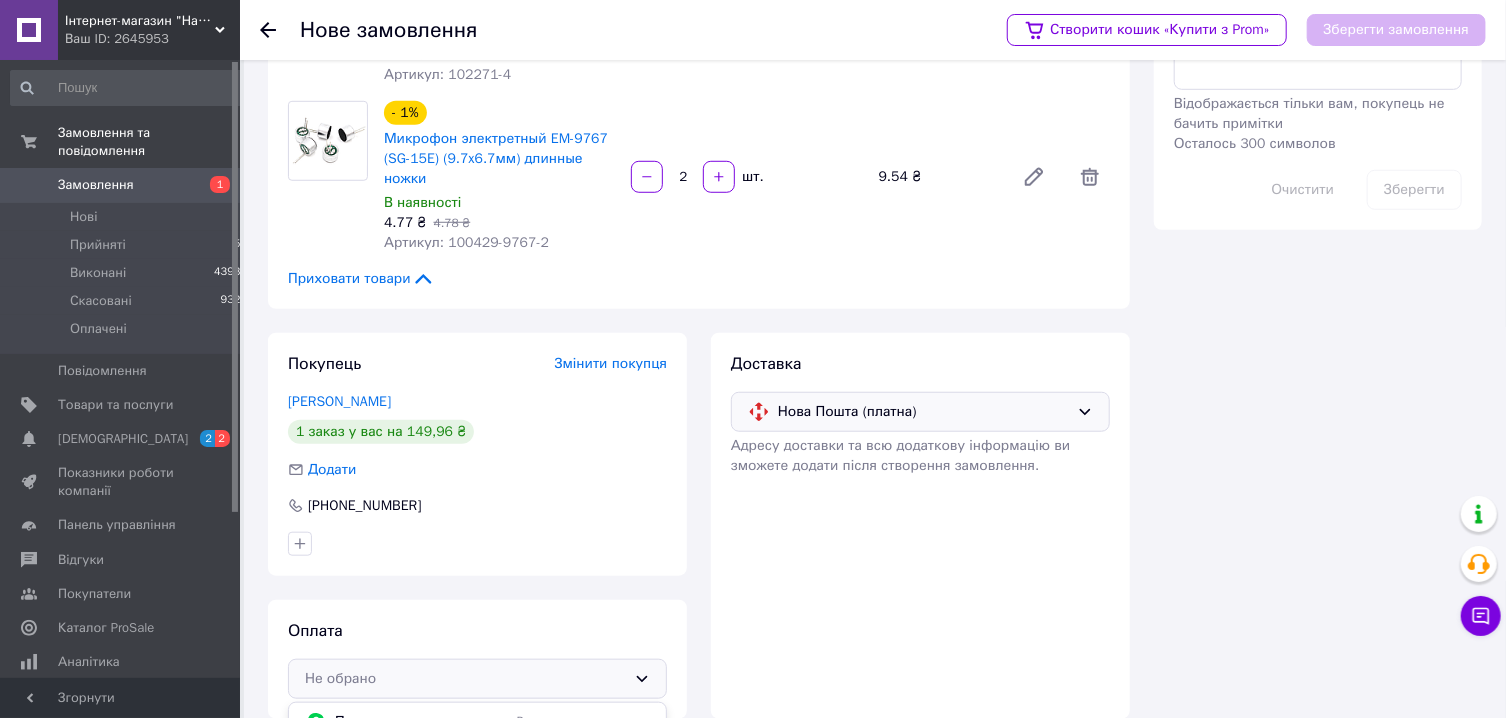 click on "Післяплата" at bounding box center (492, 760) 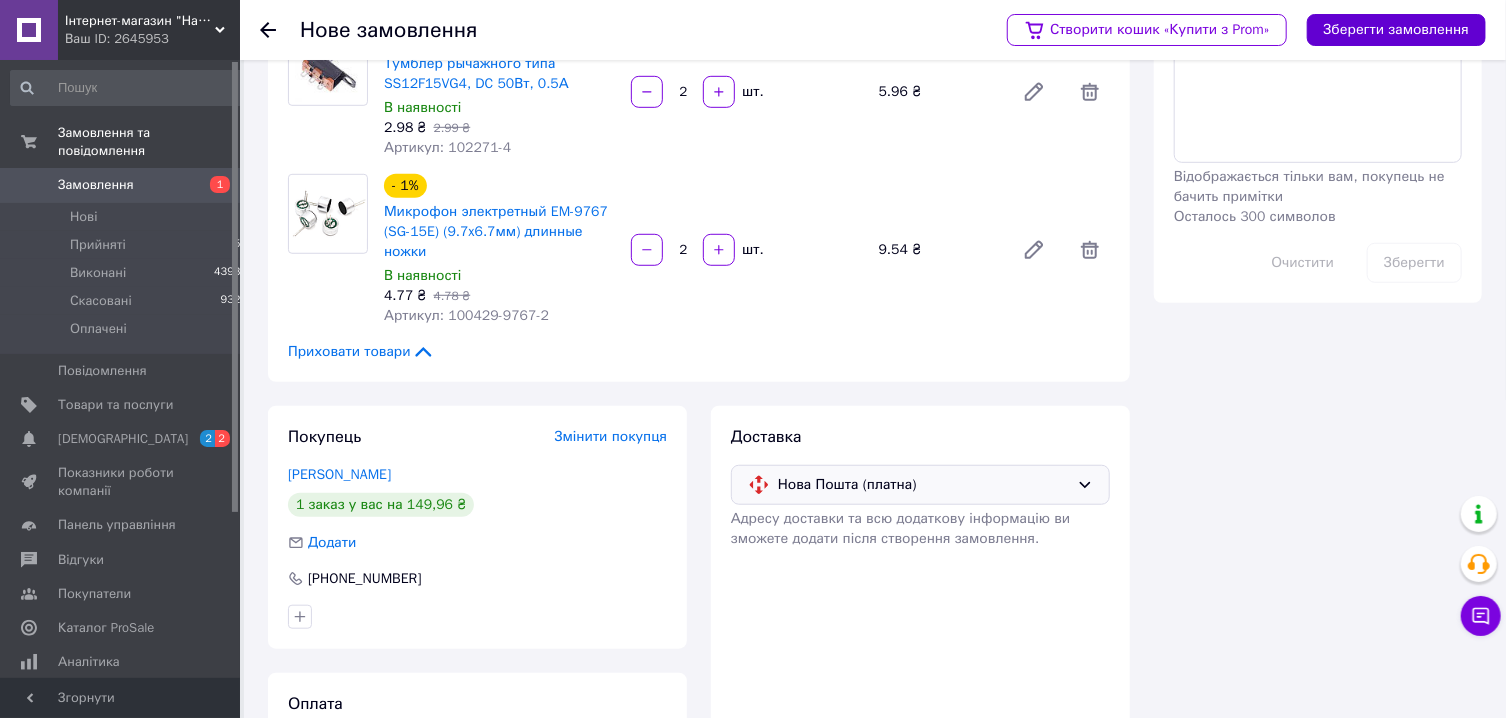 click on "Зберегти замовлення" at bounding box center [1396, 30] 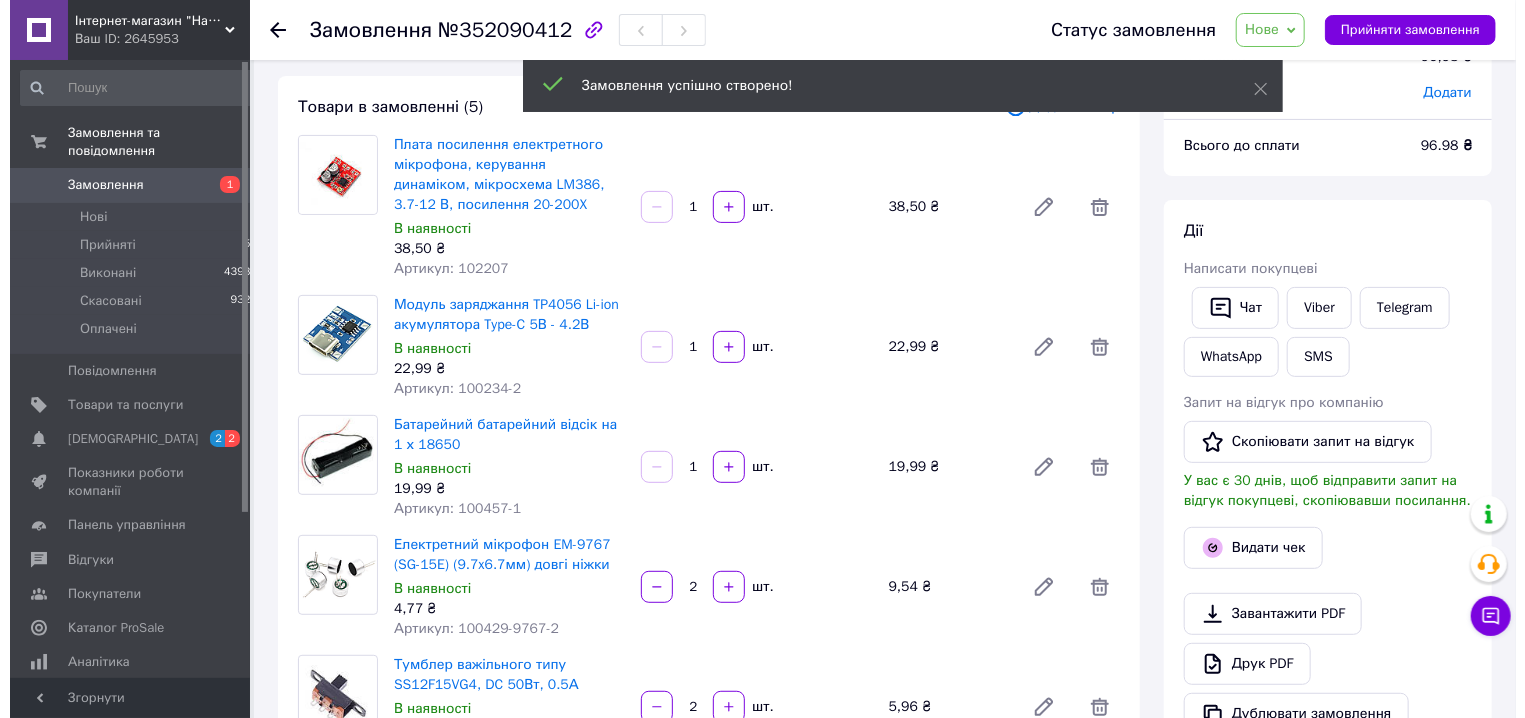 scroll, scrollTop: 518, scrollLeft: 0, axis: vertical 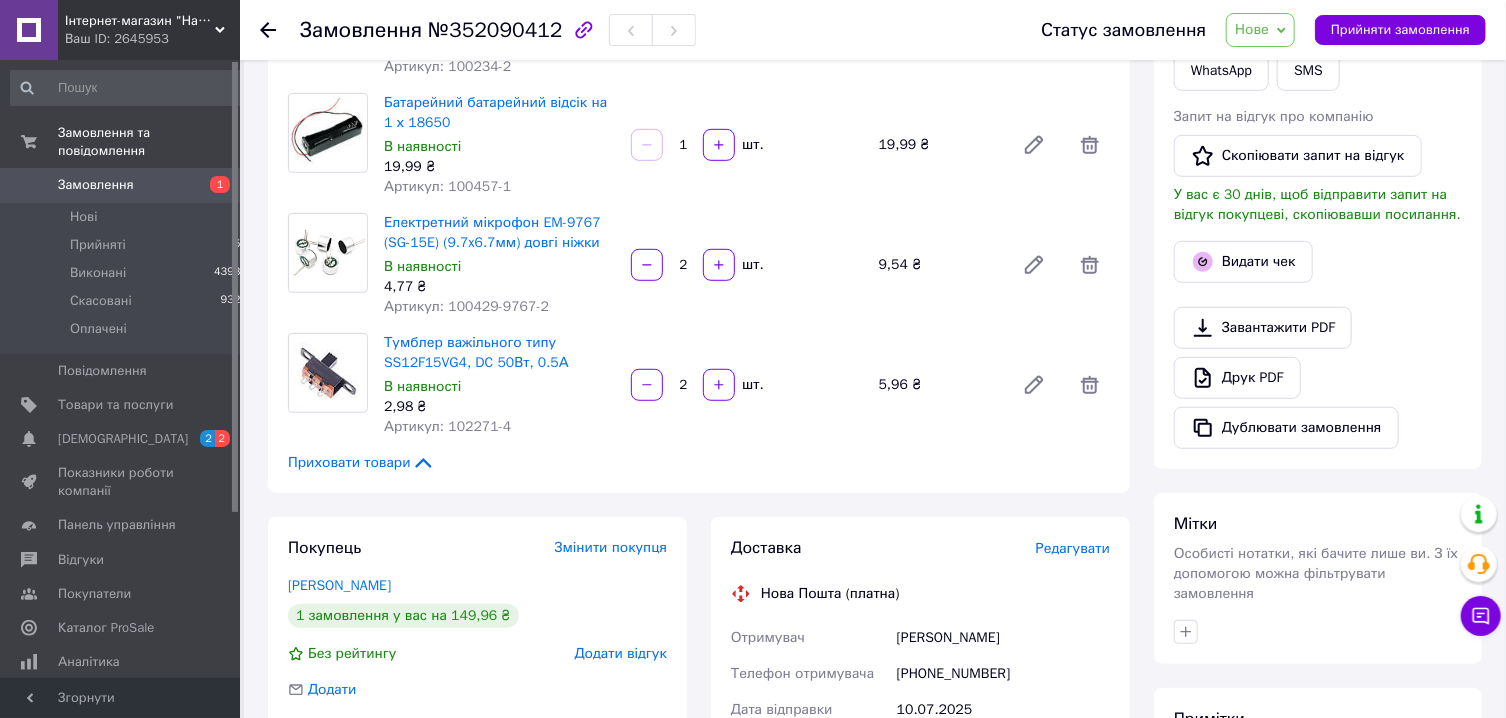click on "Редагувати" at bounding box center (1073, 548) 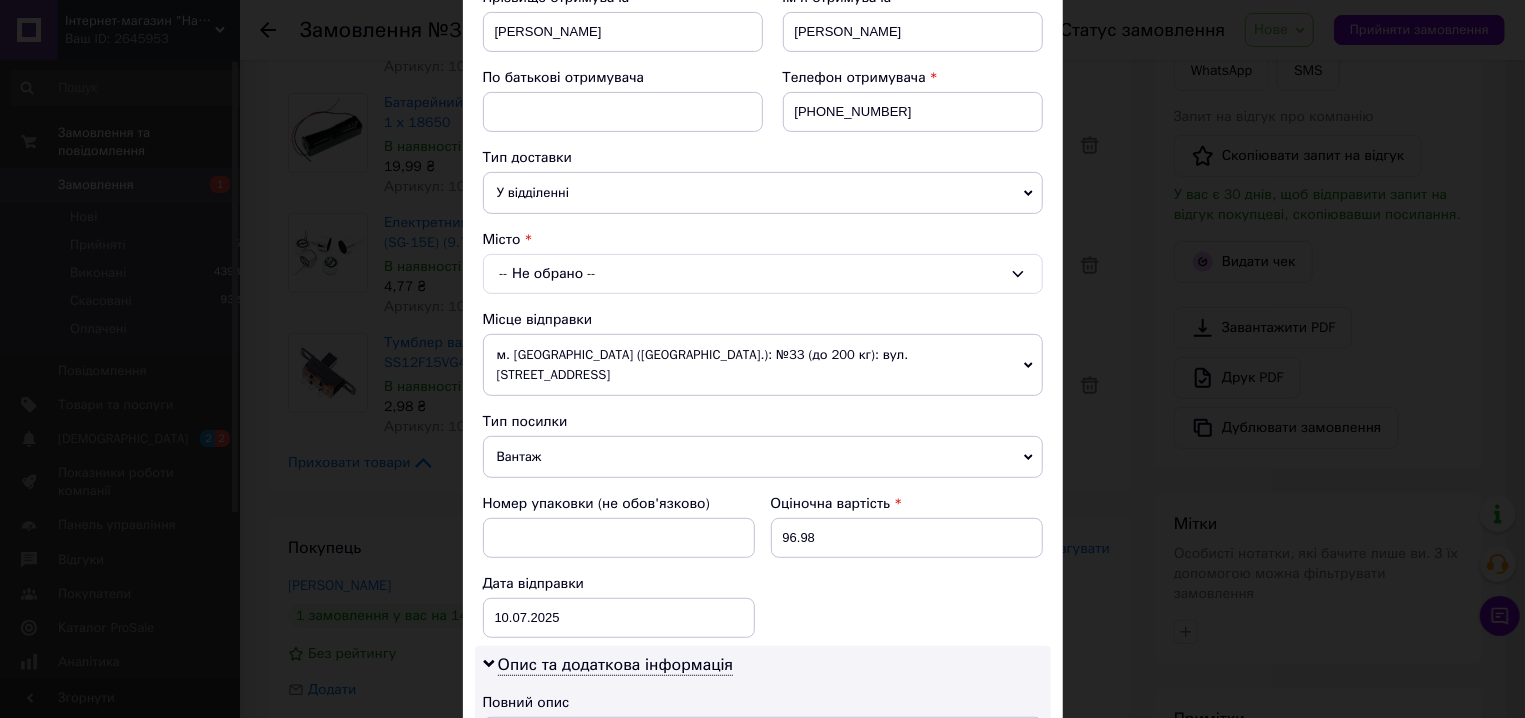 scroll, scrollTop: 342, scrollLeft: 0, axis: vertical 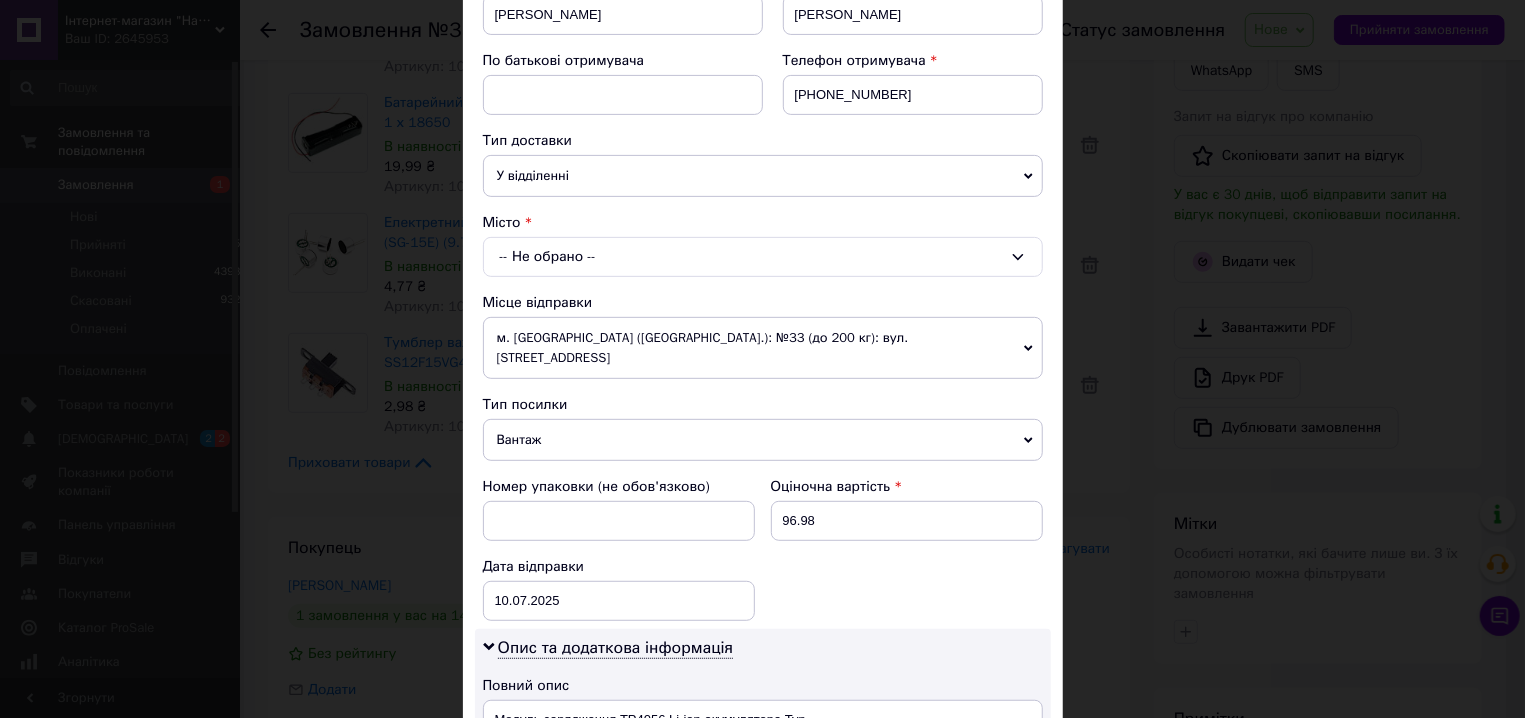 click on "-- Не обрано --" at bounding box center [763, 257] 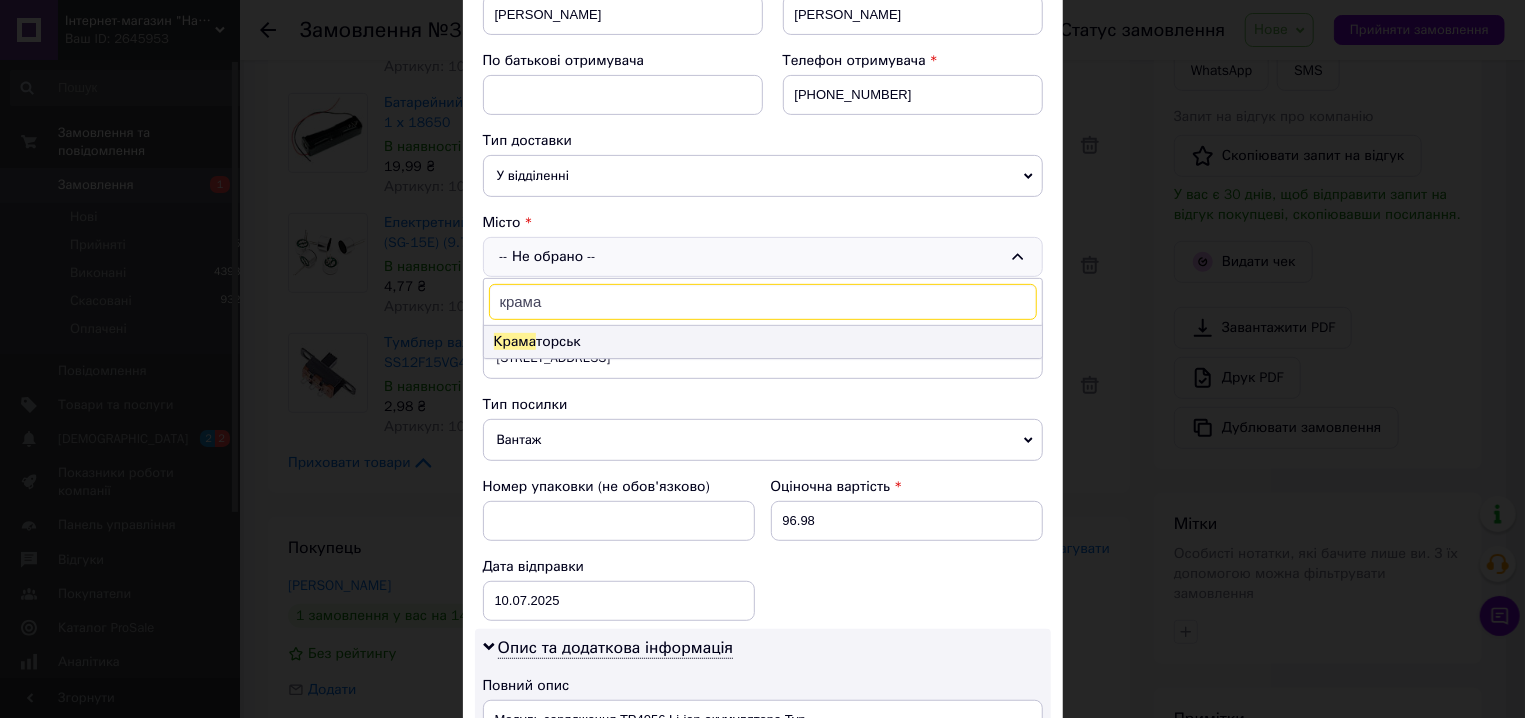 type on "крама" 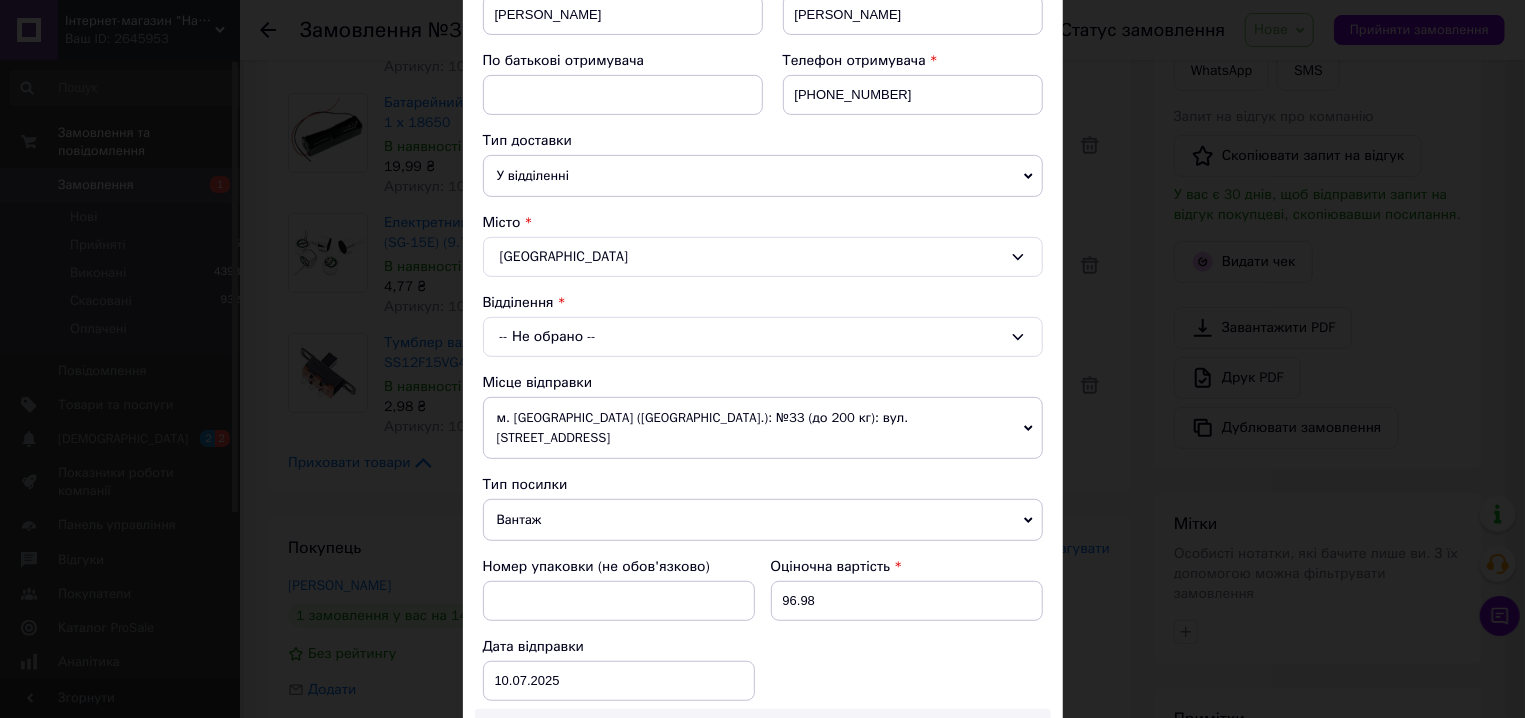 click on "-- Не обрано --" at bounding box center (763, 337) 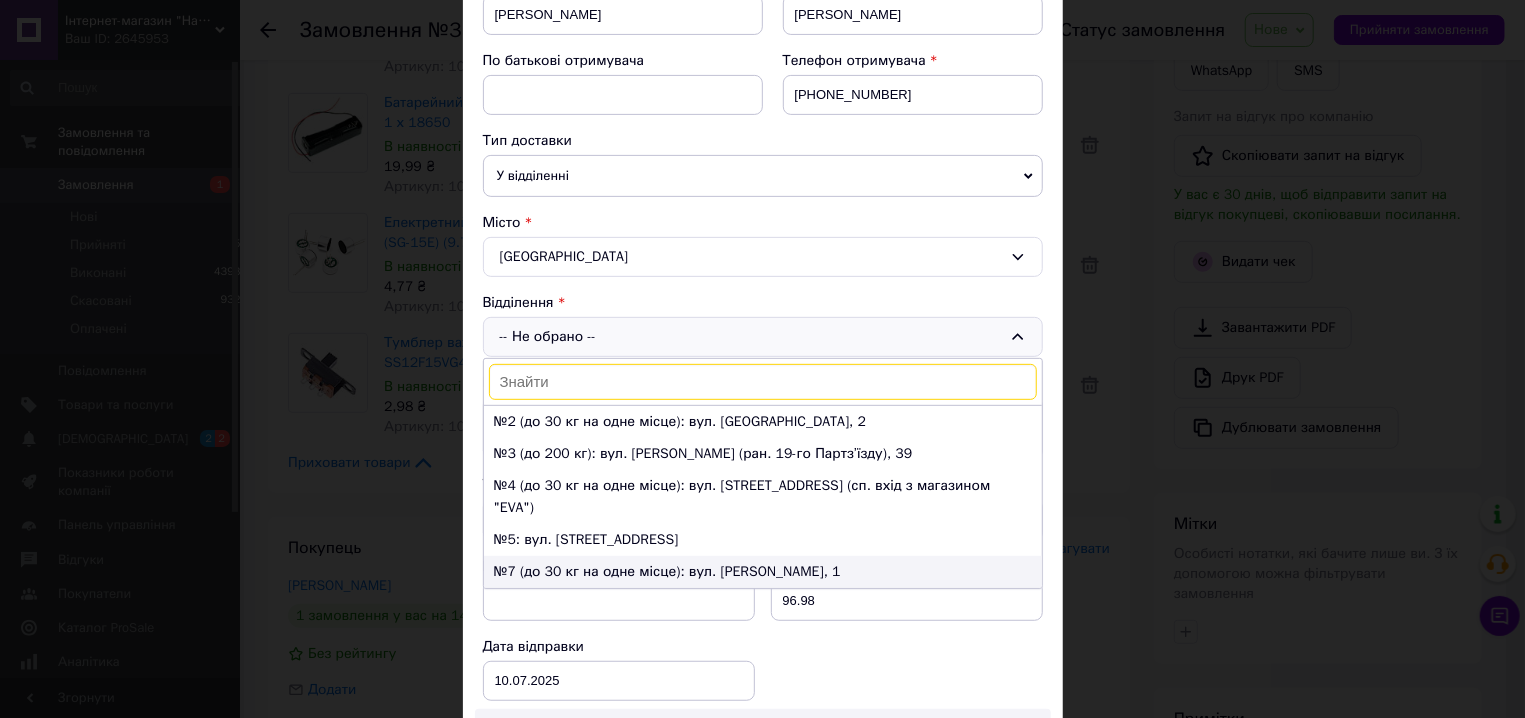 click on "№7 (до 30 кг на одне місце): вул. Миколи Леонтовича, 1" at bounding box center [763, 572] 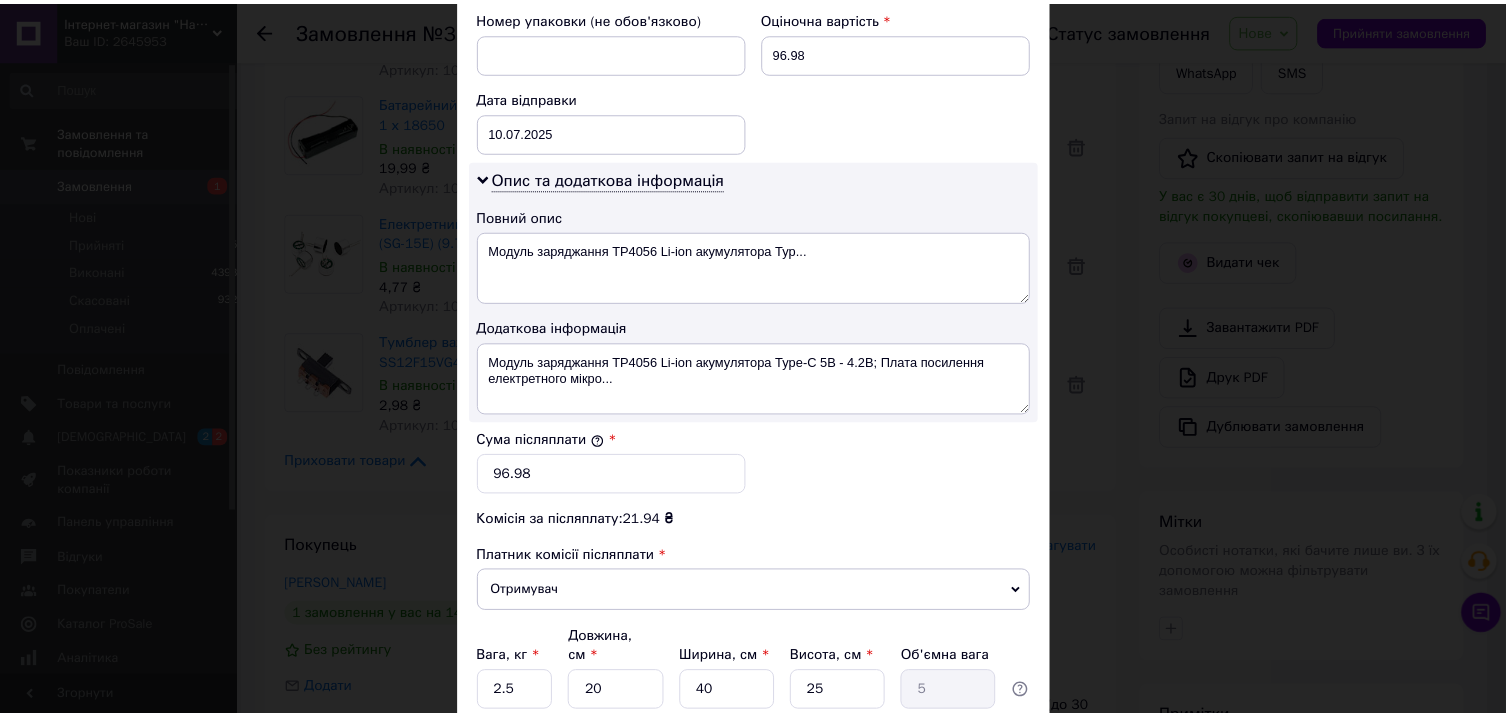 scroll, scrollTop: 1036, scrollLeft: 0, axis: vertical 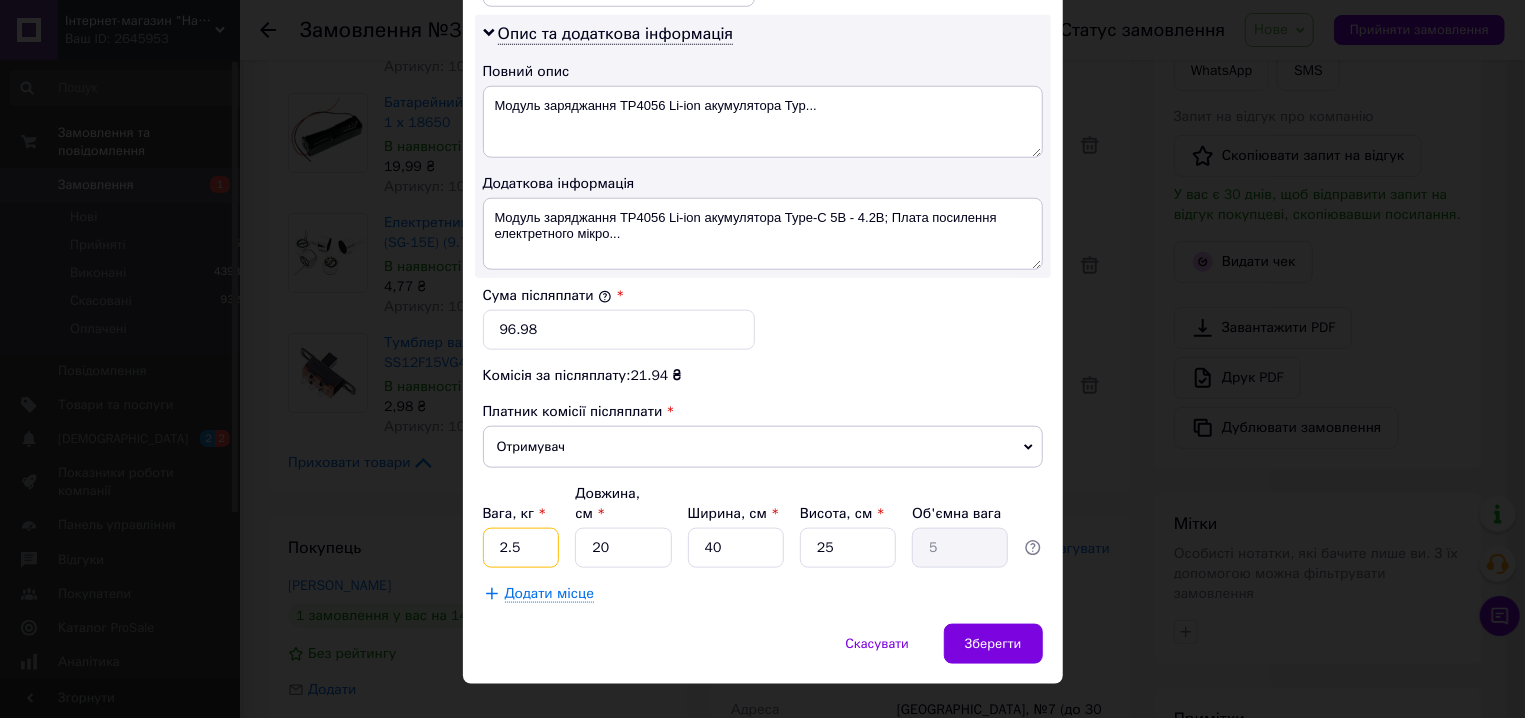 drag, startPoint x: 496, startPoint y: 518, endPoint x: 480, endPoint y: 514, distance: 16.492422 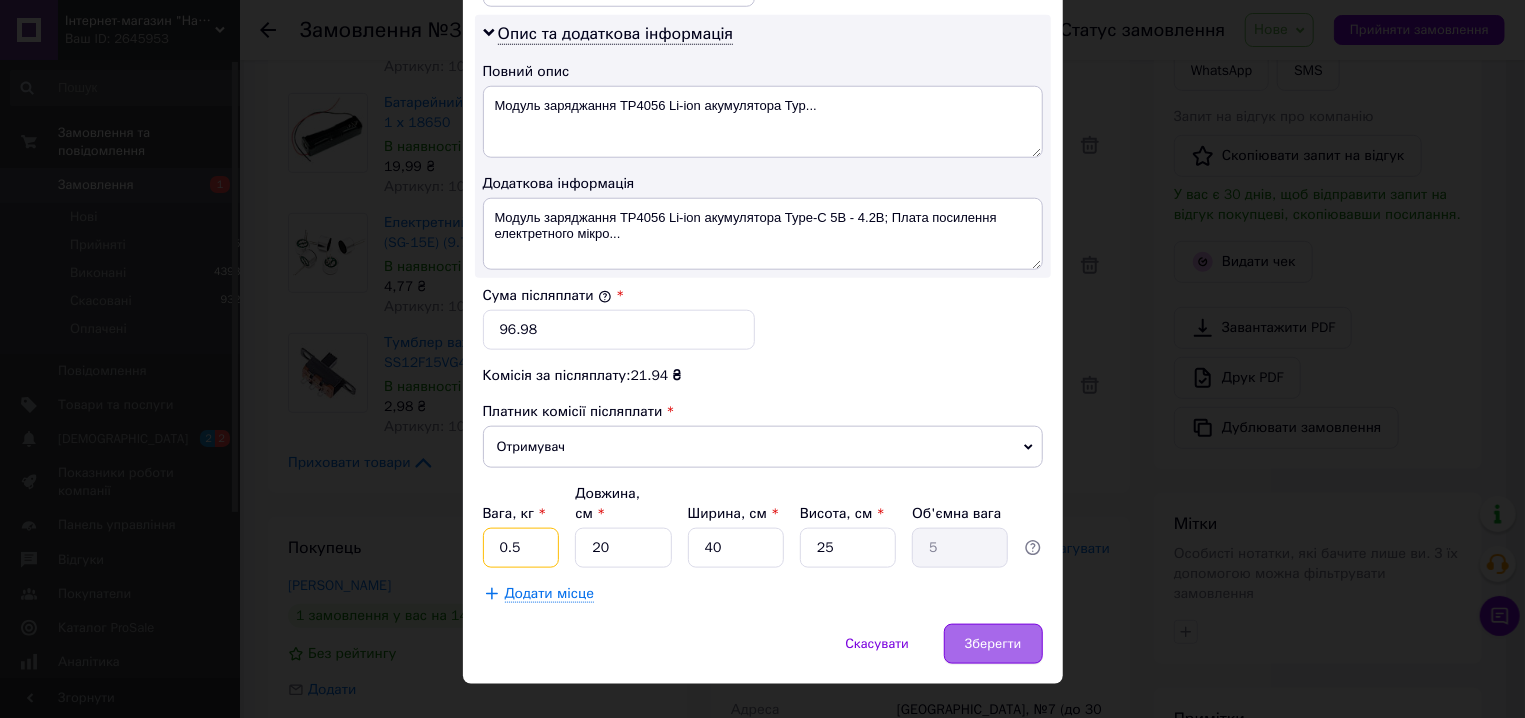 type on "0.5" 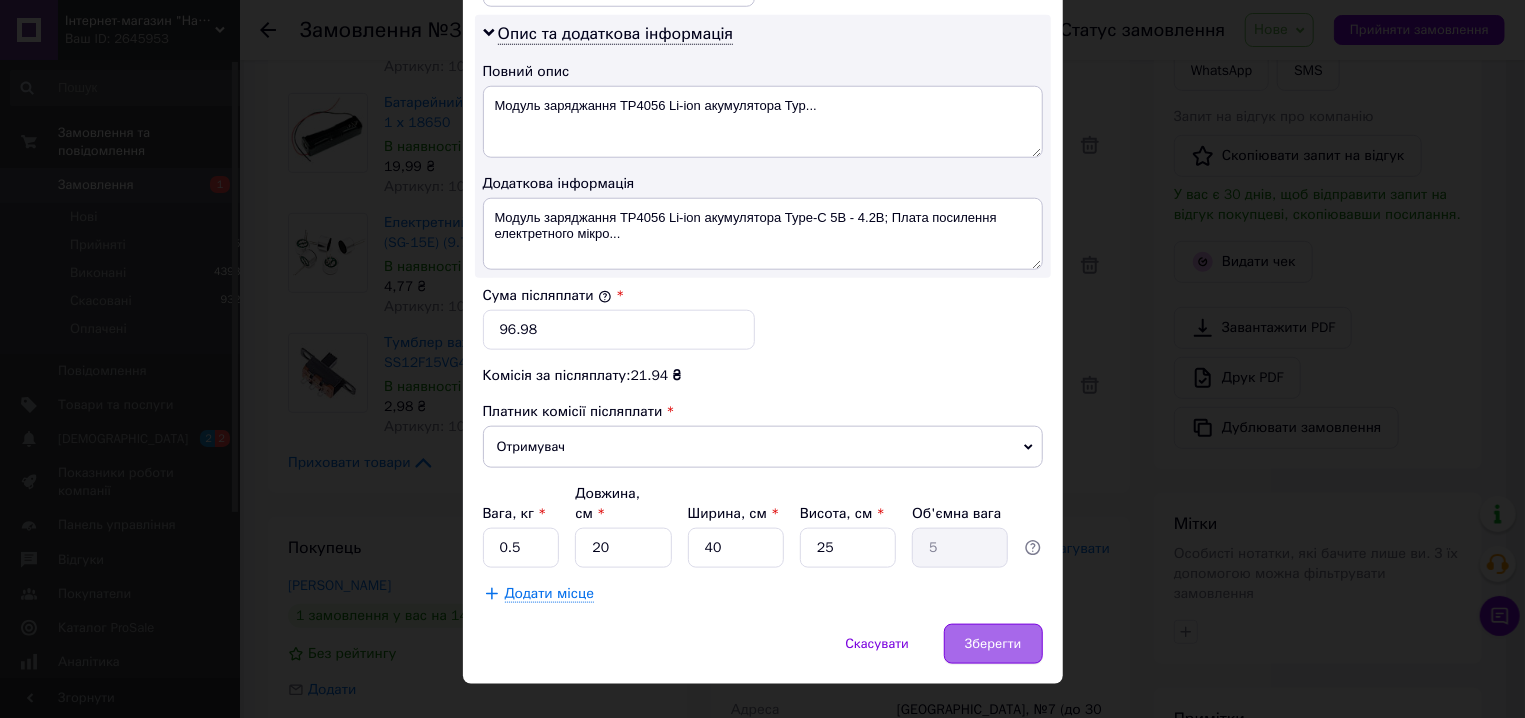 click on "Зберегти" at bounding box center (993, 644) 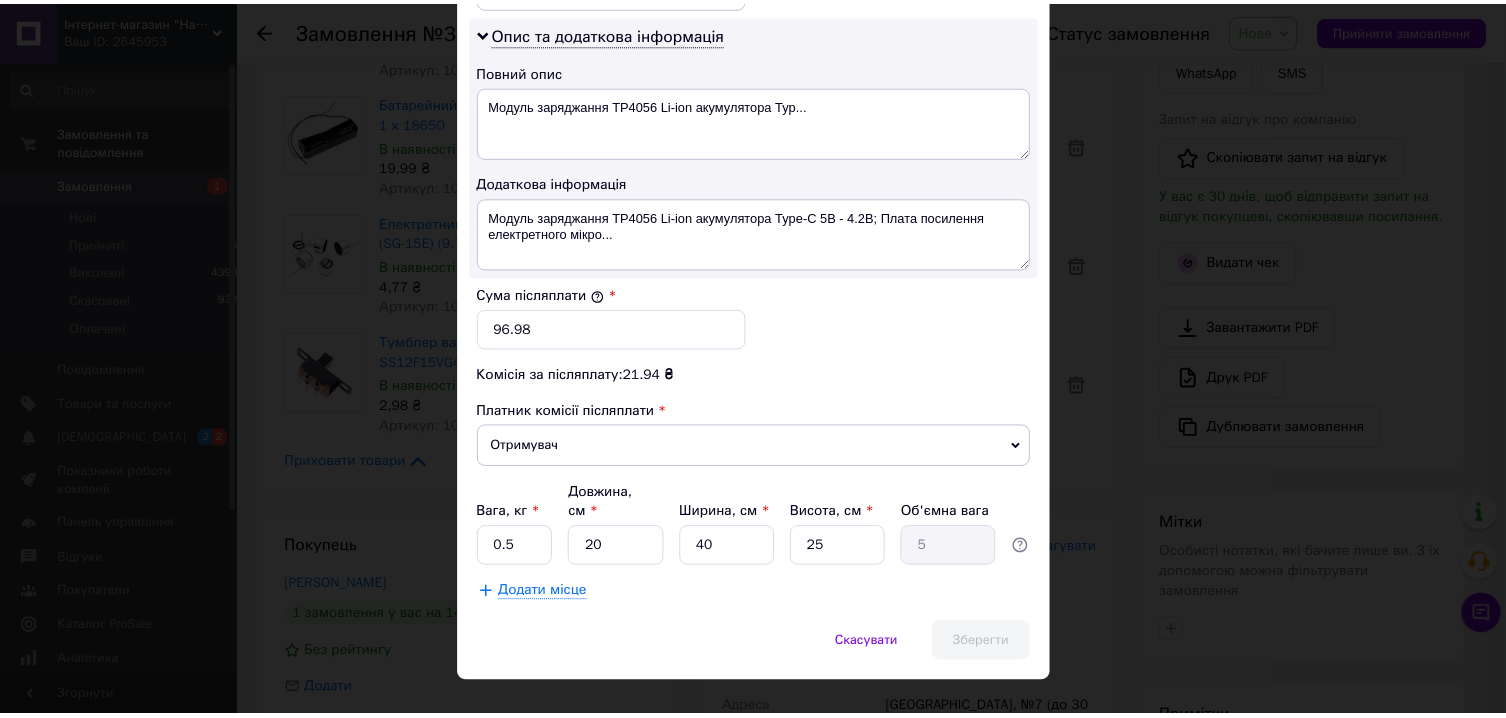 scroll, scrollTop: 0, scrollLeft: 0, axis: both 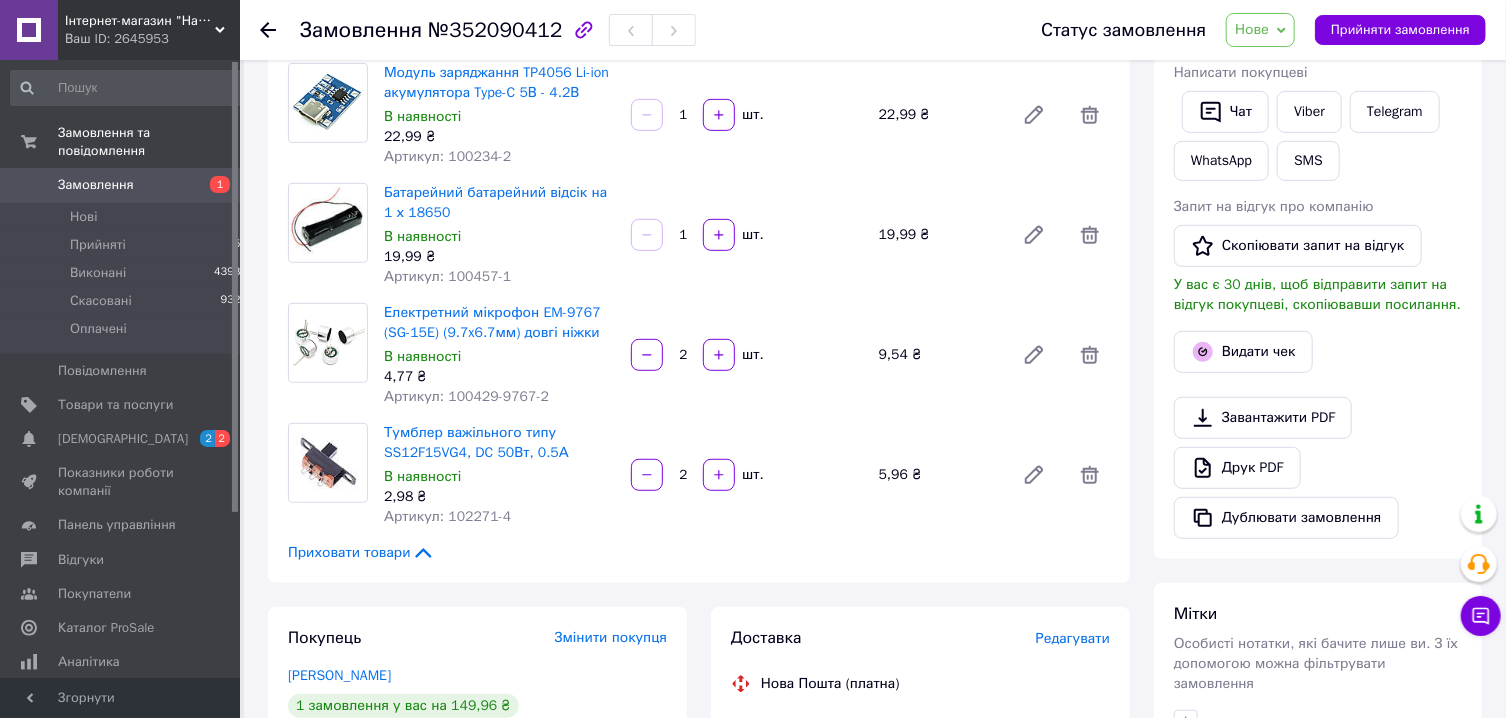 click on "1" at bounding box center (212, 185) 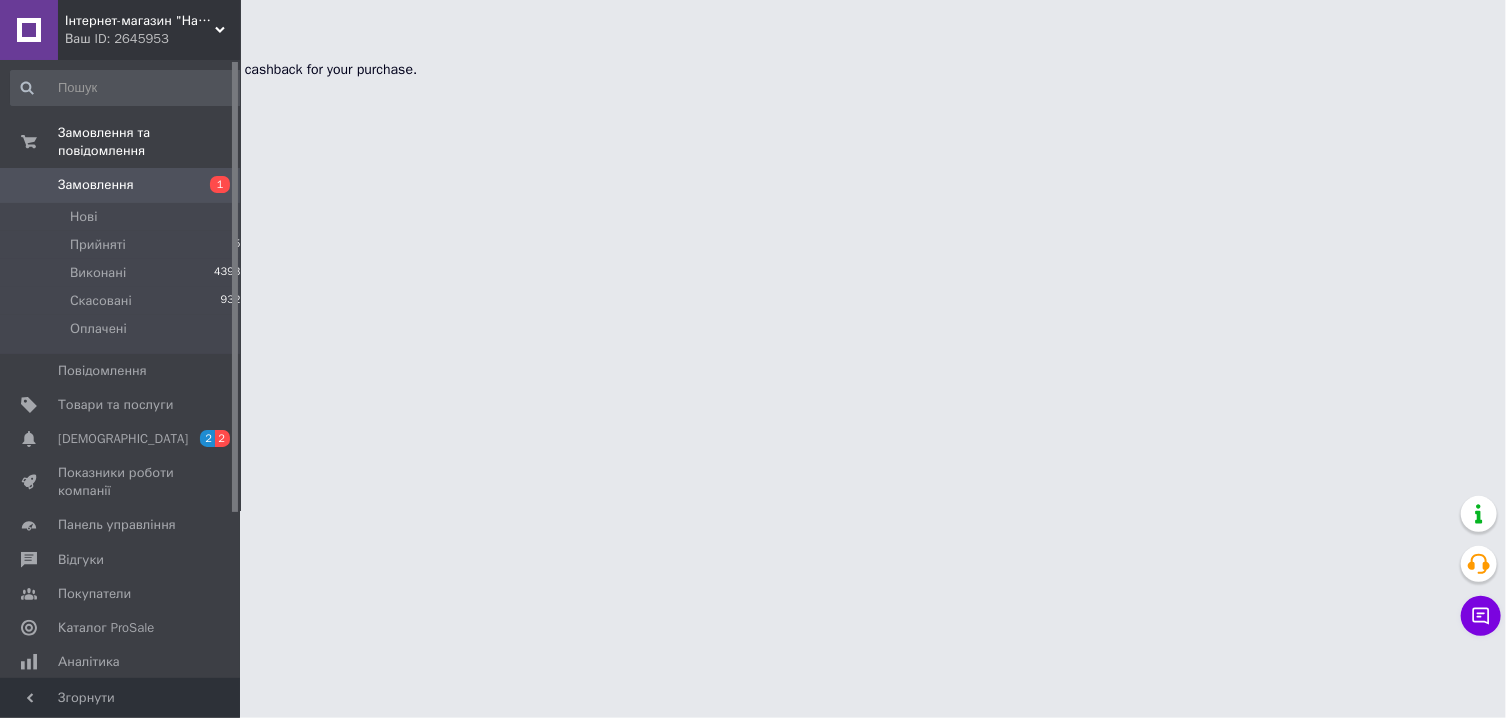 scroll, scrollTop: 0, scrollLeft: 0, axis: both 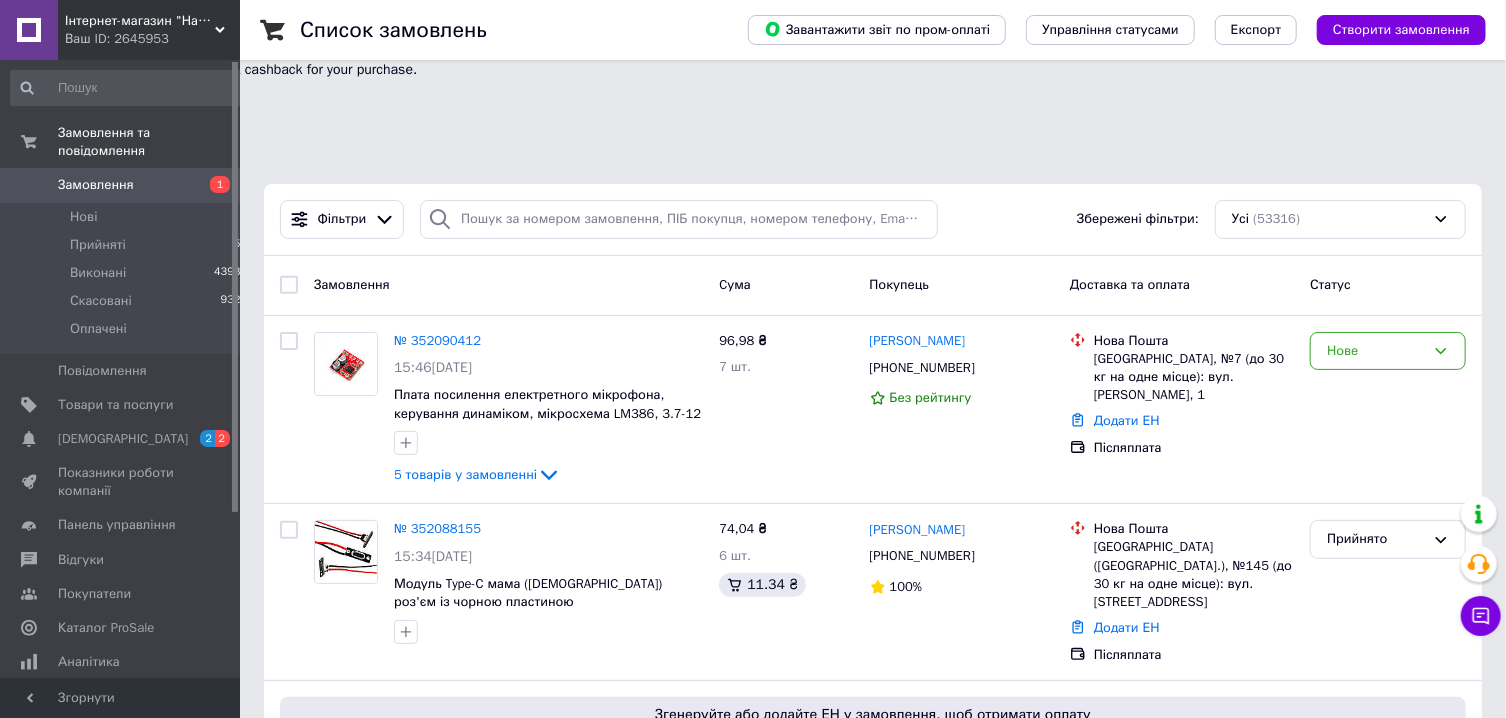 drag, startPoint x: 486, startPoint y: 232, endPoint x: 499, endPoint y: 121, distance: 111.75867 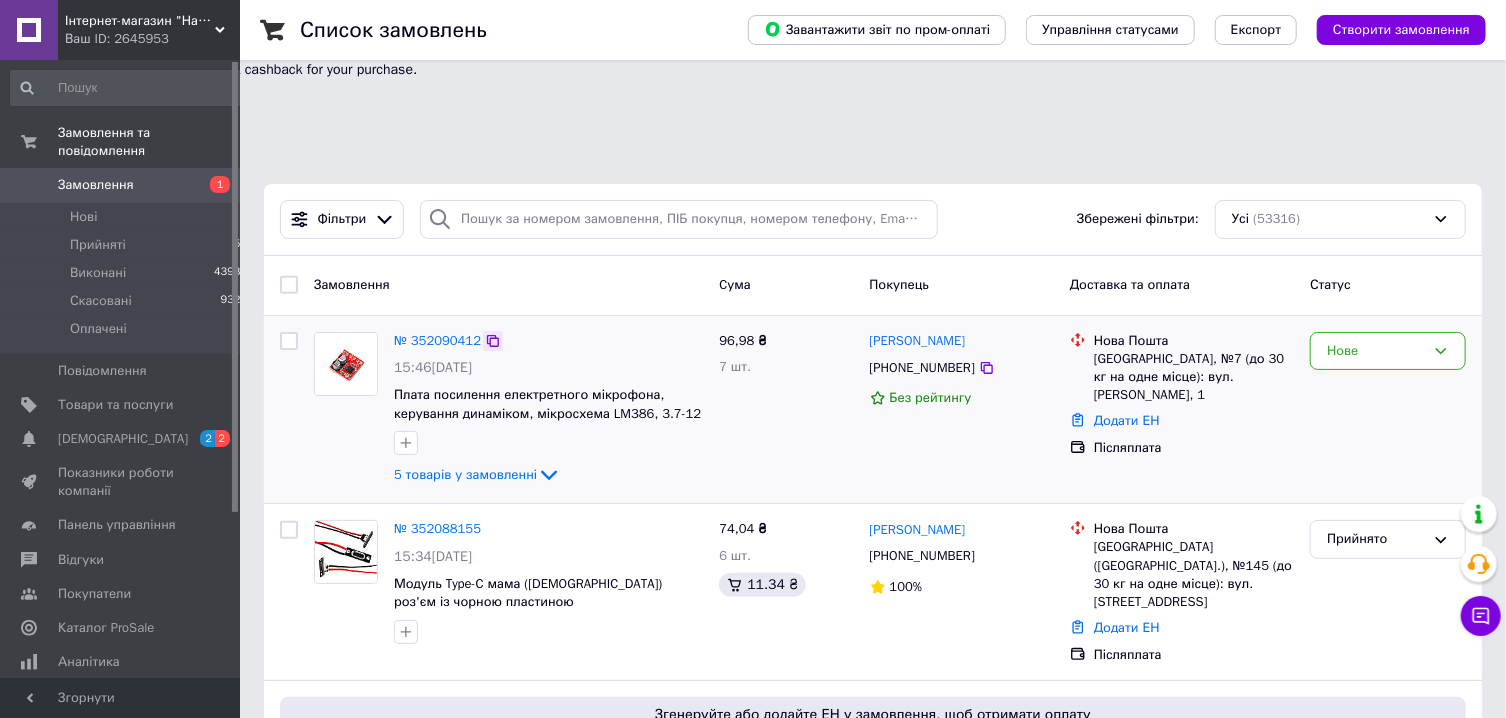click 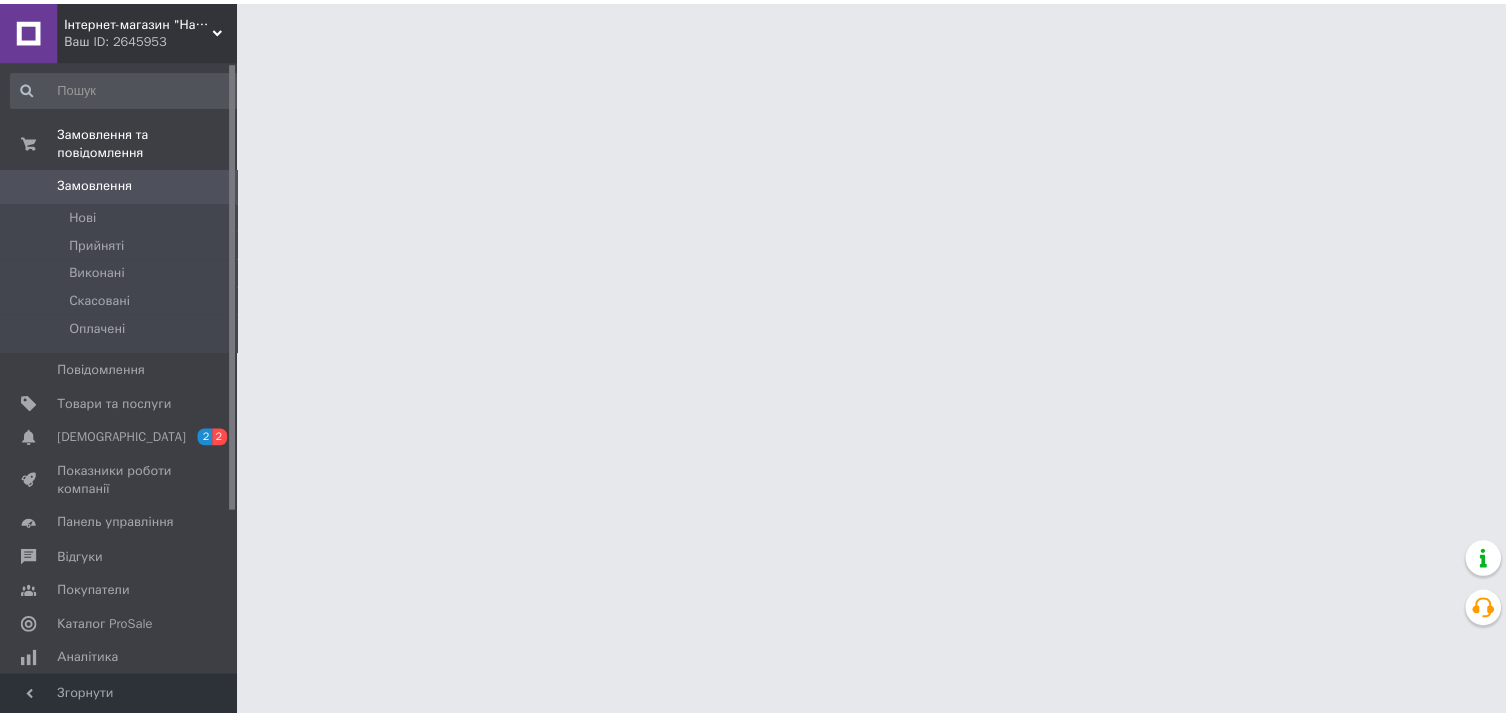 scroll, scrollTop: 0, scrollLeft: 0, axis: both 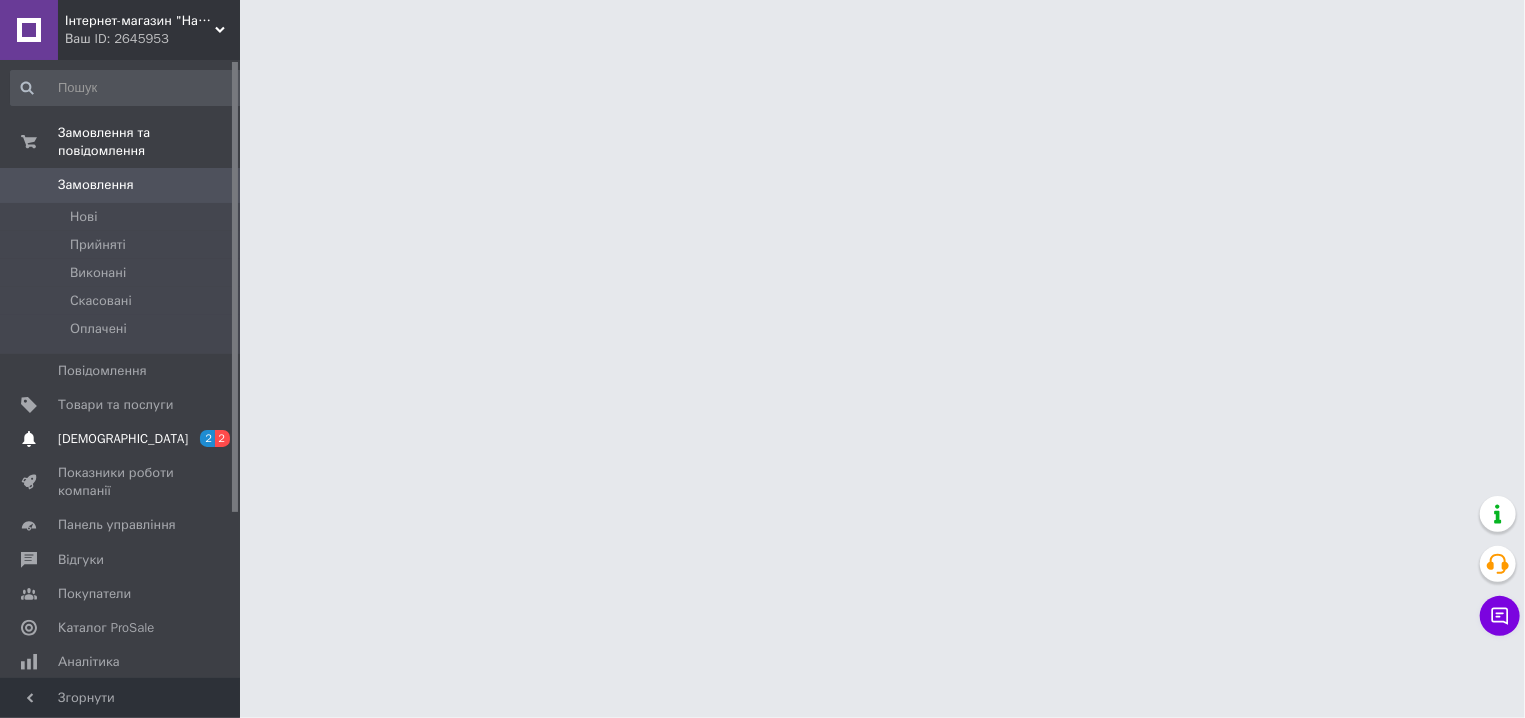click on "[DEMOGRAPHIC_DATA]" at bounding box center [121, 439] 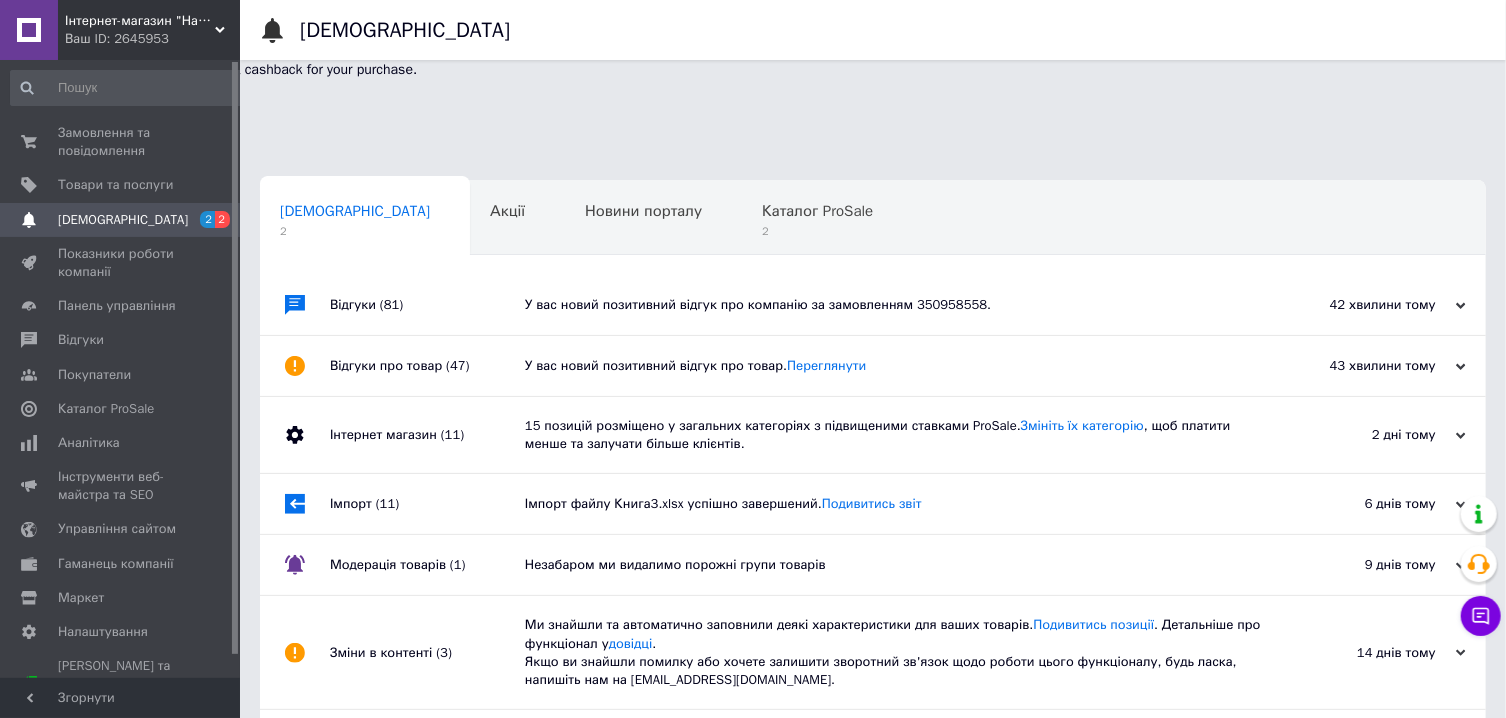 click on "У вас новий позитивний відгук про компанію за замовленням 350958558." at bounding box center (895, 305) 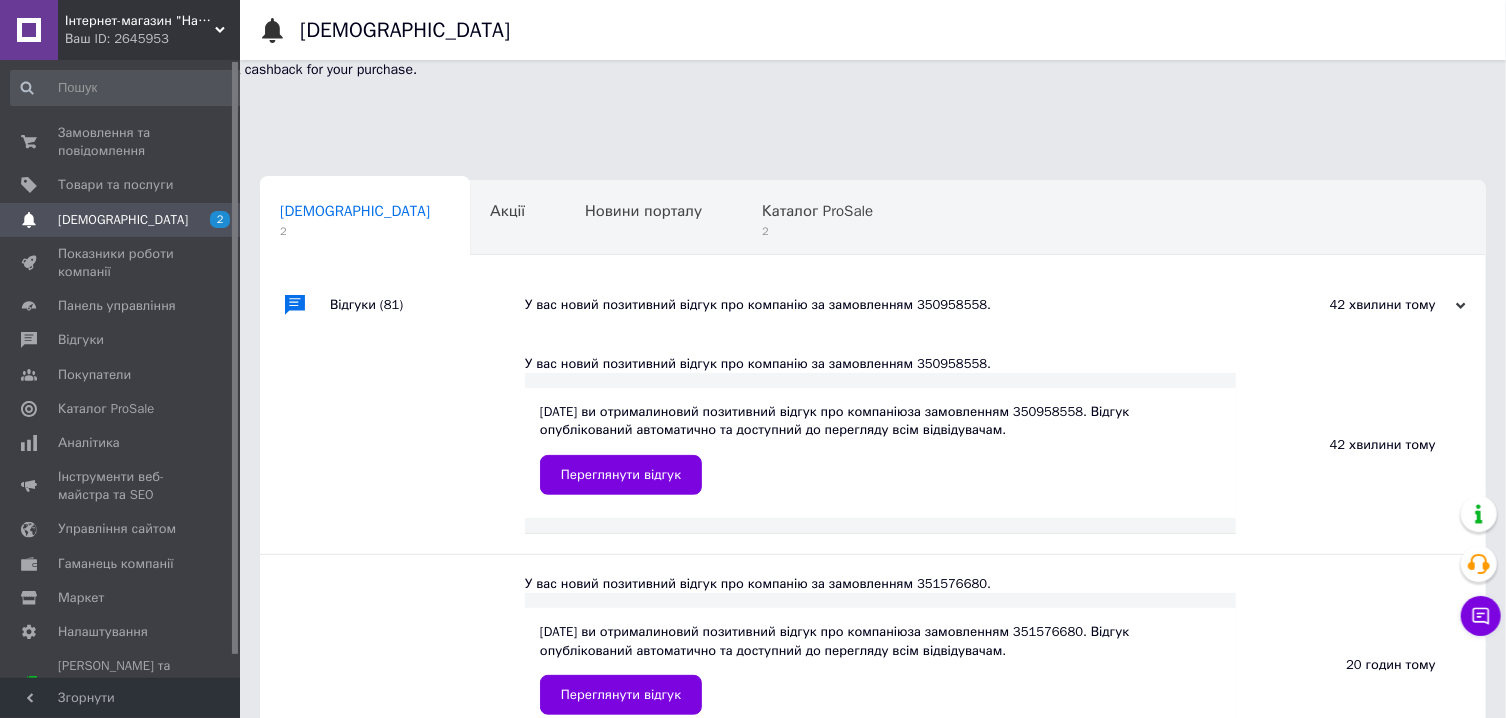 click on "У вас новий позитивний відгук про компанію за замовленням 350958558." at bounding box center (895, 305) 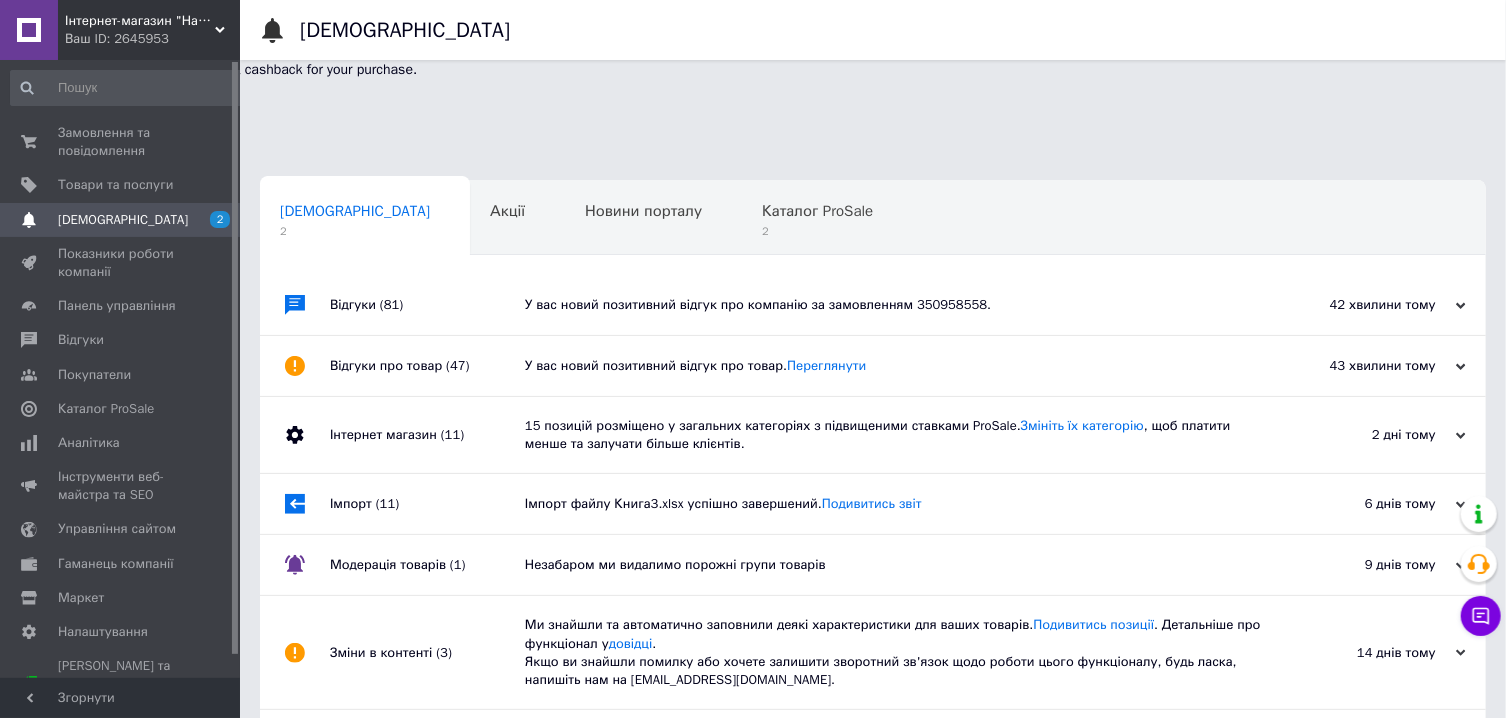click on "У вас новий позитивний відгук про товар.  [GEOGRAPHIC_DATA]" at bounding box center [895, 366] 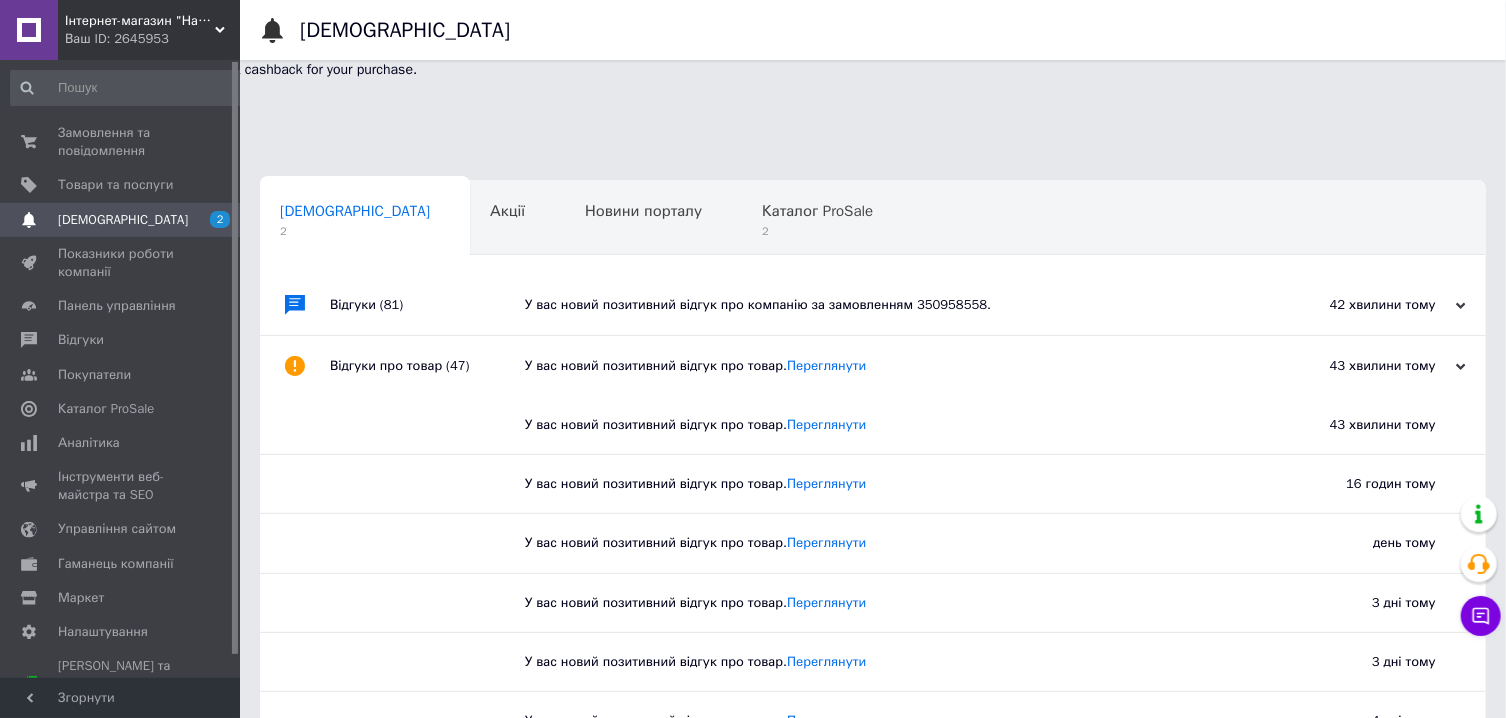 click on "У вас новий позитивний відгук про товар.  [GEOGRAPHIC_DATA]" at bounding box center (895, 366) 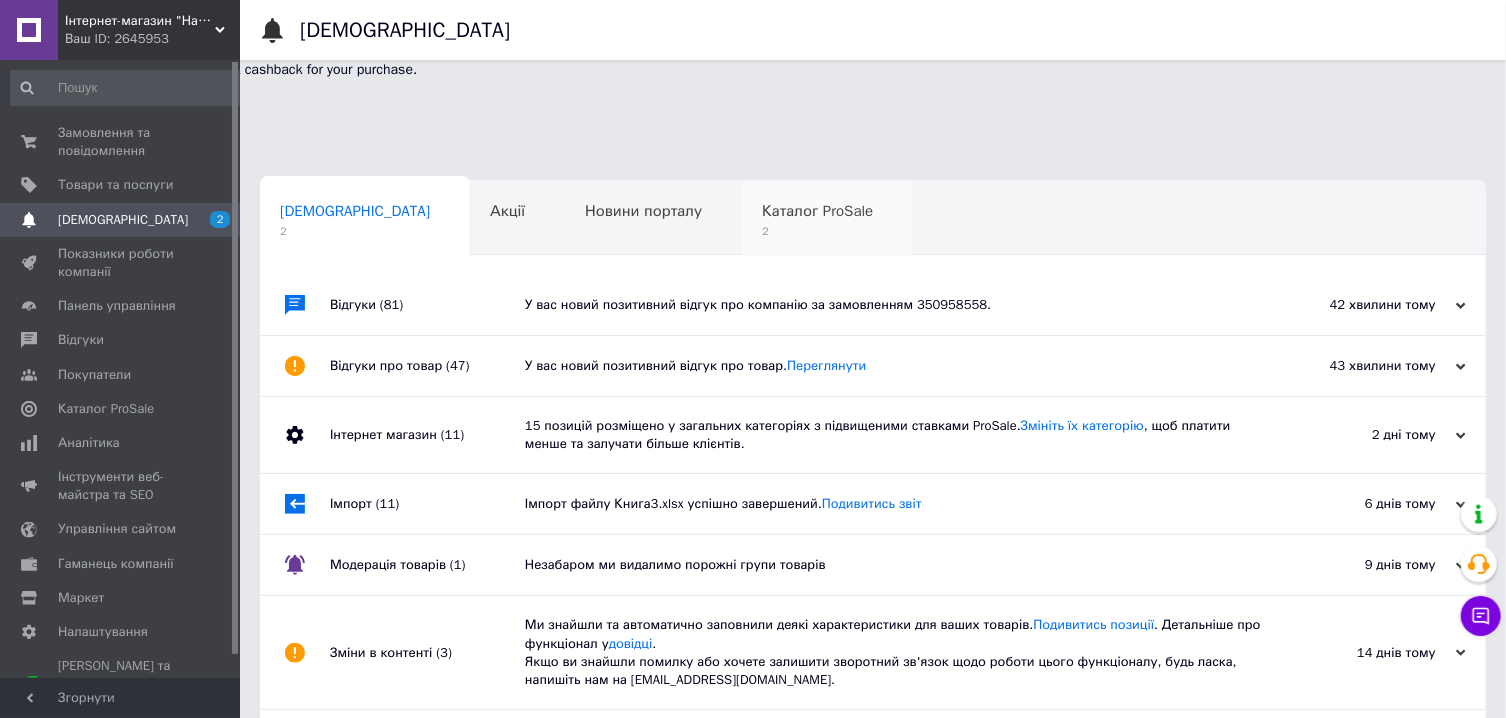 click on "Каталог ProSale" at bounding box center [817, 211] 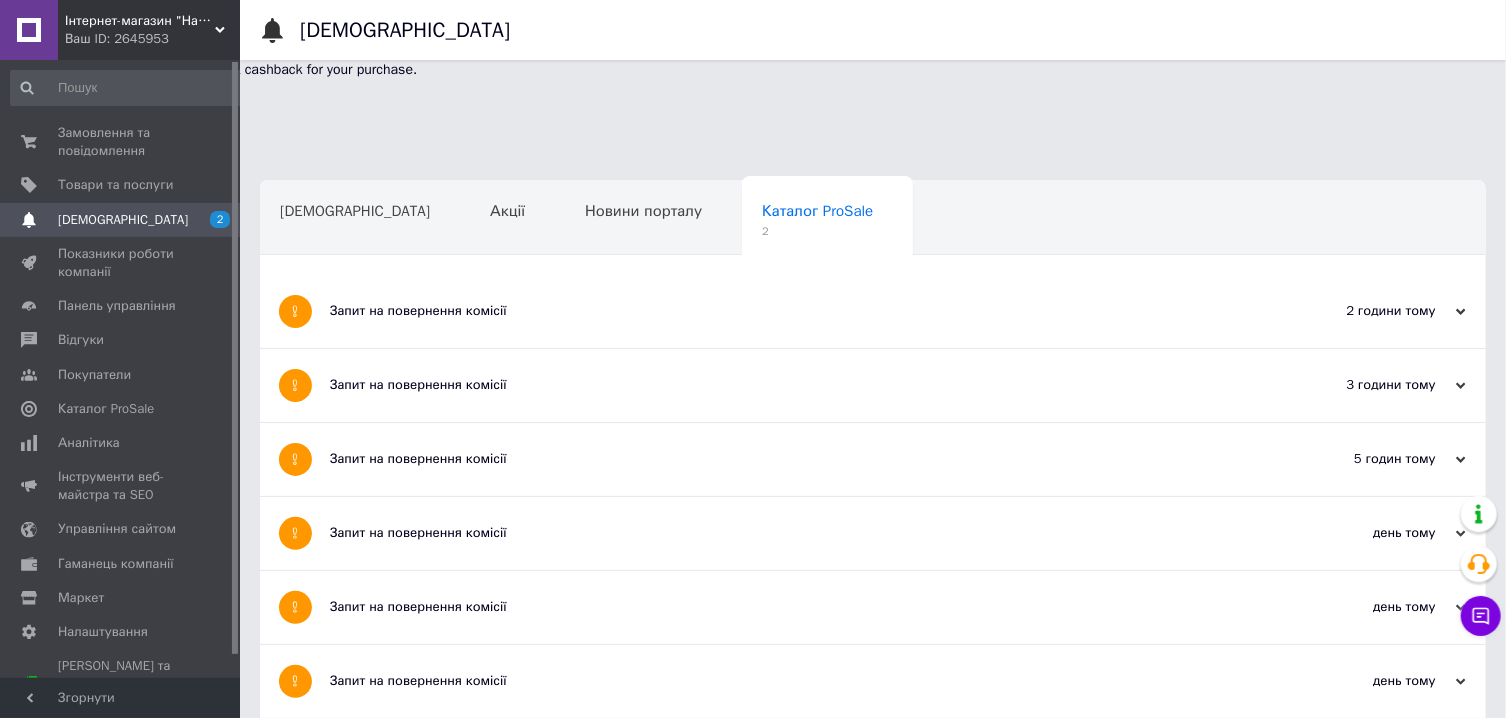 click on "Запит на повернення комісії" at bounding box center [798, 311] 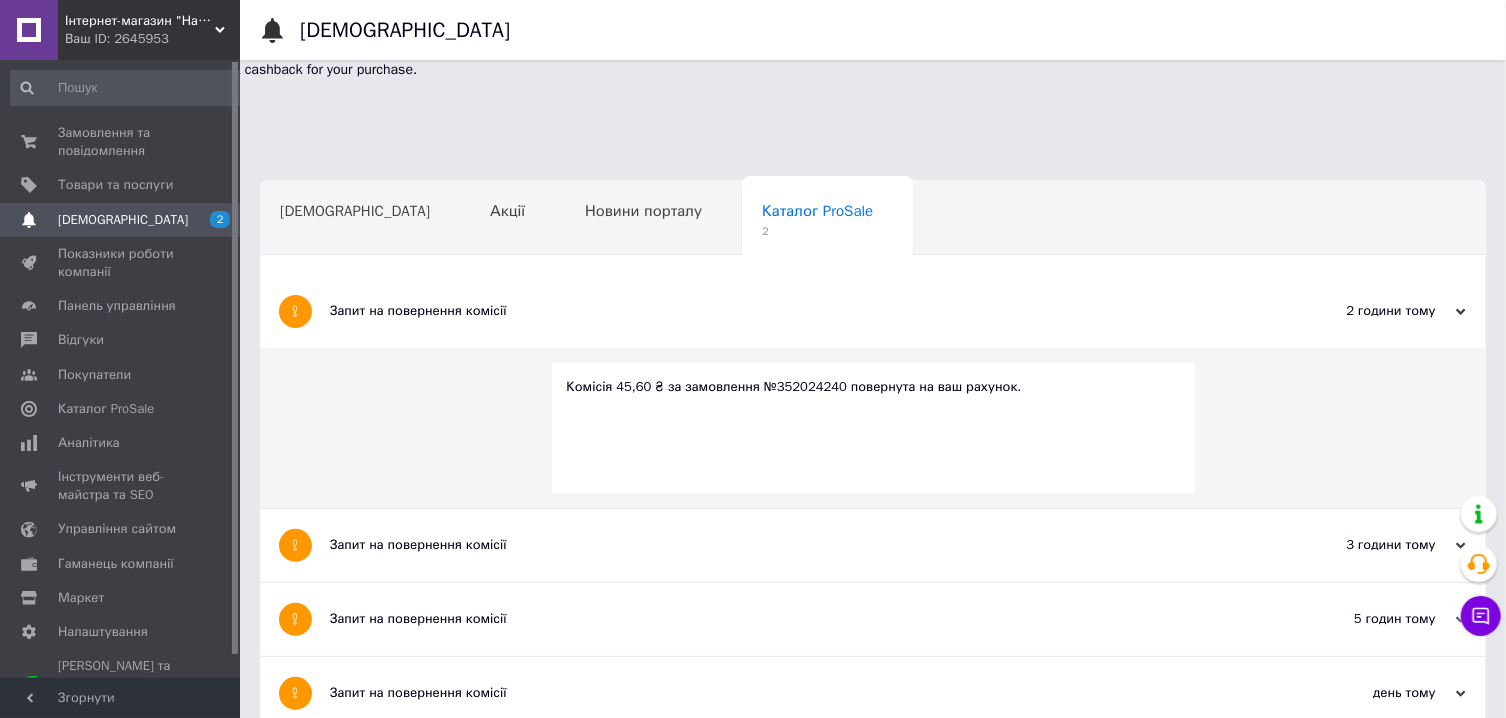 drag, startPoint x: 529, startPoint y: 222, endPoint x: 516, endPoint y: 232, distance: 16.40122 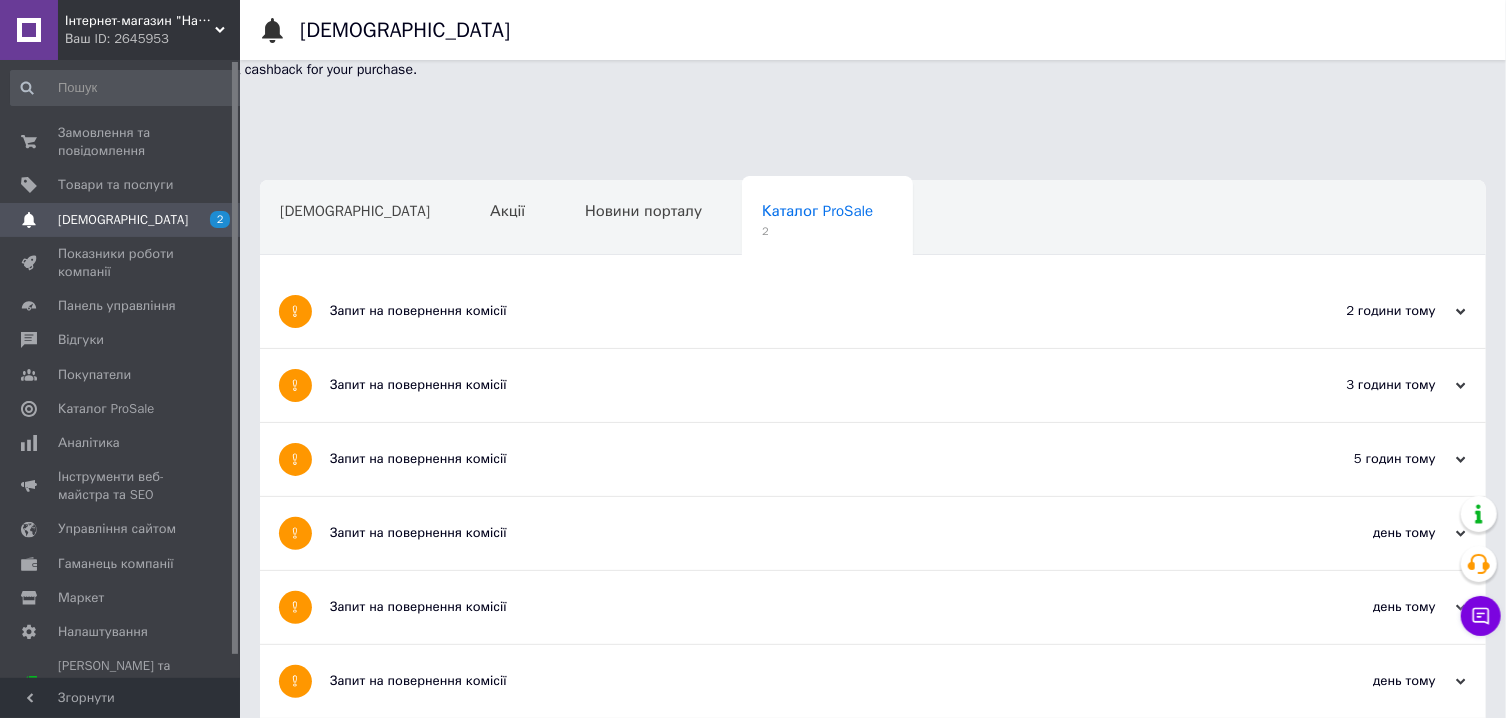 click on "Запит на повернення комісії" at bounding box center [798, 385] 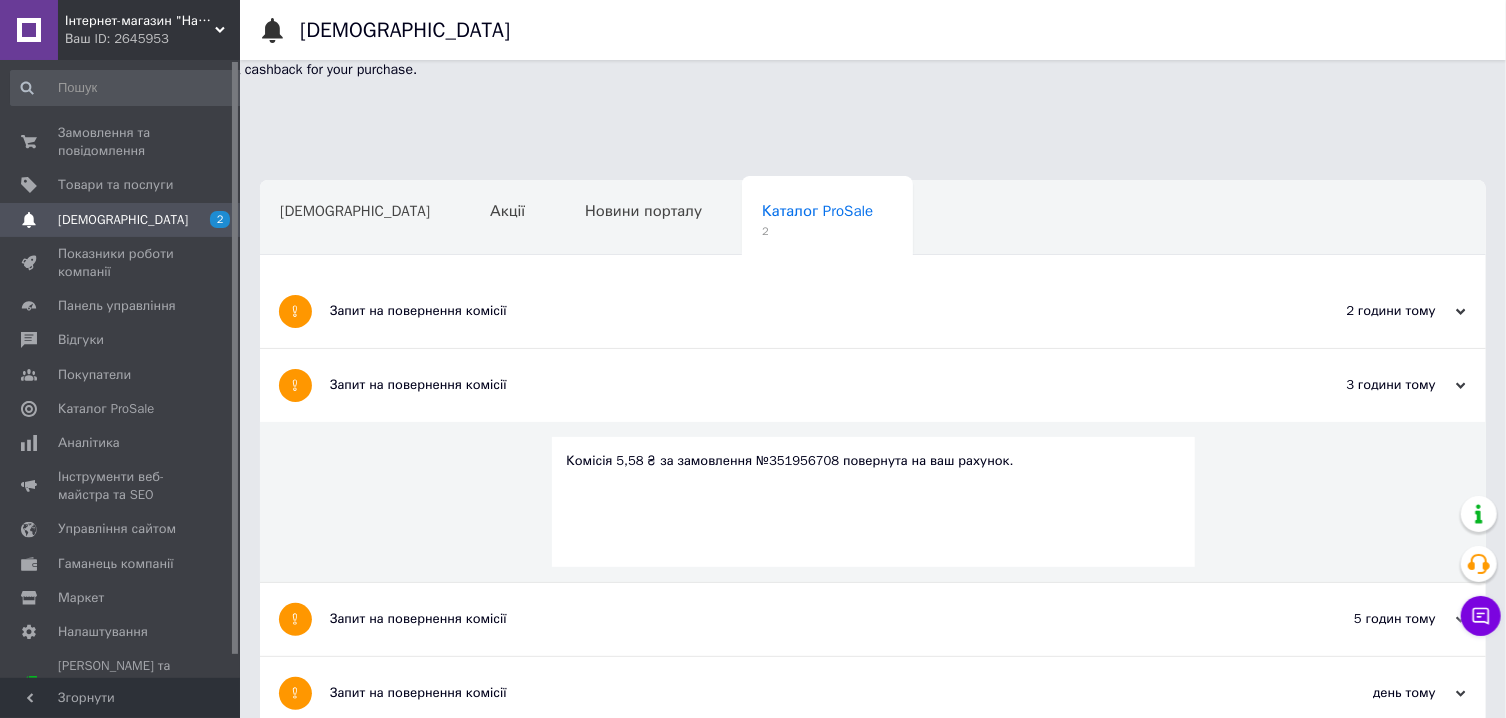 click on "Запит на повернення комісії" at bounding box center (798, 385) 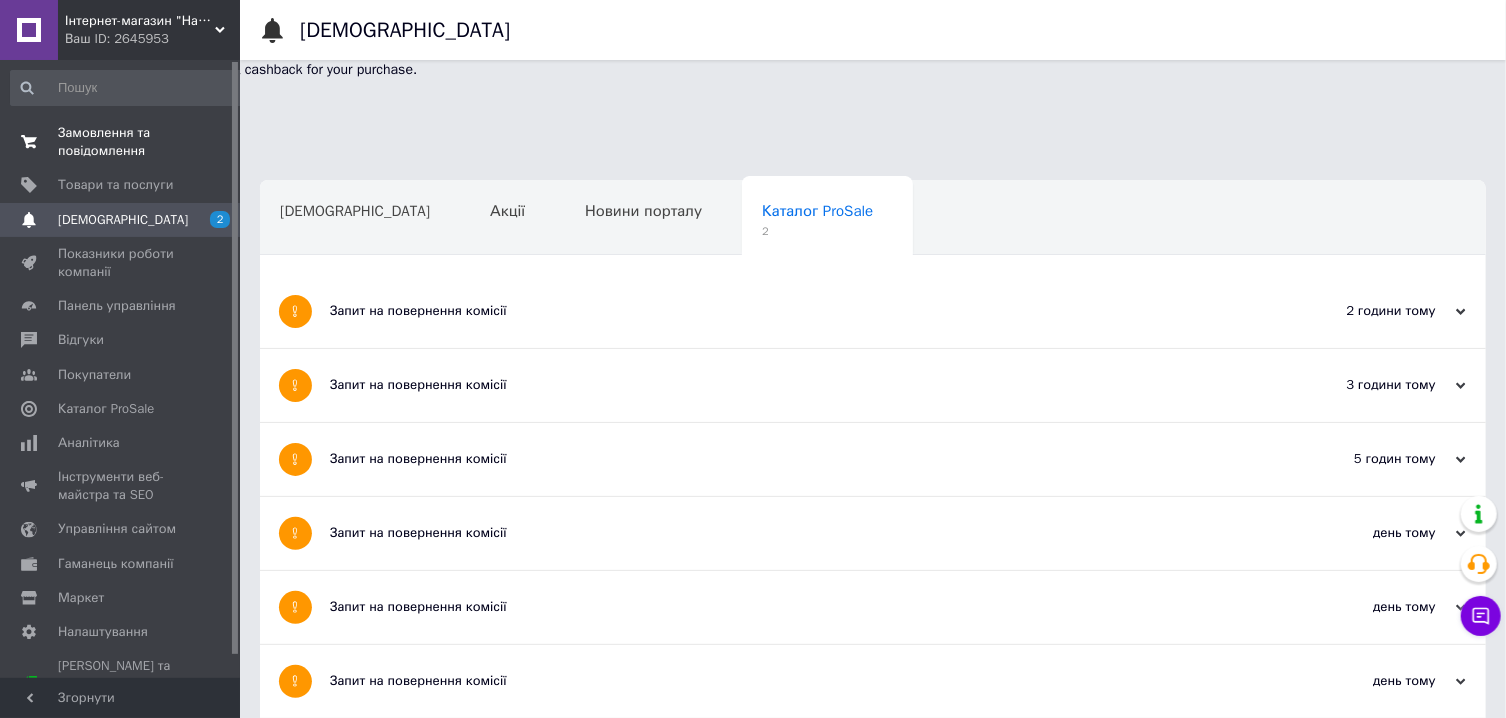 click on "0 0" at bounding box center (212, 142) 